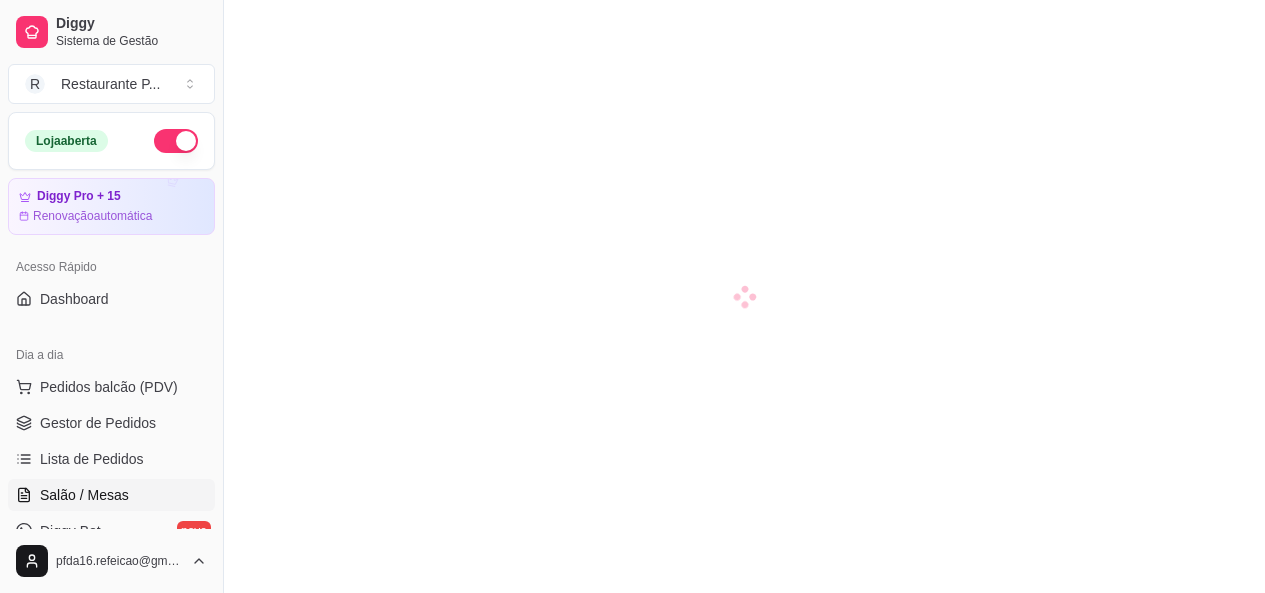 scroll, scrollTop: 0, scrollLeft: 0, axis: both 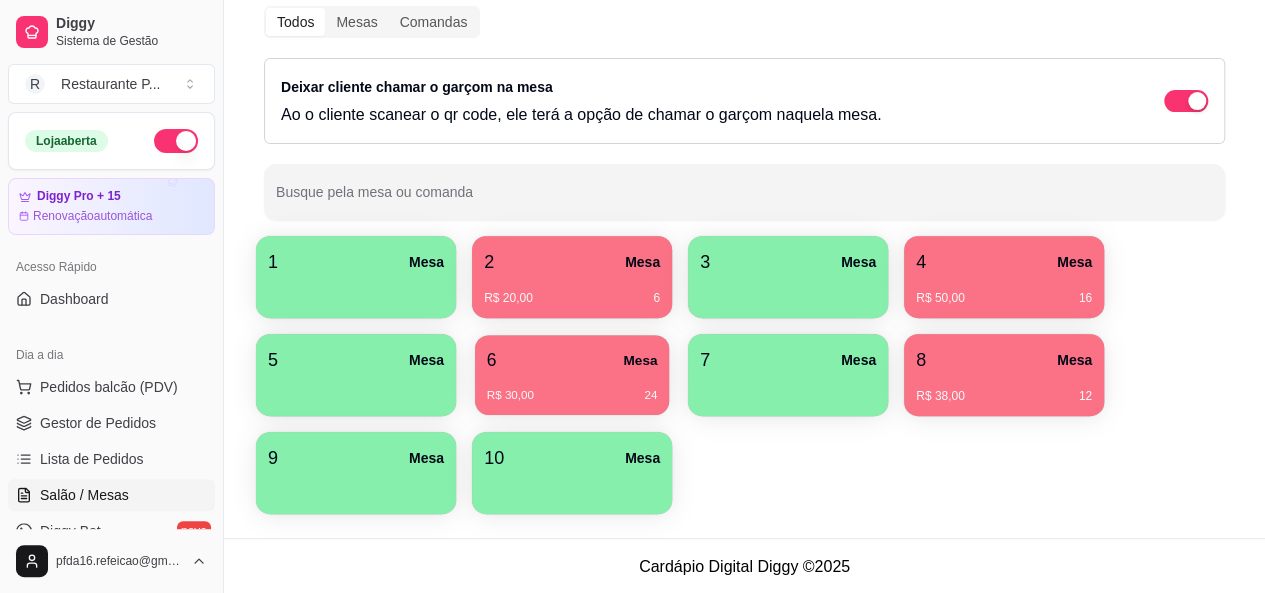 click on "6 Mesa" at bounding box center [572, 360] 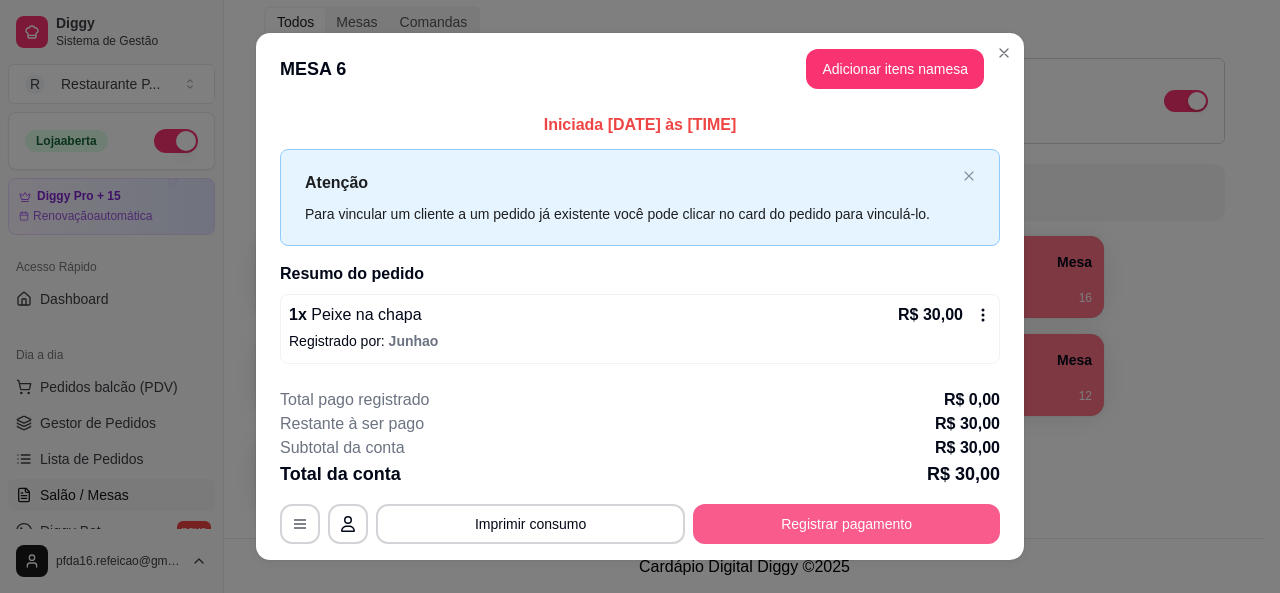 click on "Registrar pagamento" at bounding box center [846, 524] 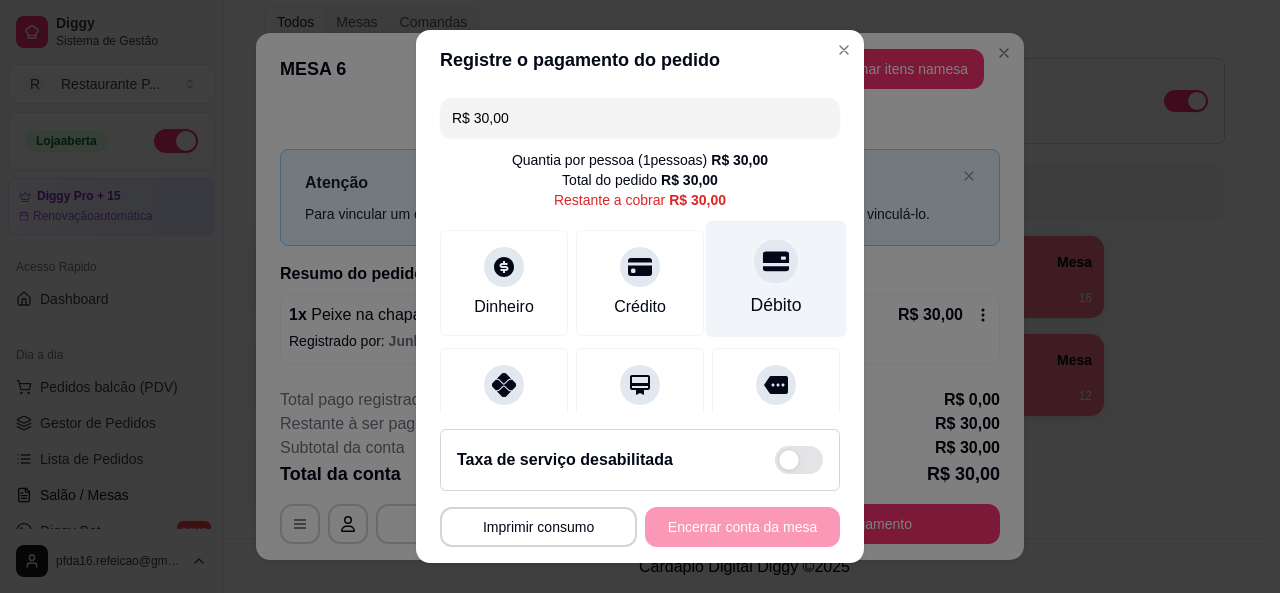 click at bounding box center [776, 261] 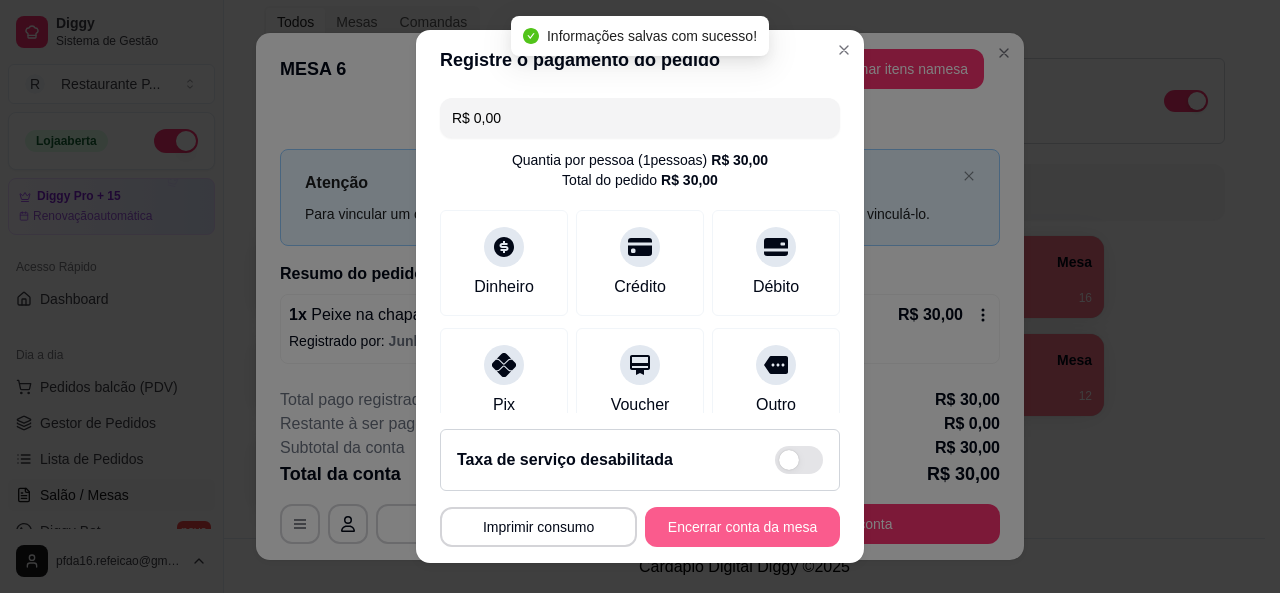 type on "R$ 0,00" 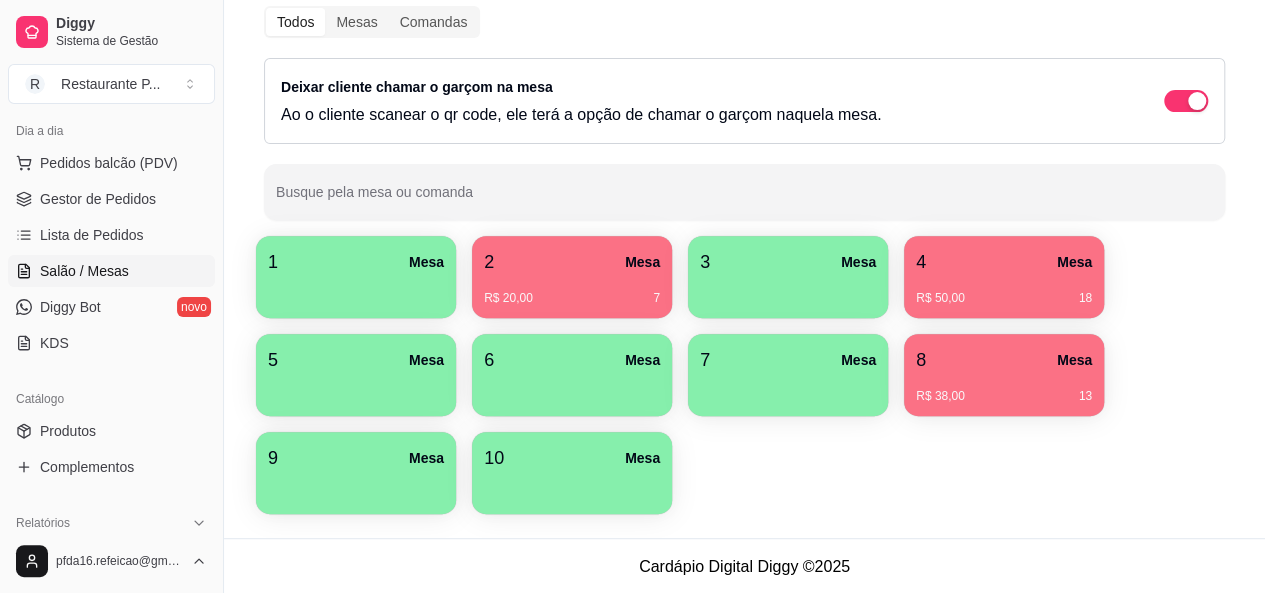 scroll, scrollTop: 230, scrollLeft: 0, axis: vertical 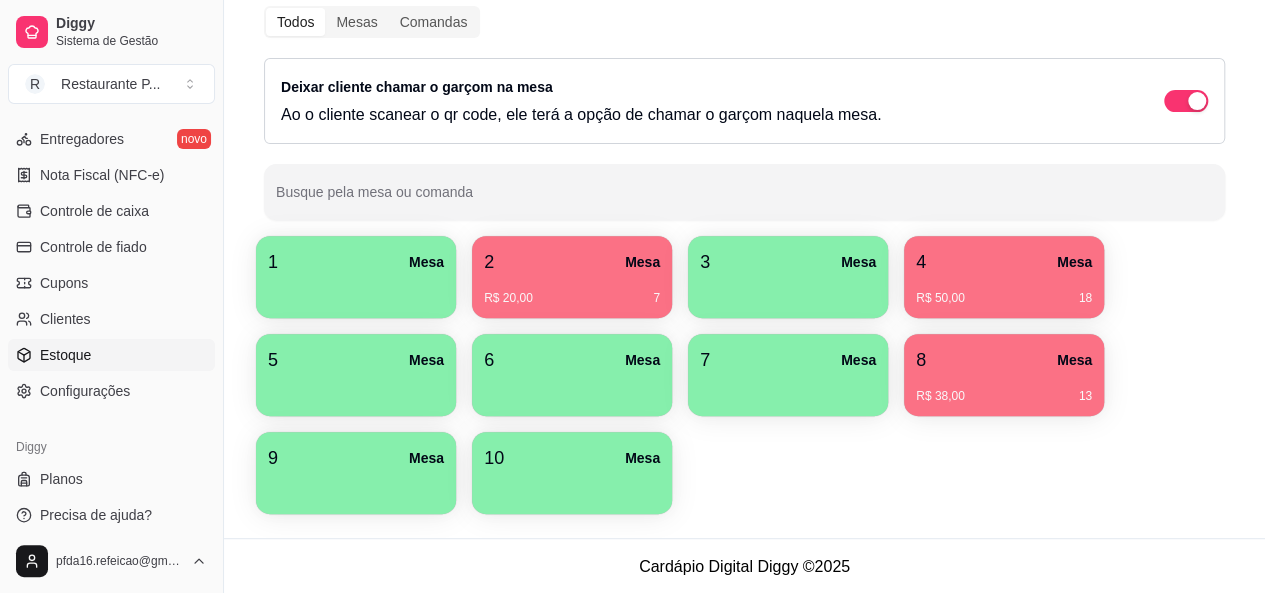 click on "Estoque" at bounding box center [65, 355] 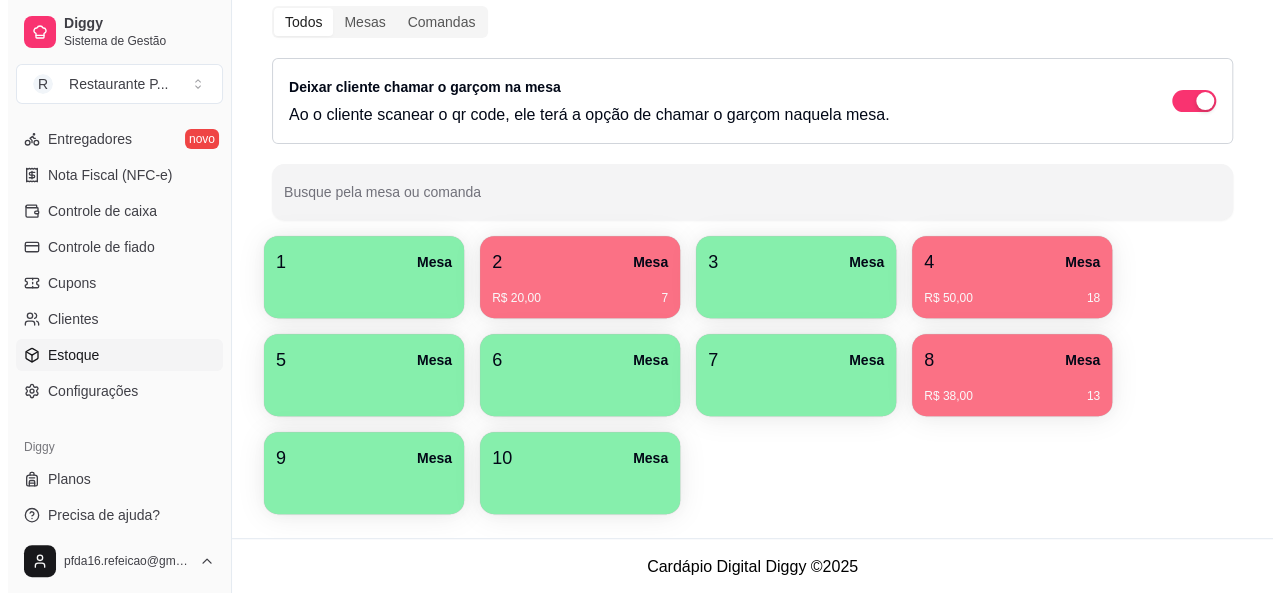 scroll, scrollTop: 0, scrollLeft: 0, axis: both 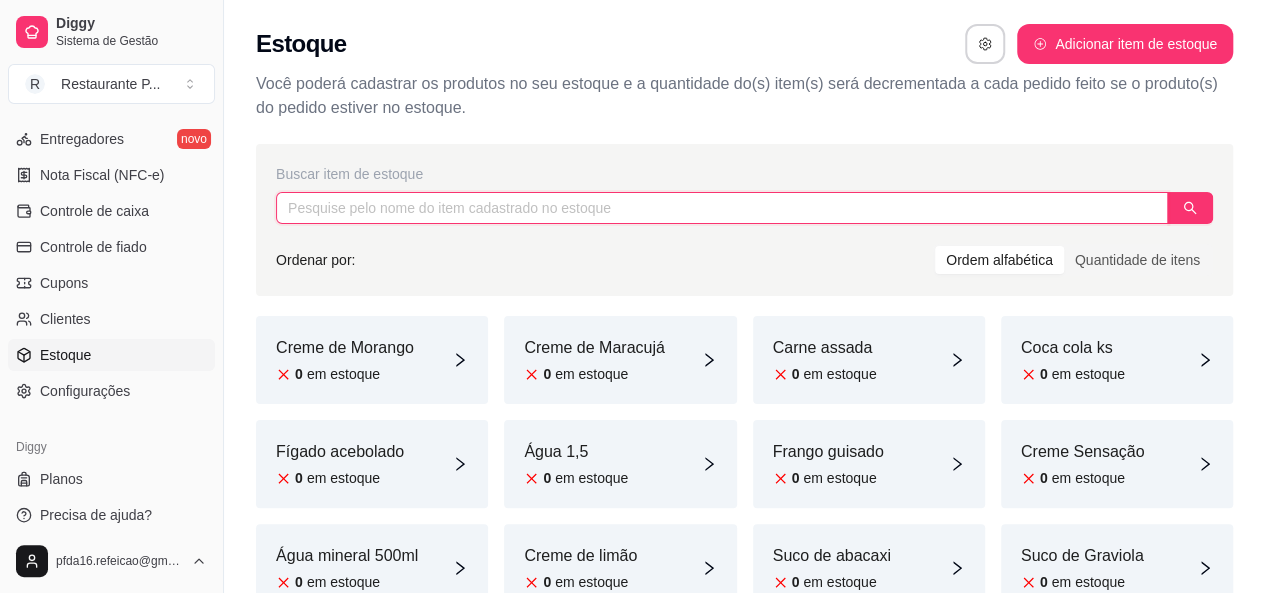 click at bounding box center (722, 208) 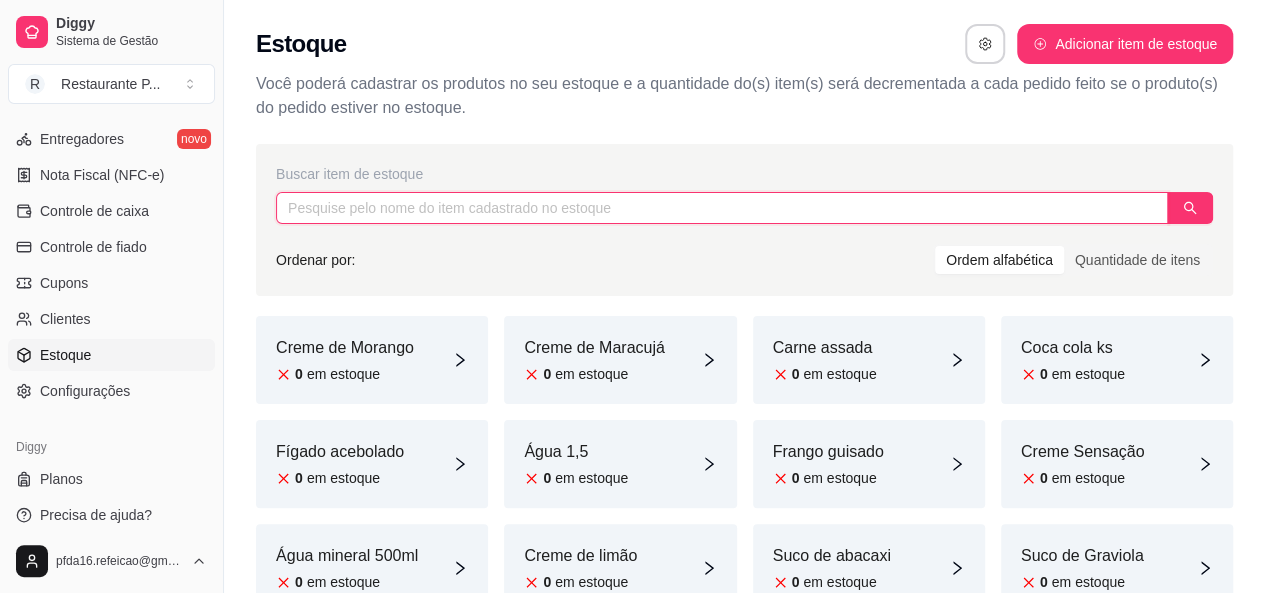 click at bounding box center [722, 208] 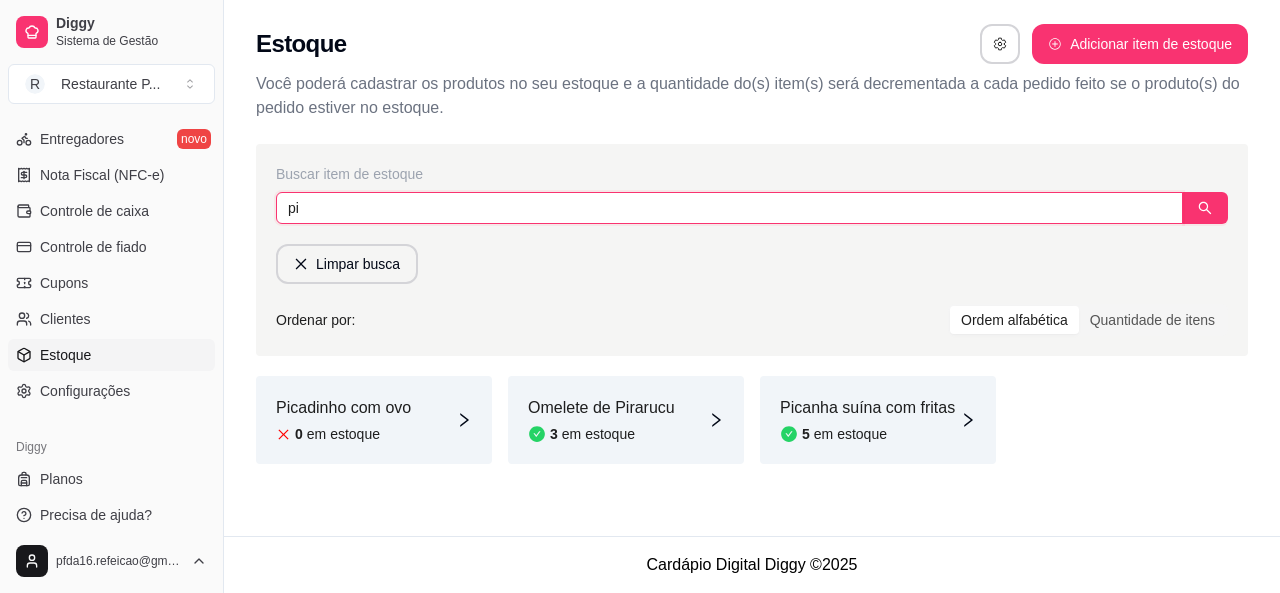 type on "pi" 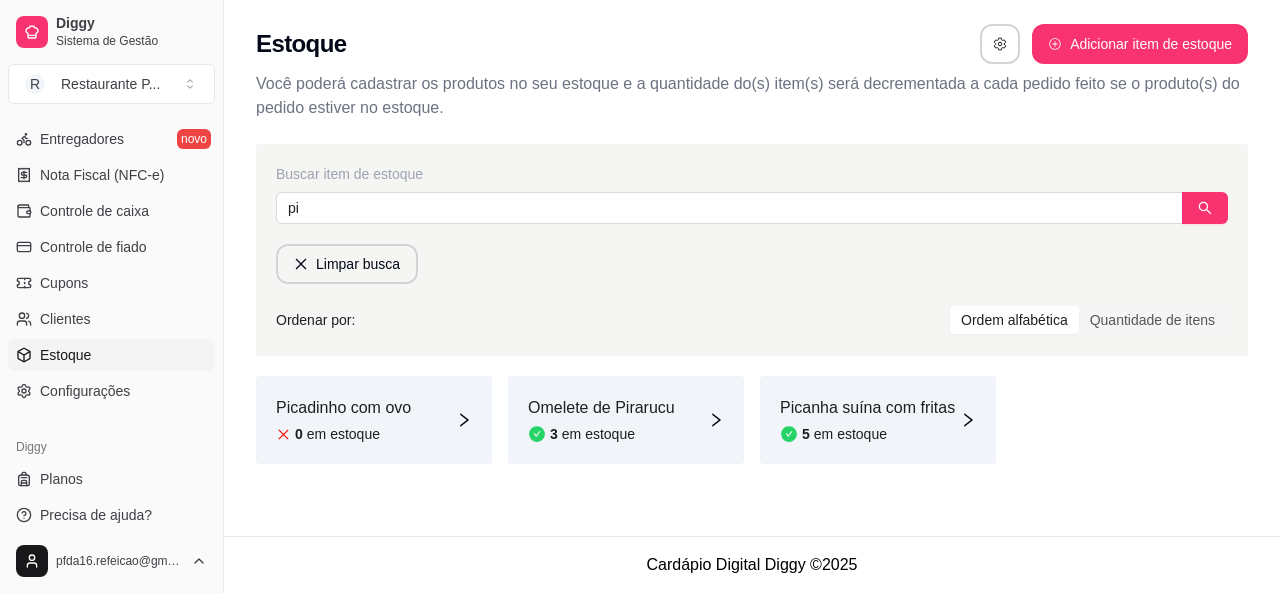 click on "em estoque" at bounding box center (343, 434) 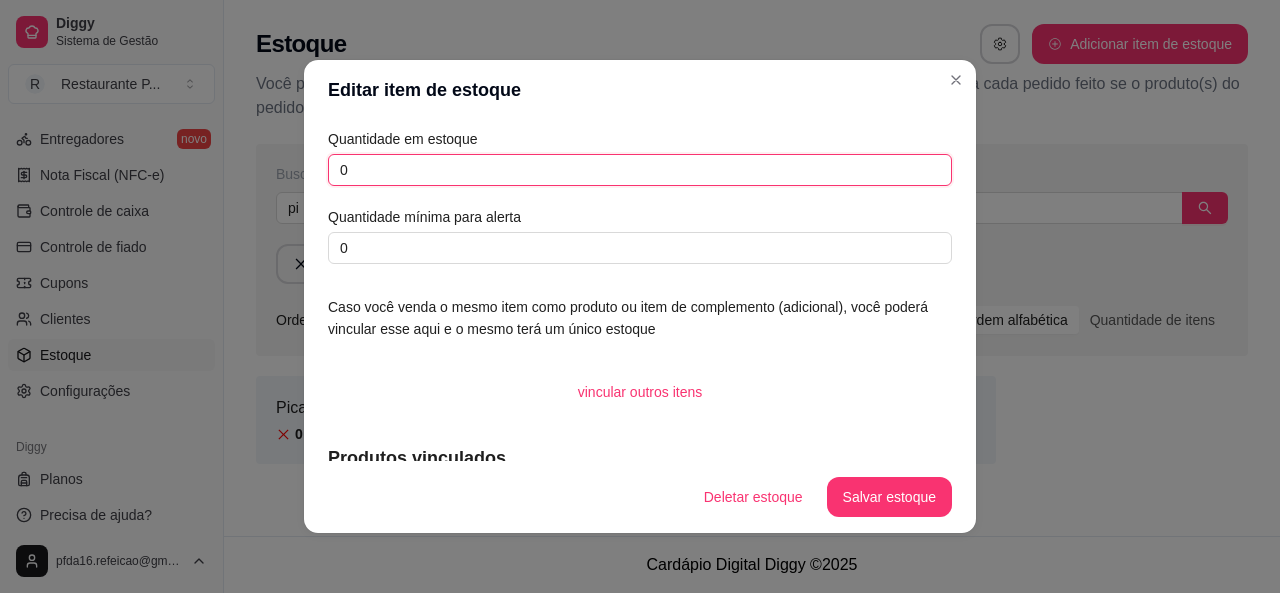click on "0" at bounding box center [640, 170] 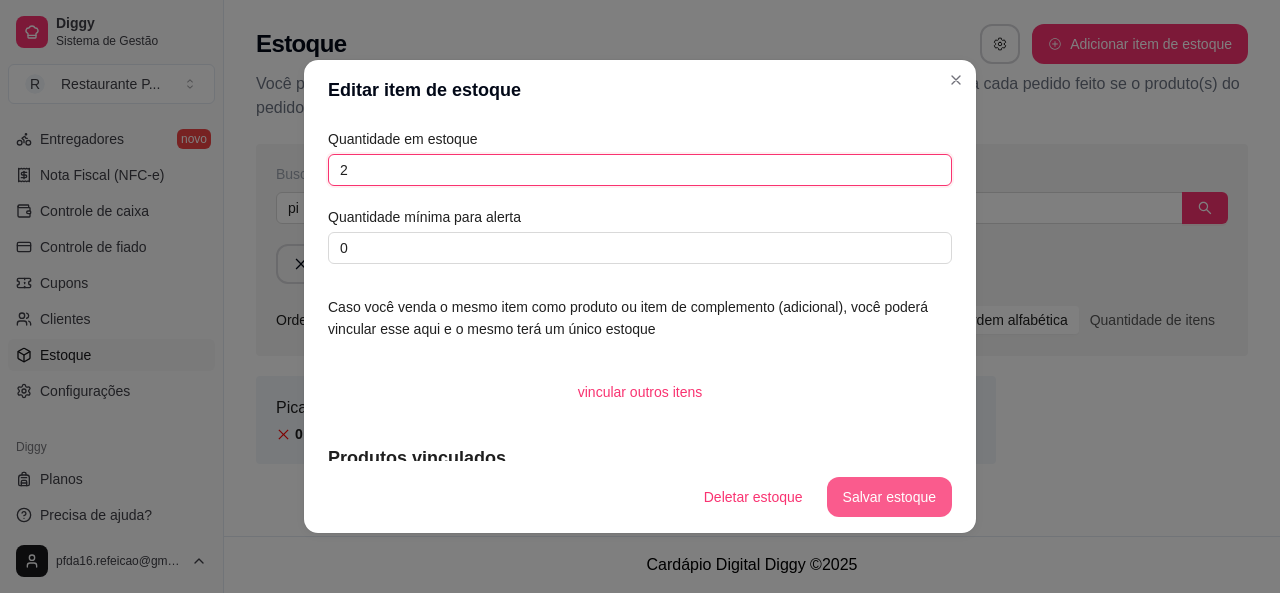 type on "2" 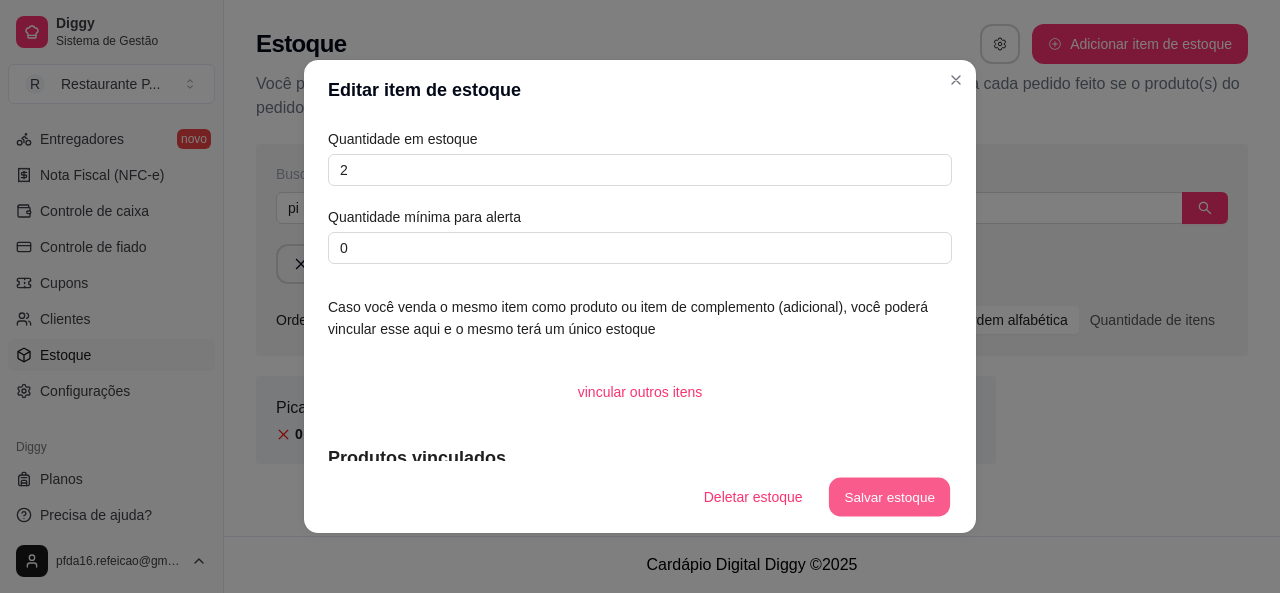 click on "Salvar estoque" at bounding box center [889, 497] 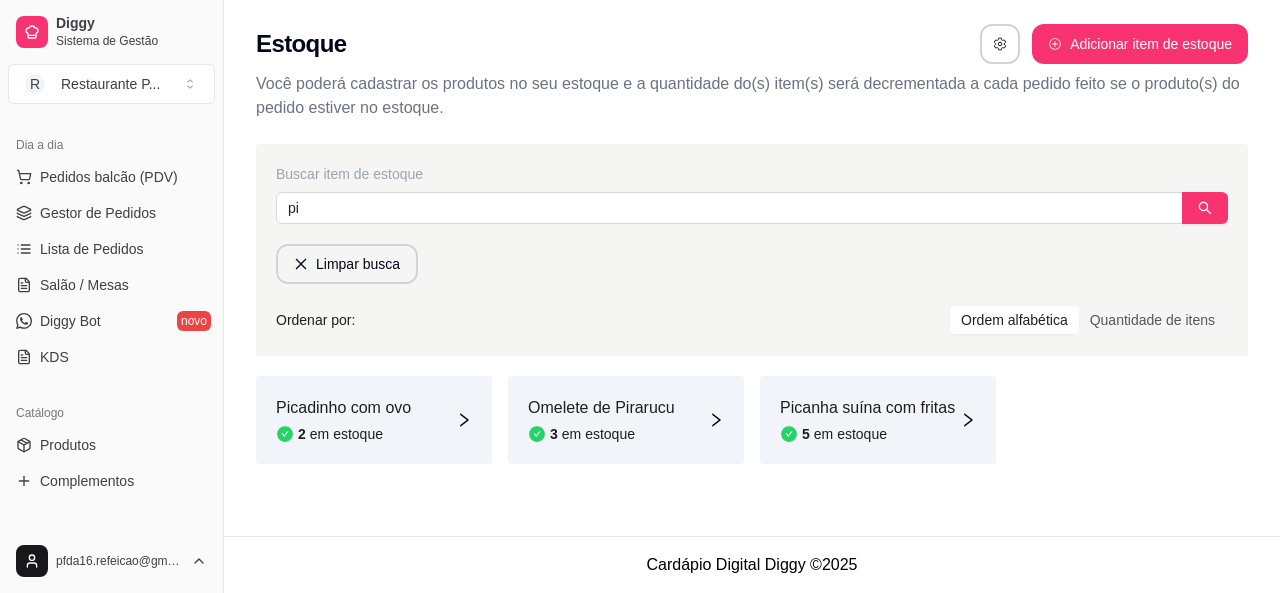 scroll, scrollTop: 0, scrollLeft: 0, axis: both 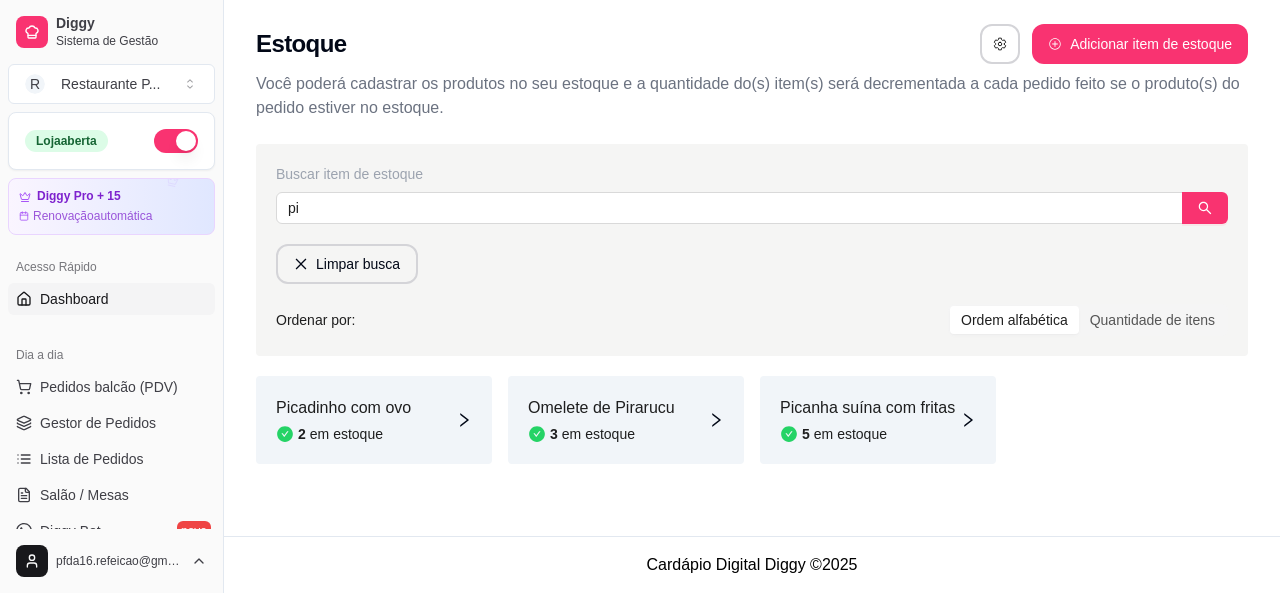 click on "Dashboard" at bounding box center (74, 299) 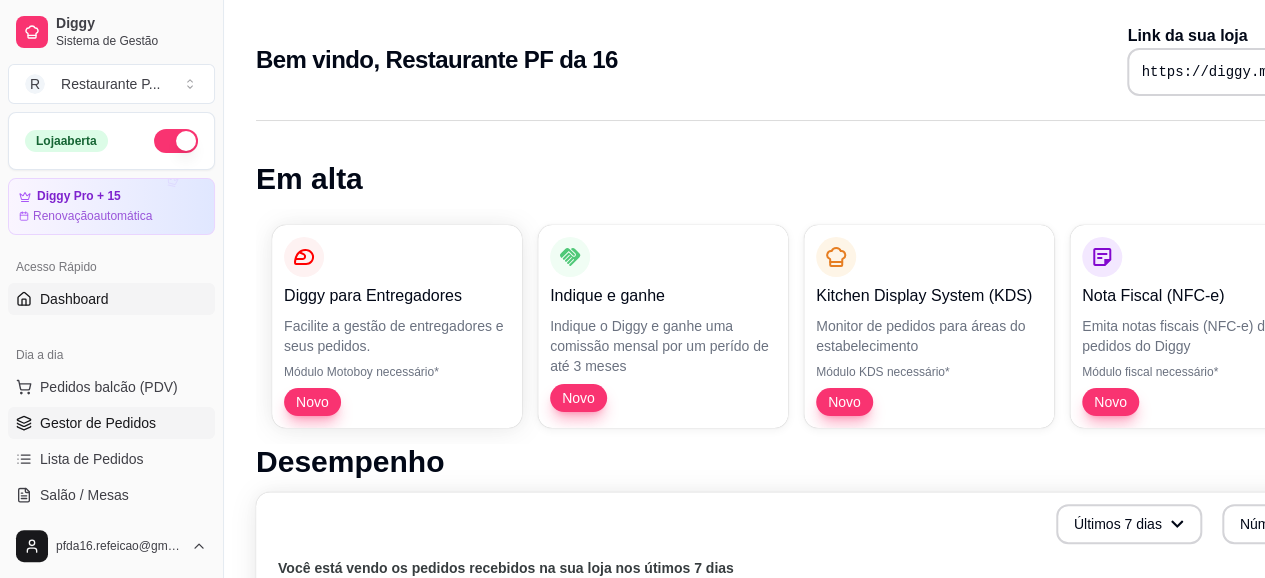 click on "Gestor de Pedidos" at bounding box center (98, 423) 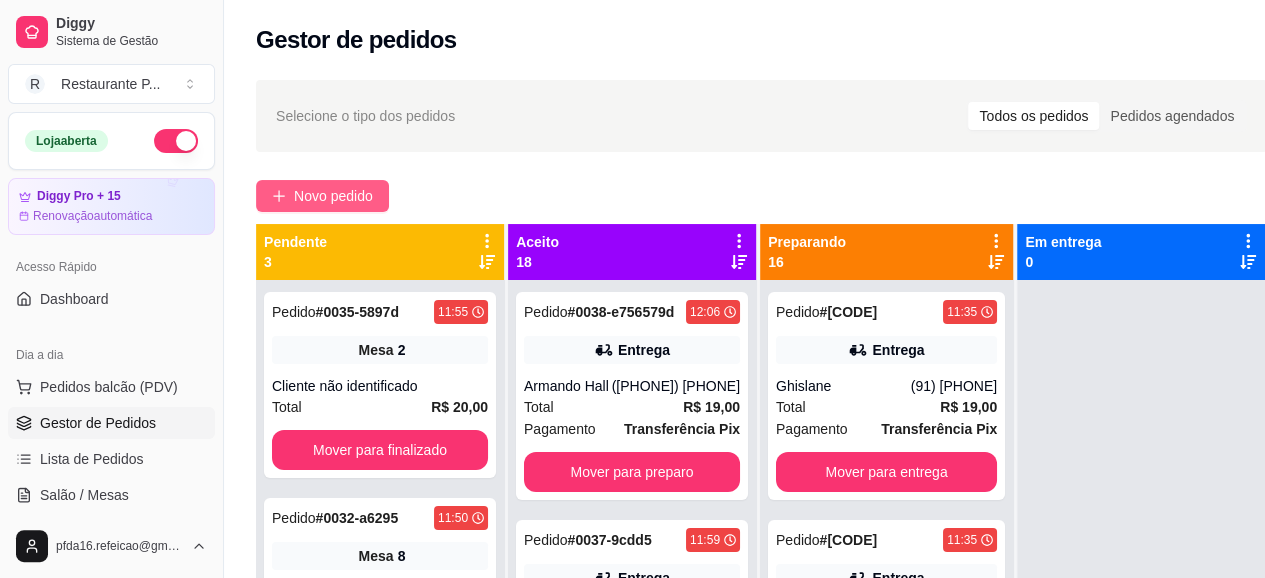 click on "Novo pedido" at bounding box center (333, 196) 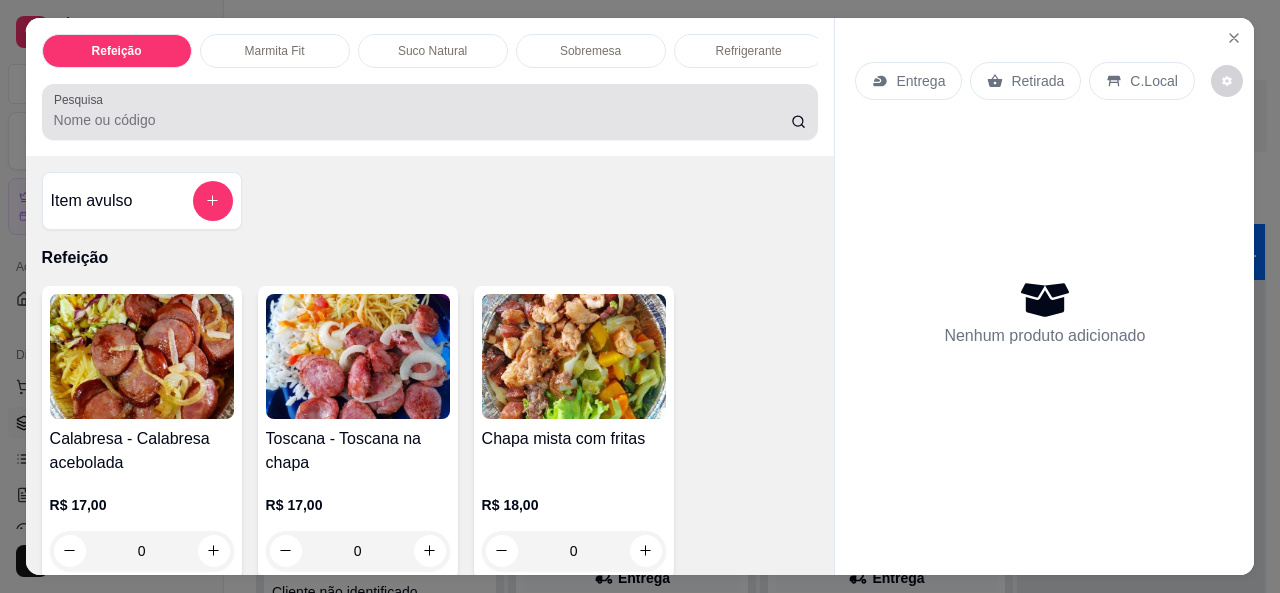 click at bounding box center (430, 112) 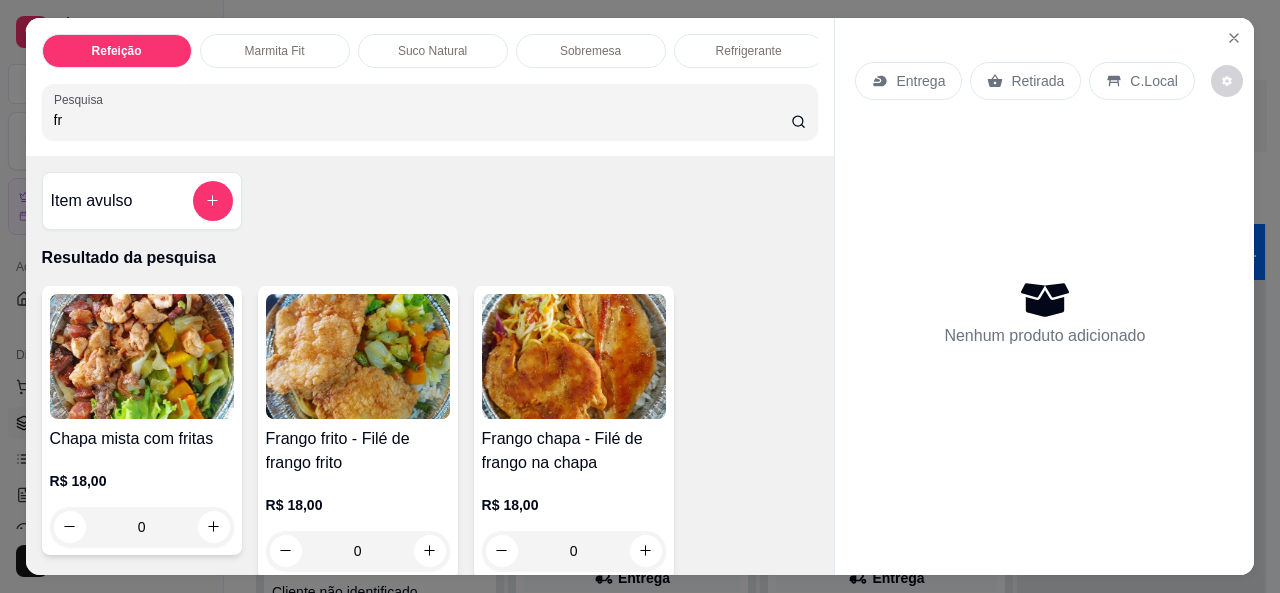 type on "fr" 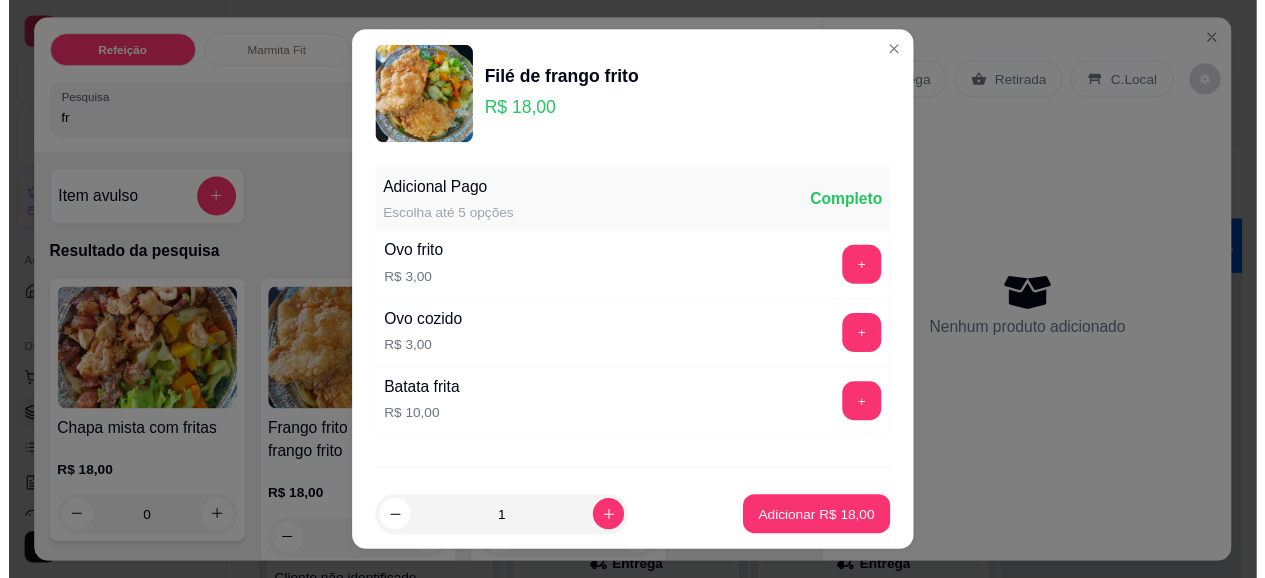 scroll, scrollTop: 100, scrollLeft: 0, axis: vertical 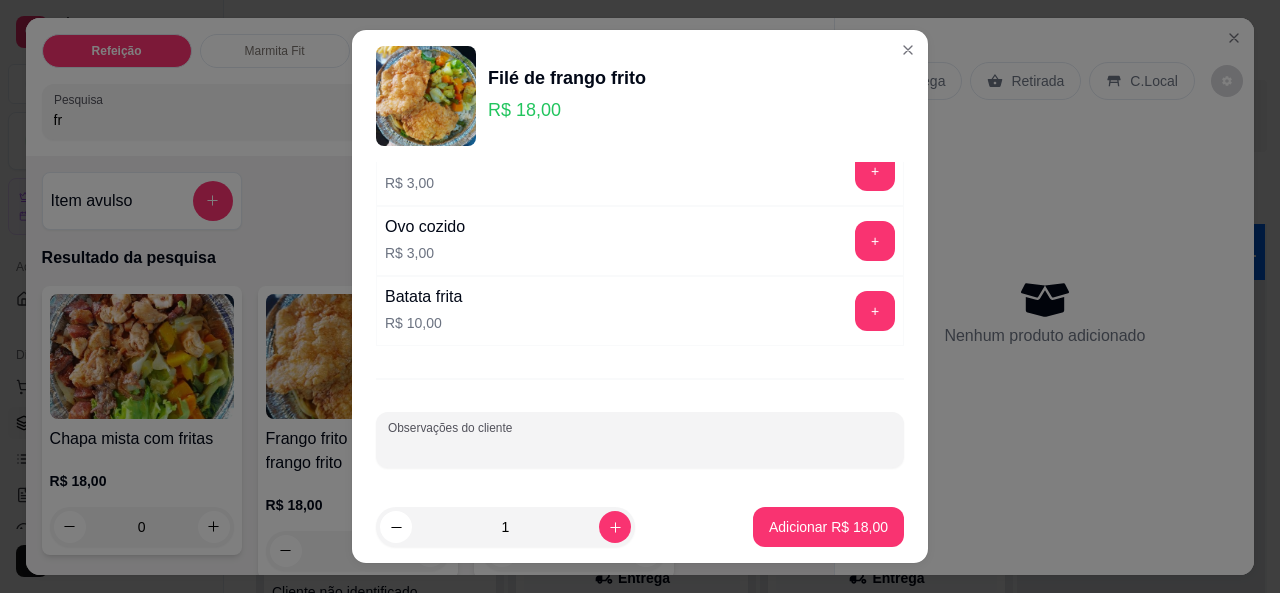 click on "Observações do cliente" at bounding box center [640, 448] 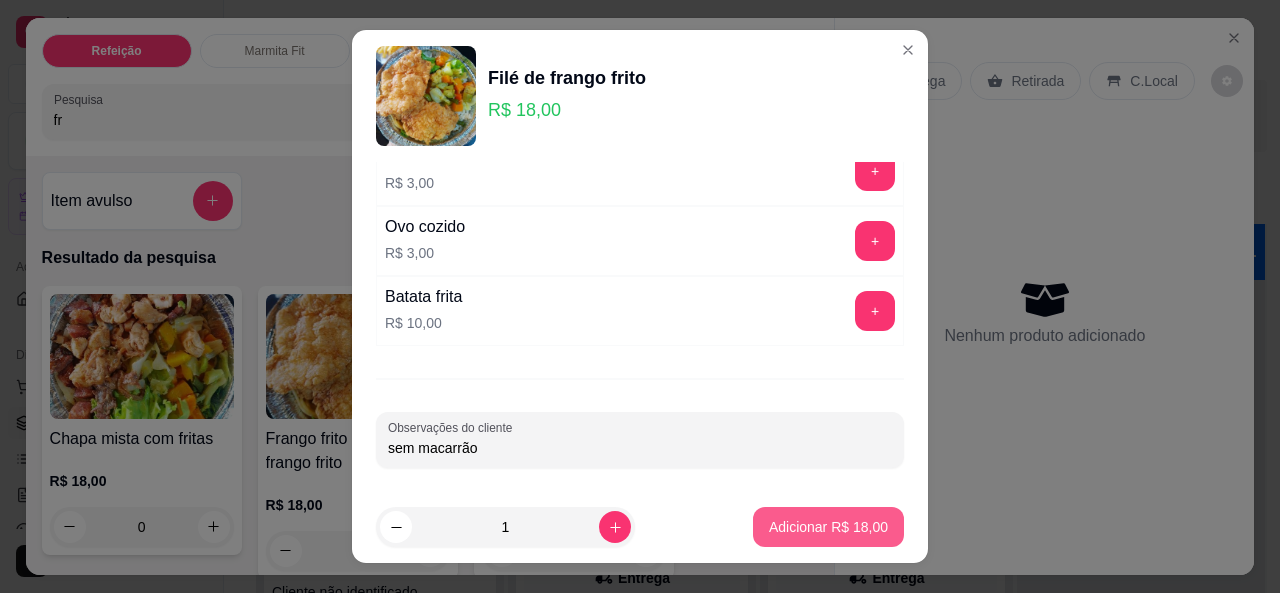 type on "sem macarrão" 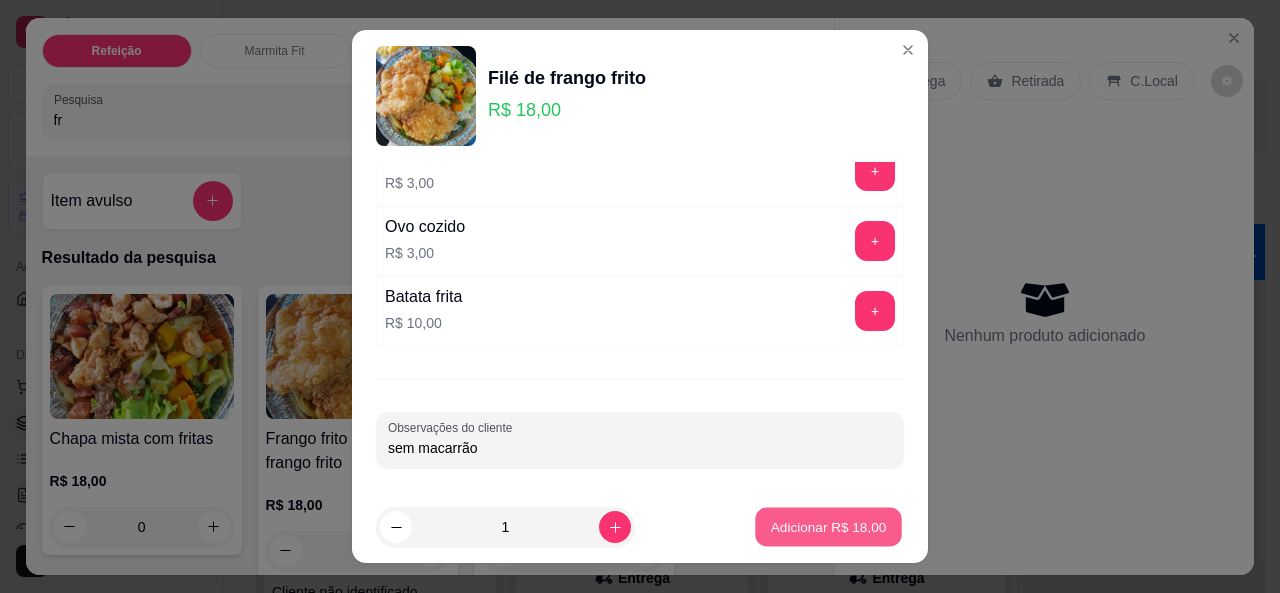 click on "Adicionar   R$ 18,00" at bounding box center (829, 527) 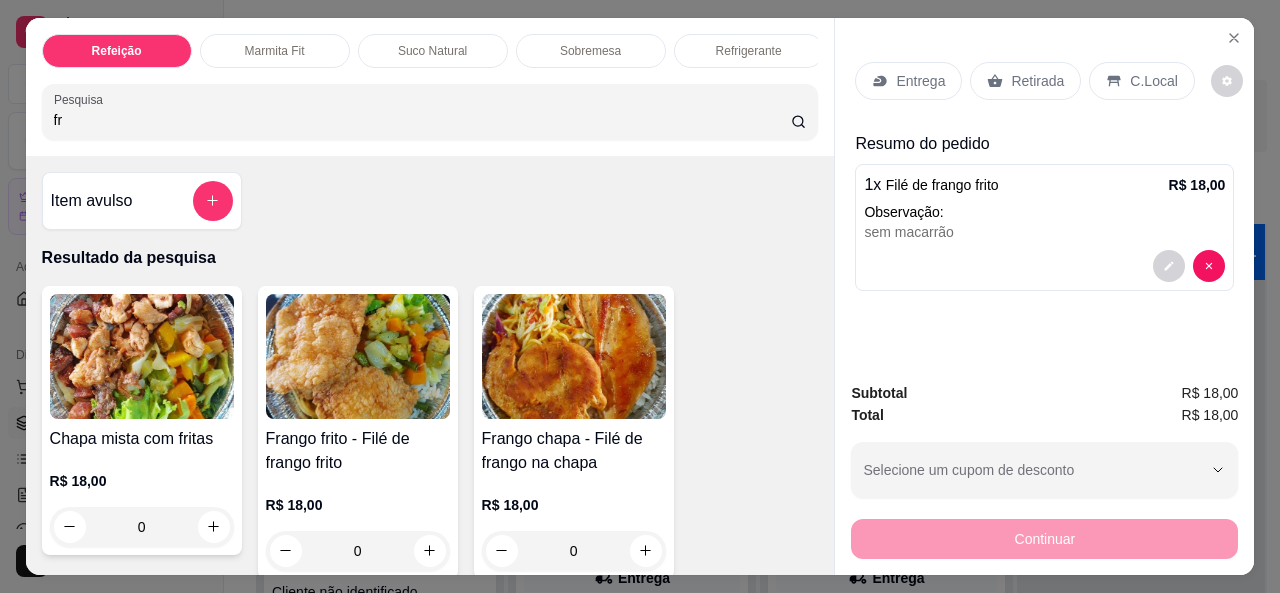 click on "C.Local" at bounding box center (1153, 81) 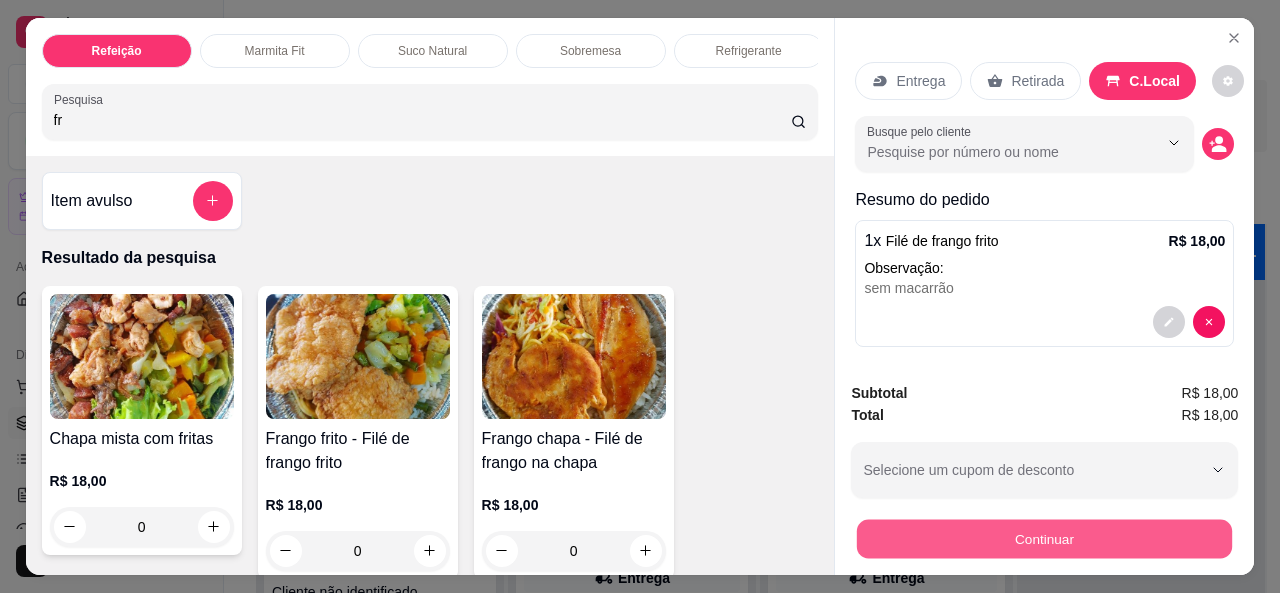 click on "Continuar" at bounding box center [1044, 539] 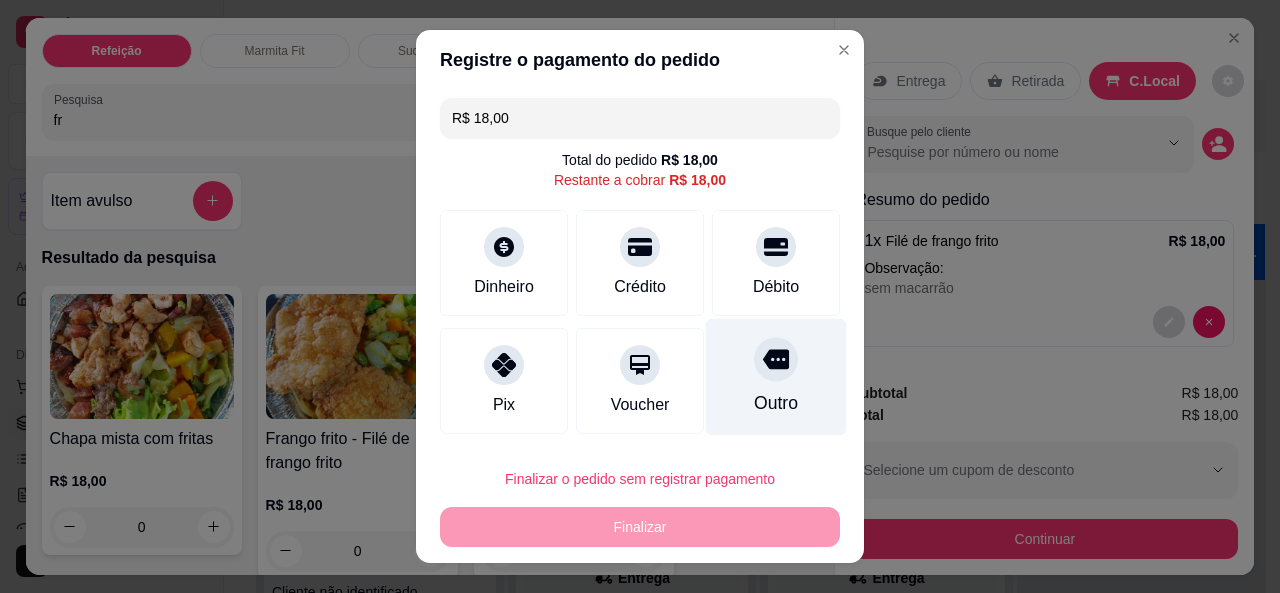 click on "Outro" at bounding box center (776, 376) 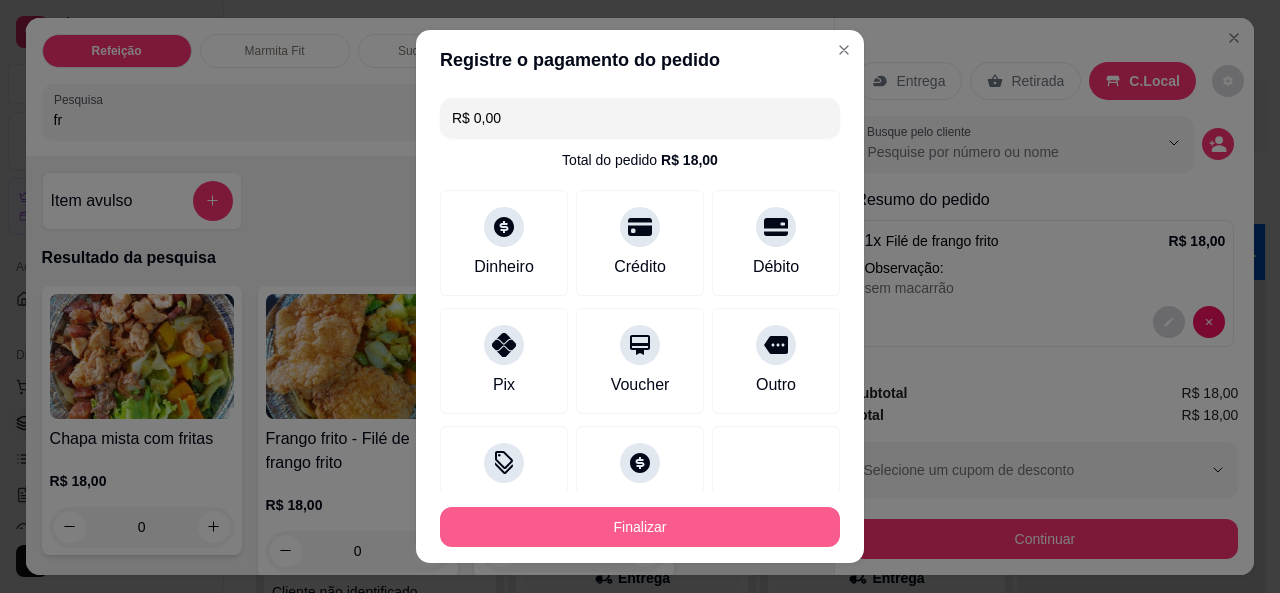 click on "Finalizar" at bounding box center (640, 527) 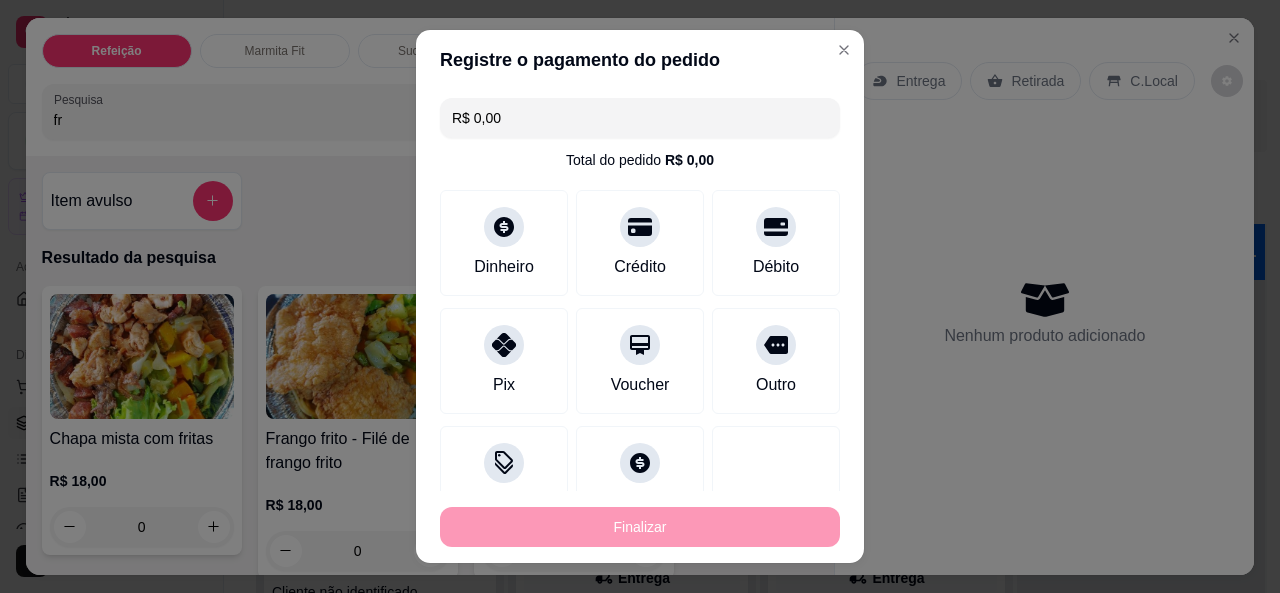 type on "-R$ 18,00" 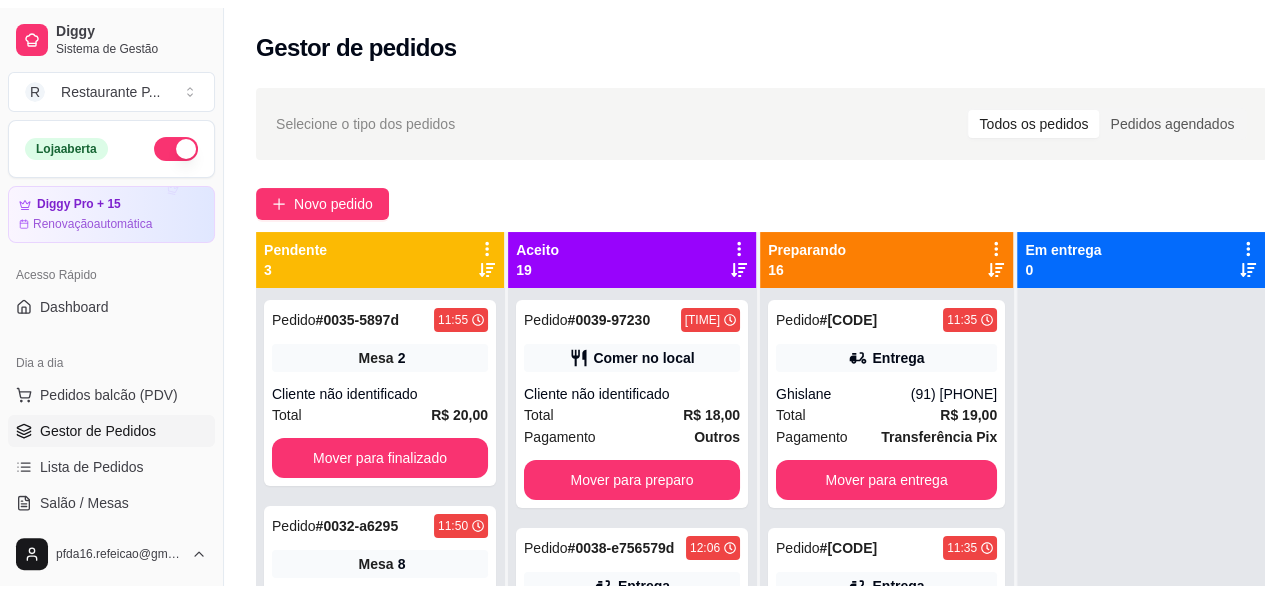 scroll, scrollTop: 67, scrollLeft: 0, axis: vertical 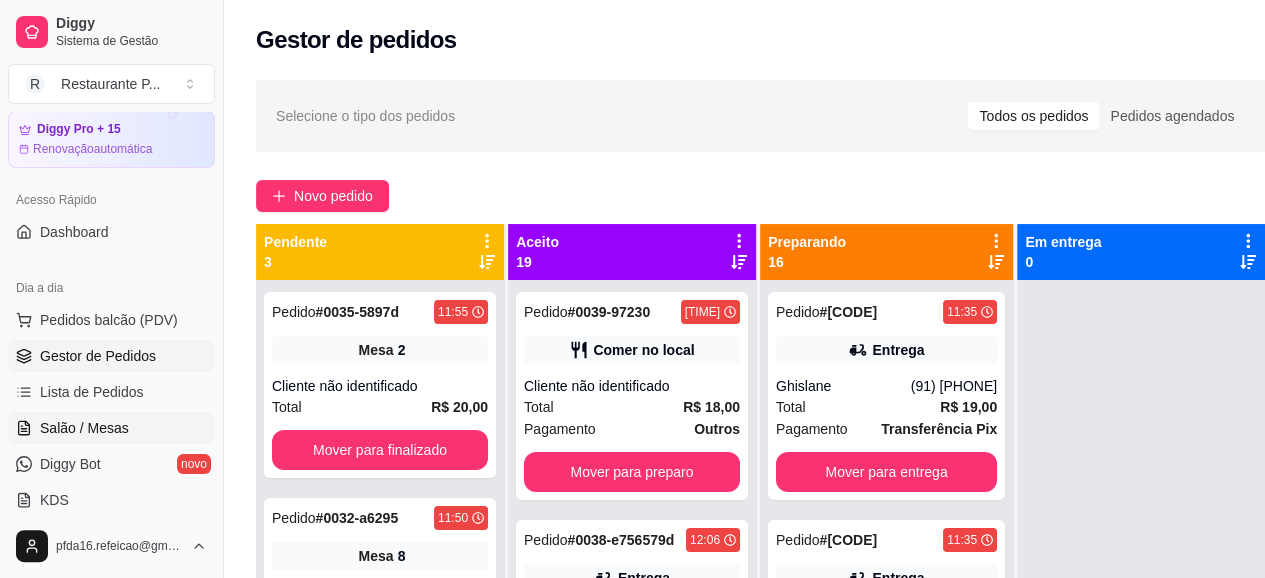 click on "Salão / Mesas" at bounding box center (84, 428) 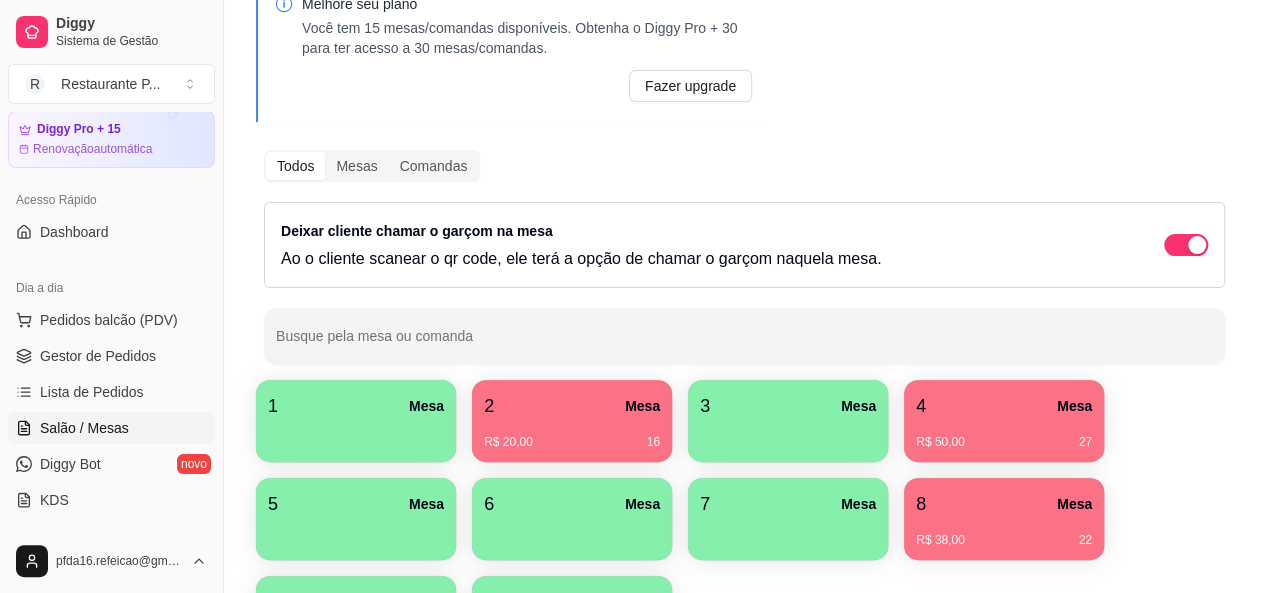 scroll, scrollTop: 188, scrollLeft: 0, axis: vertical 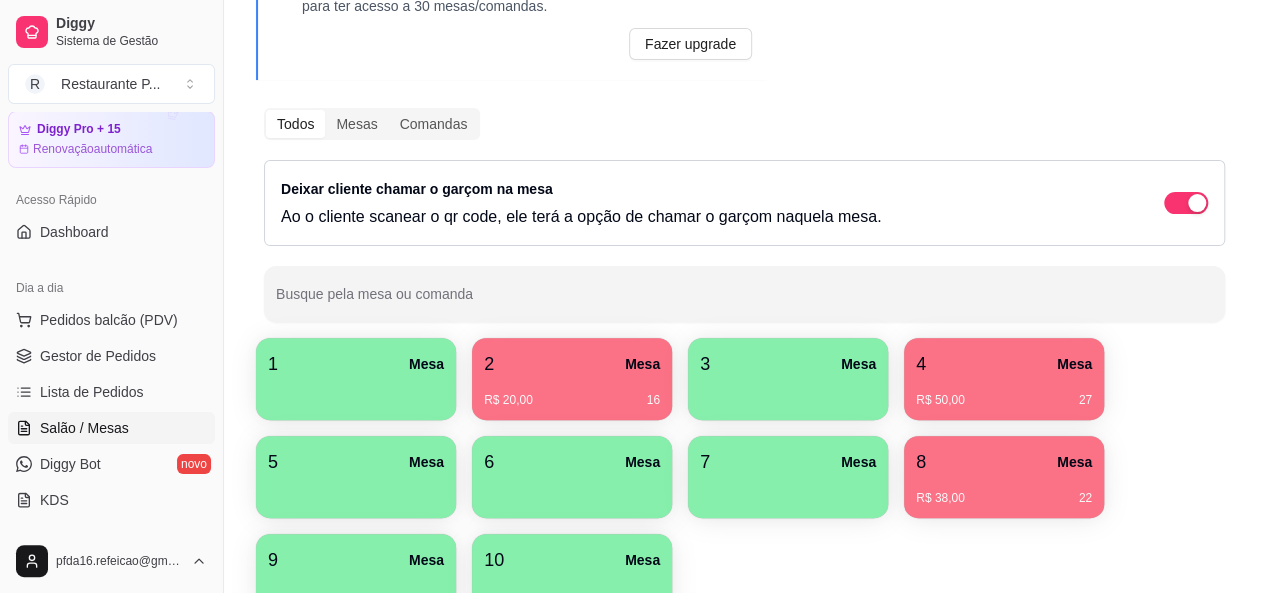 click on "Mesa" at bounding box center (1074, 364) 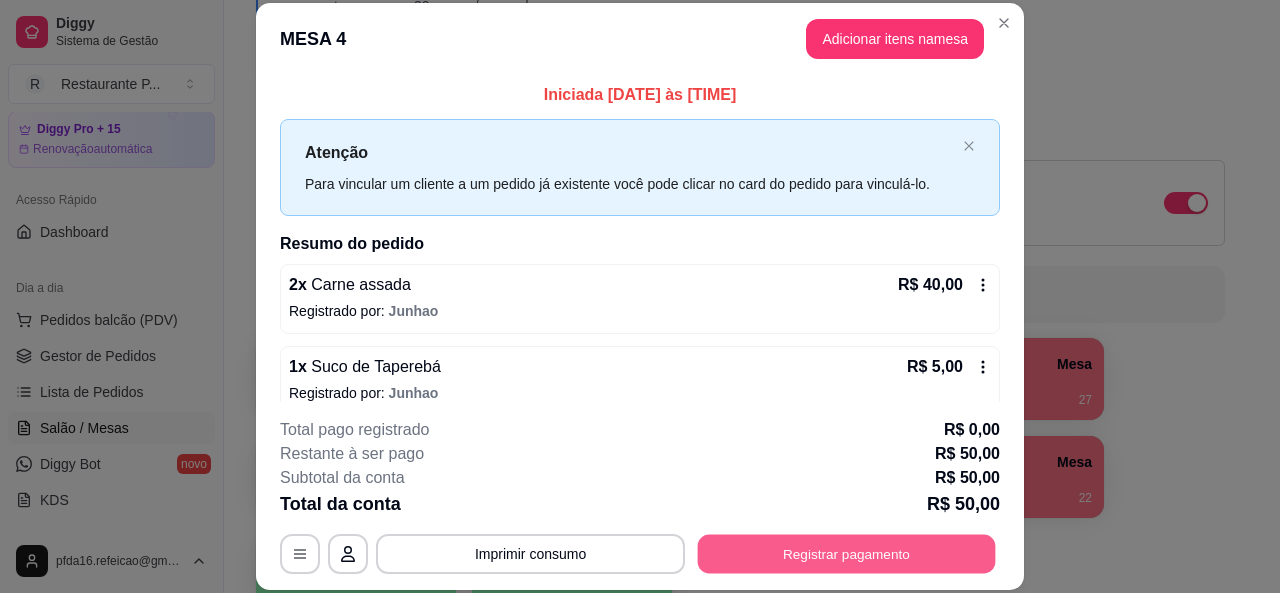 click on "Registrar pagamento" at bounding box center (847, 554) 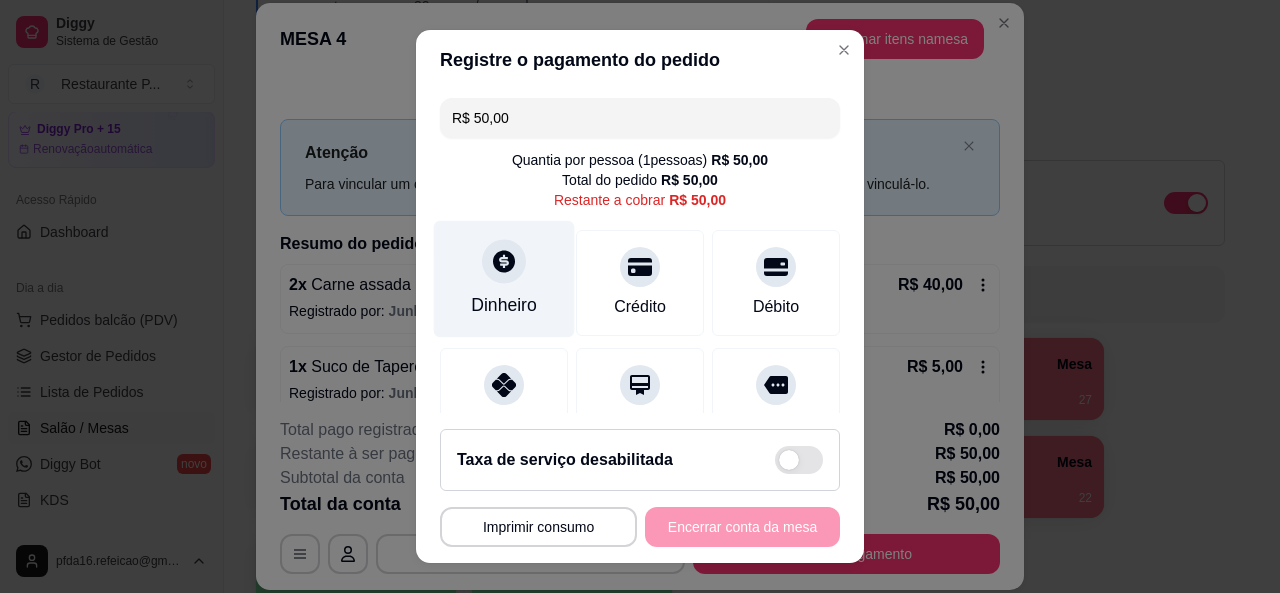 click on "Dinheiro" at bounding box center (504, 278) 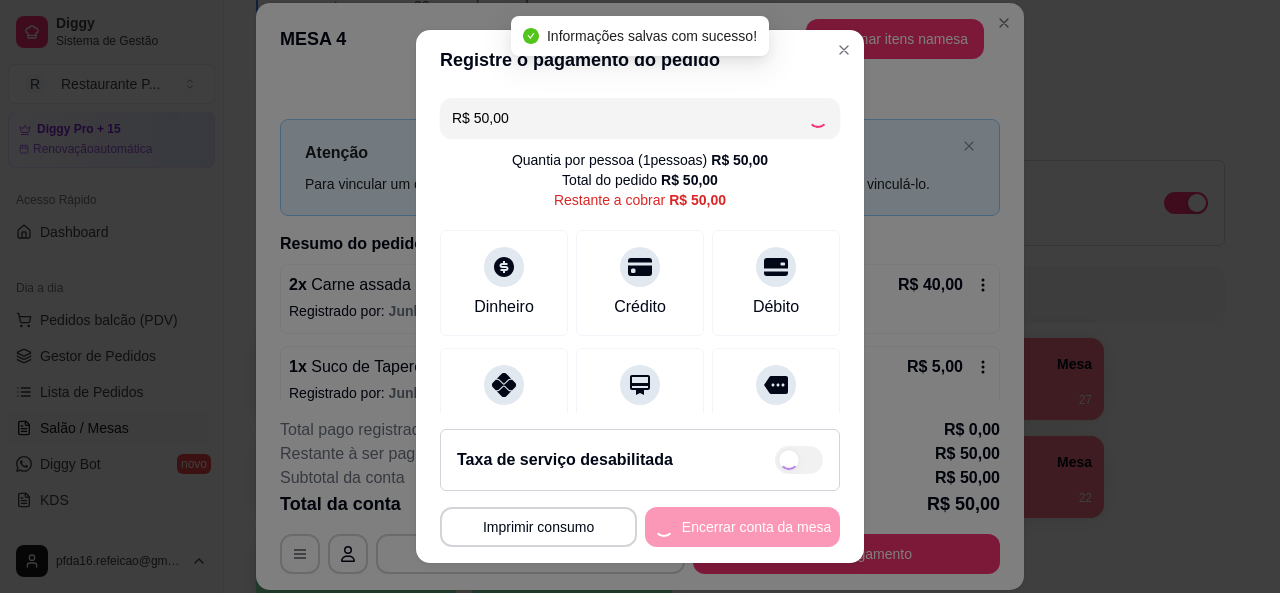 type on "R$ 0,00" 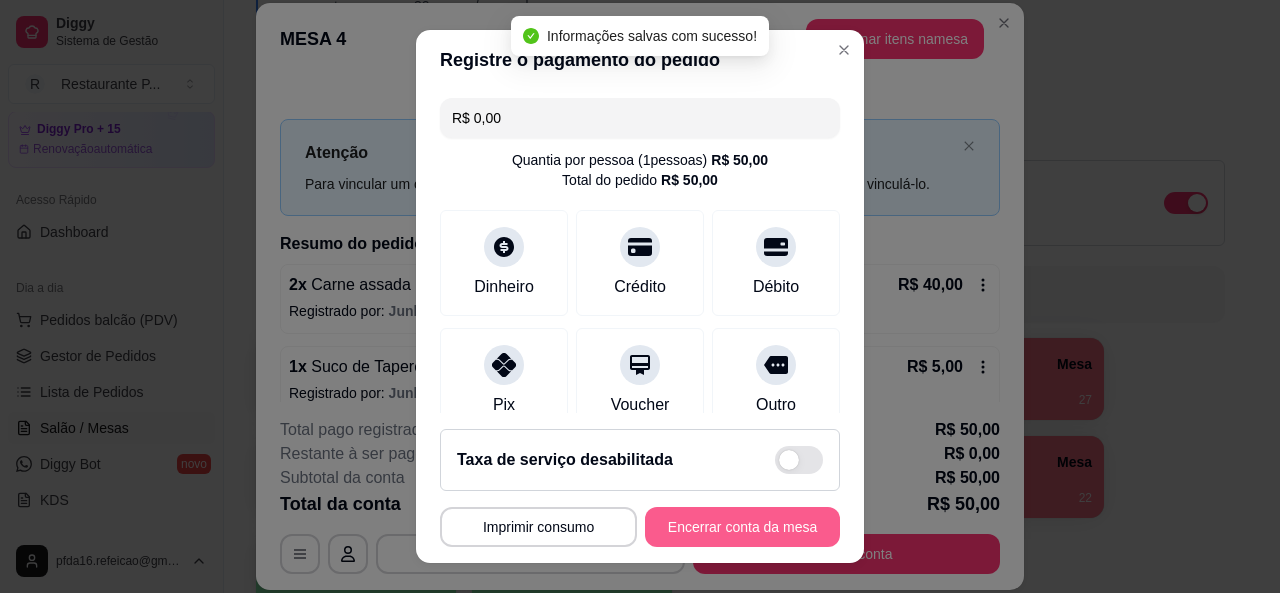 click on "Encerrar conta da mesa" at bounding box center [742, 527] 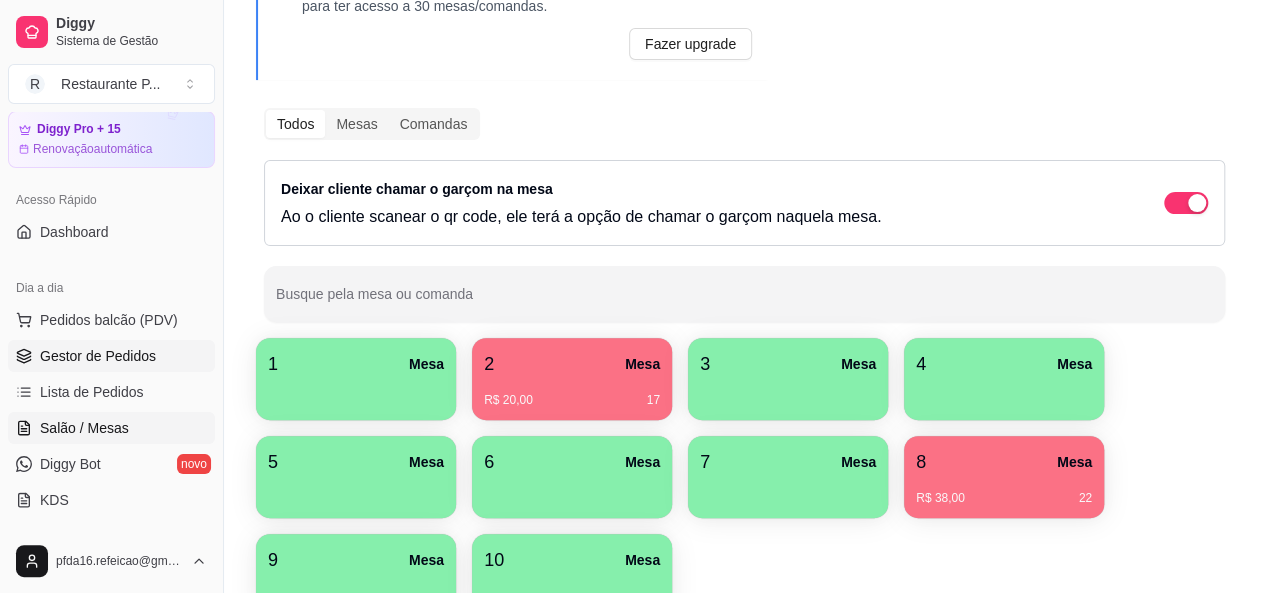 click on "Gestor de Pedidos" at bounding box center (98, 356) 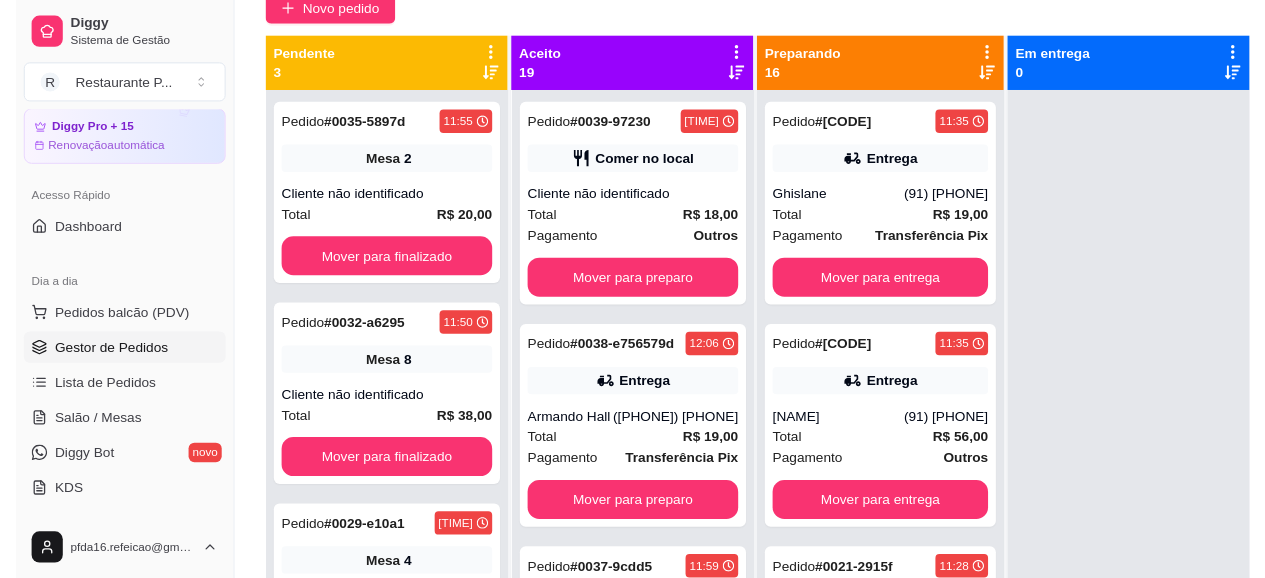 scroll, scrollTop: 0, scrollLeft: 0, axis: both 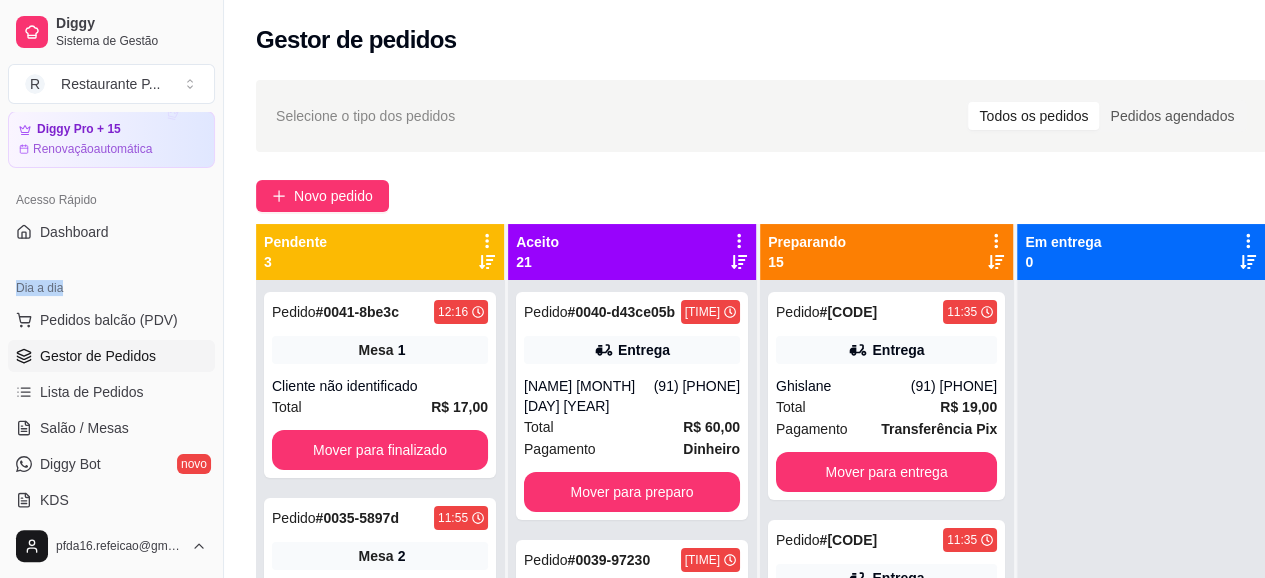 drag, startPoint x: 206, startPoint y: 247, endPoint x: 200, endPoint y: 295, distance: 48.373547 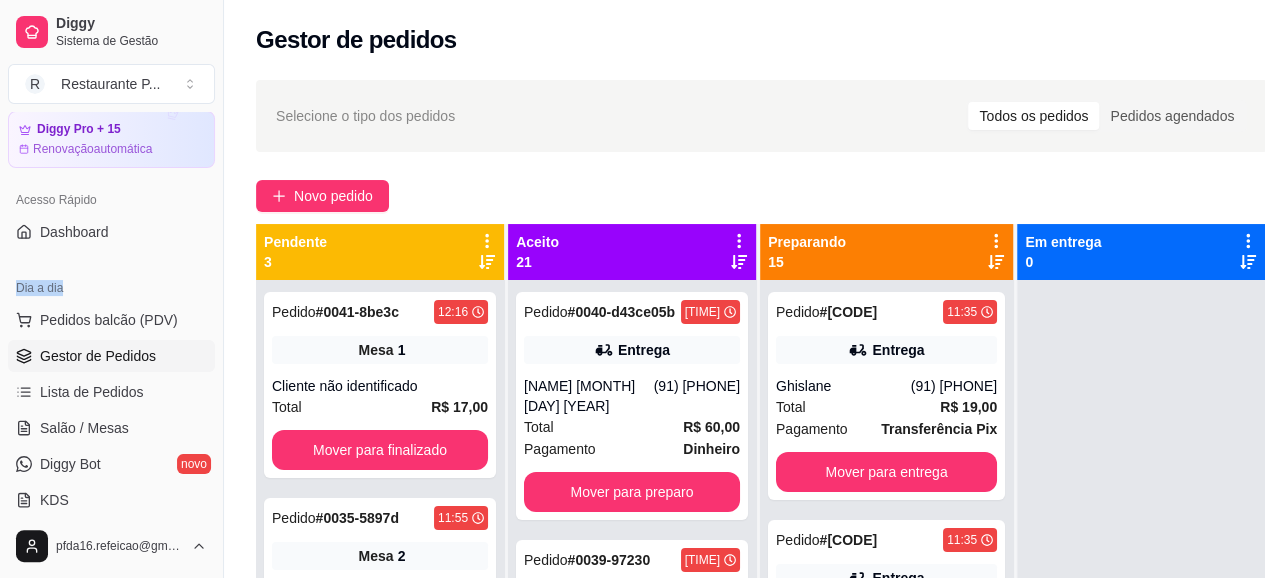 drag, startPoint x: 216, startPoint y: 243, endPoint x: 203, endPoint y: 325, distance: 83.02409 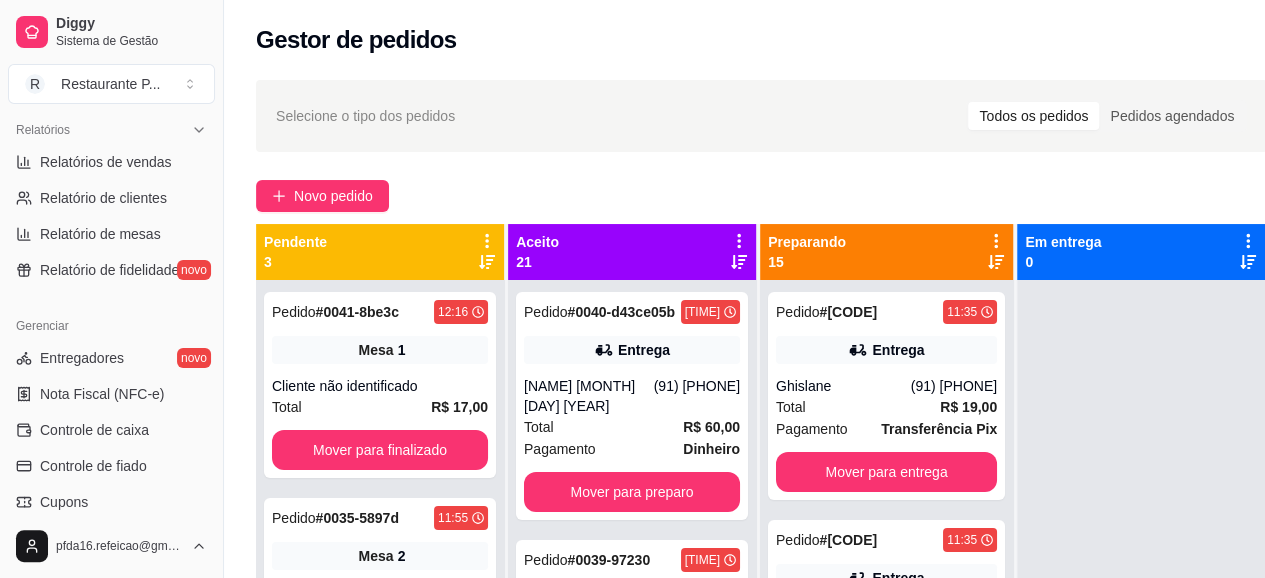 scroll, scrollTop: 644, scrollLeft: 0, axis: vertical 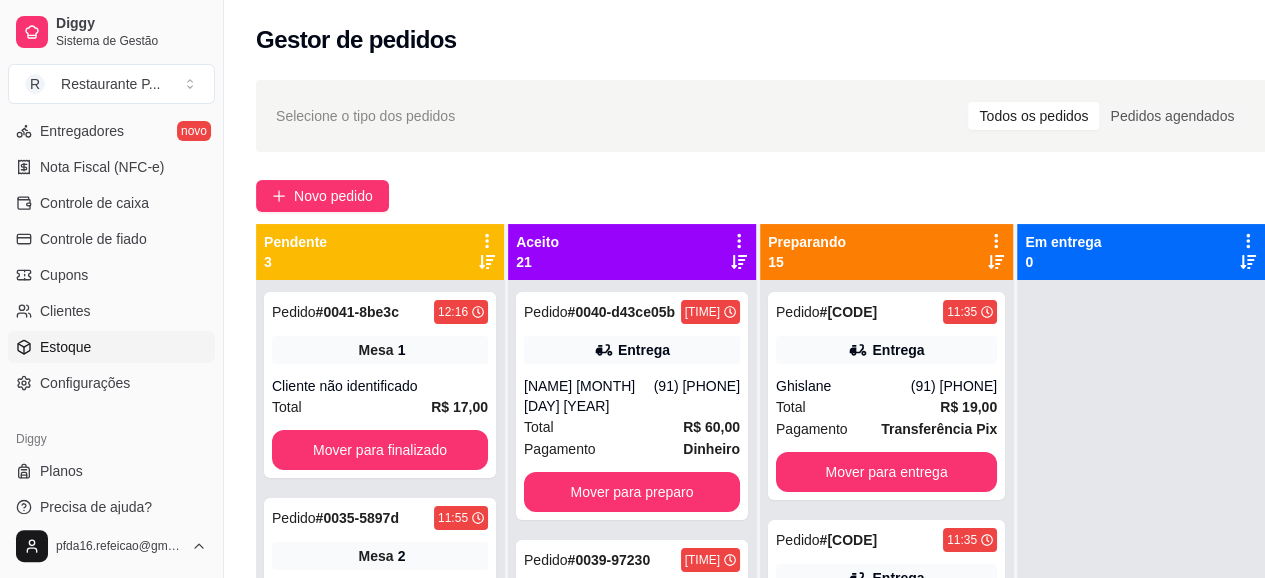 click on "Estoque" at bounding box center [65, 347] 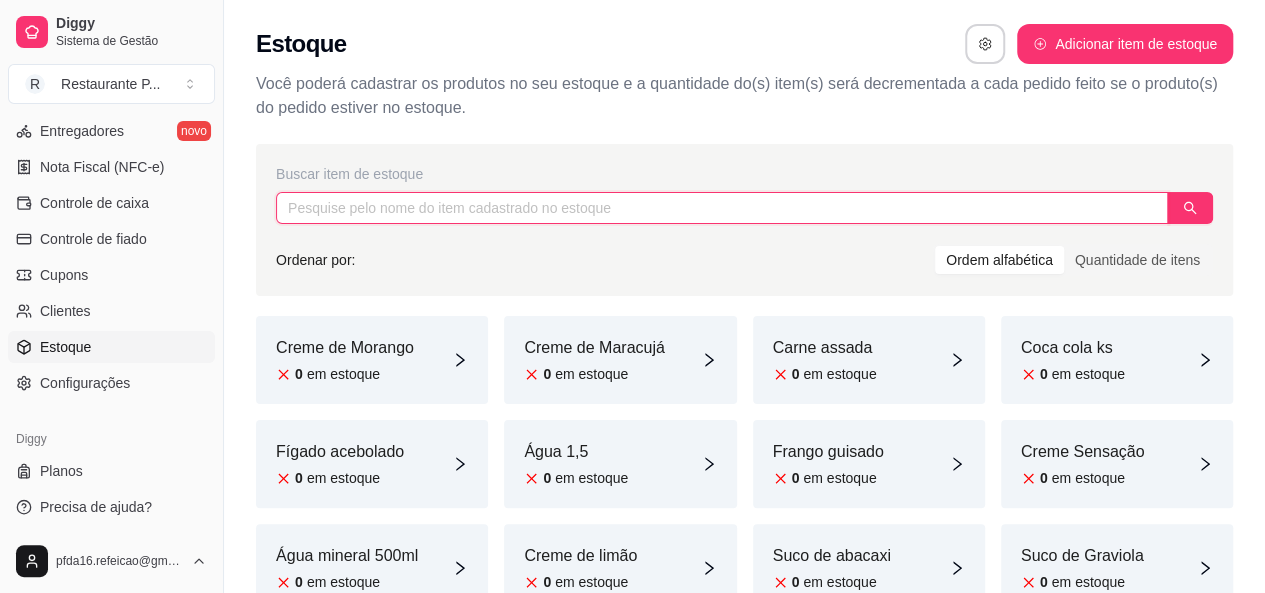 click at bounding box center (722, 208) 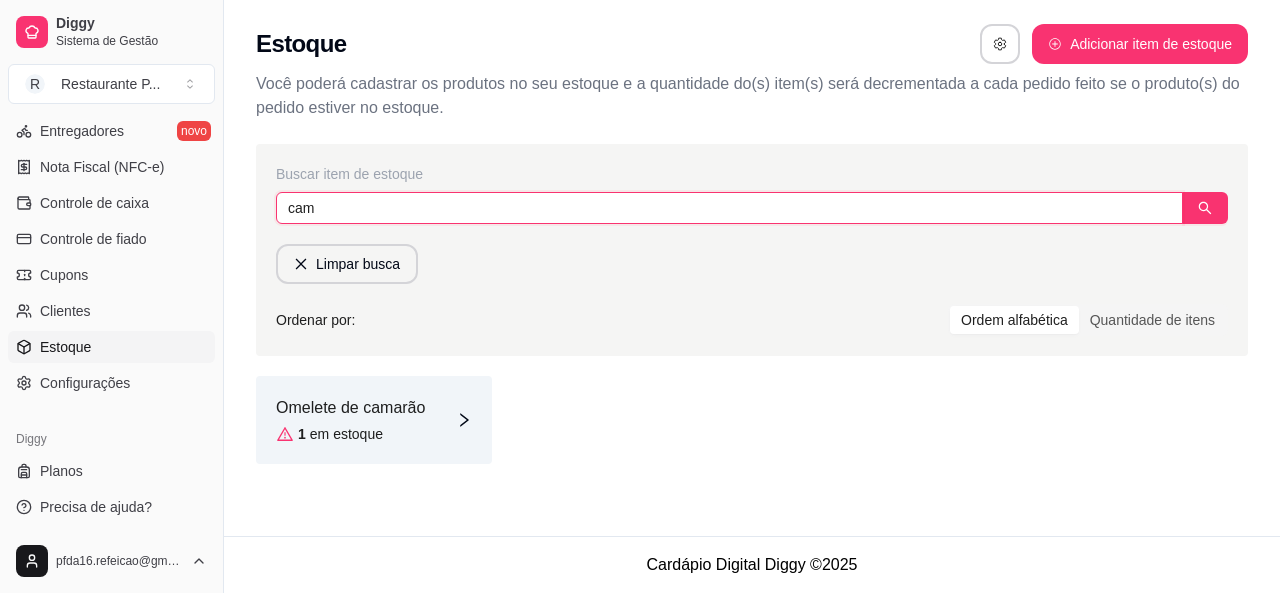type on "cam" 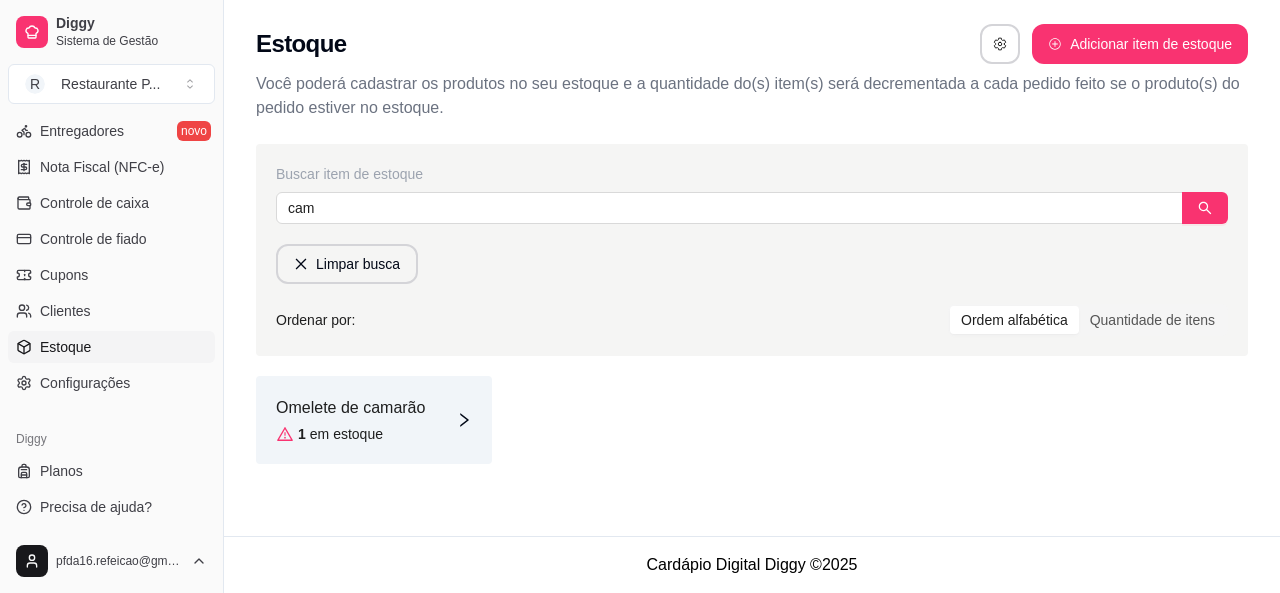 click on "1 em estoque" at bounding box center [350, 434] 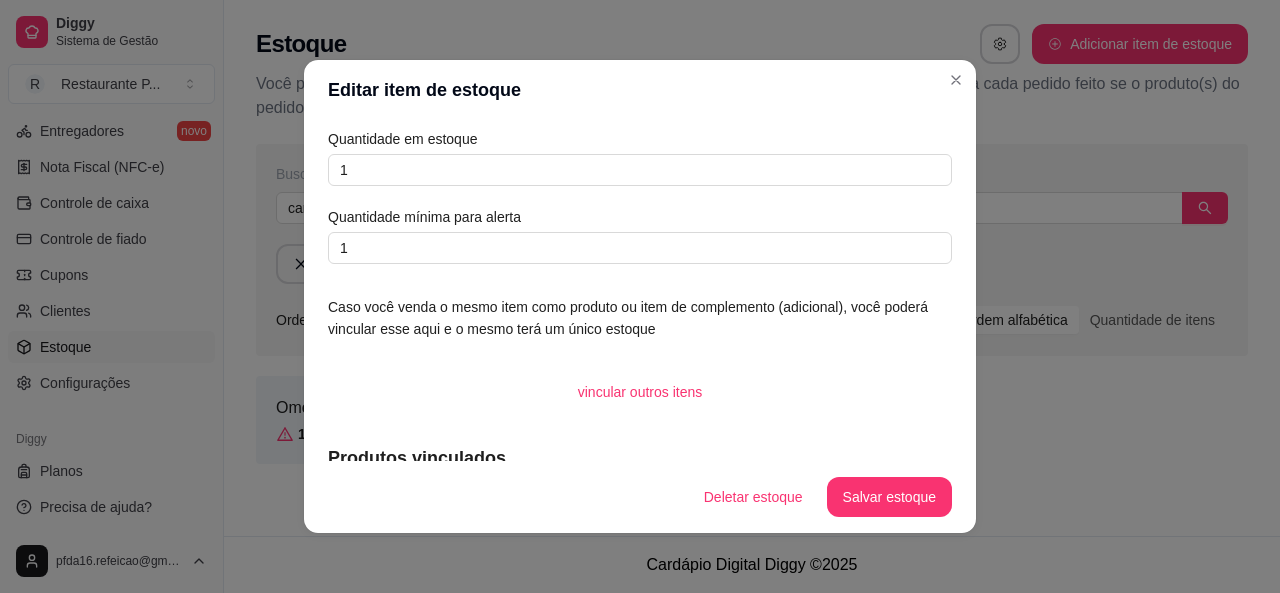 click on "Quantidade   em estoque" at bounding box center [640, 139] 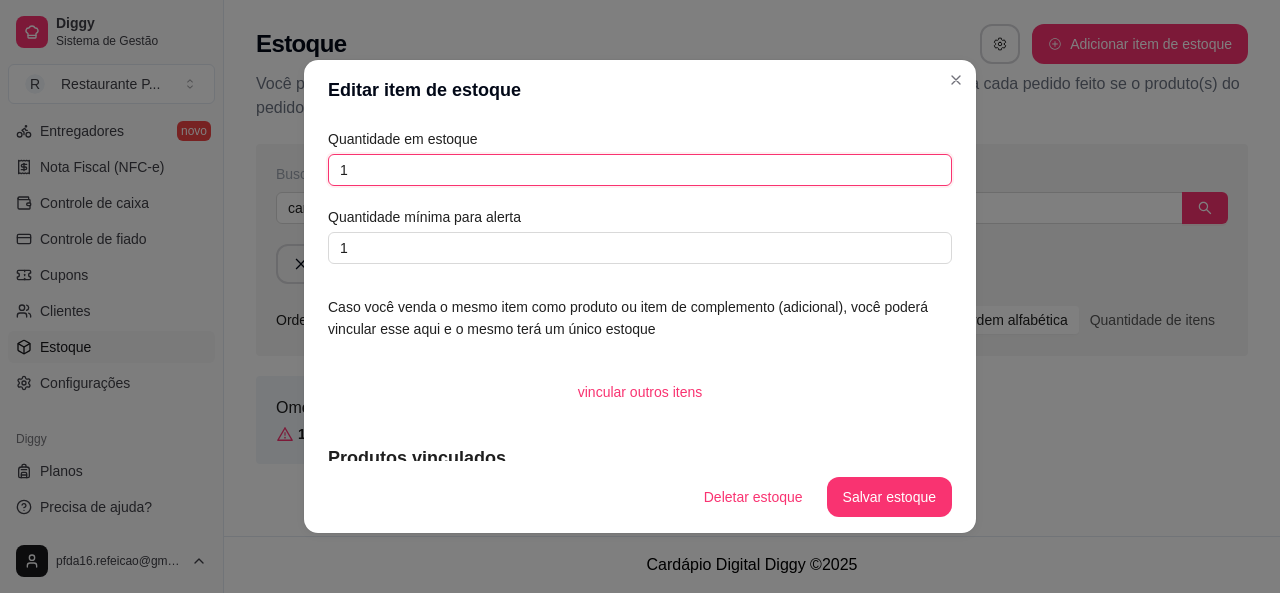 click on "1" at bounding box center (640, 170) 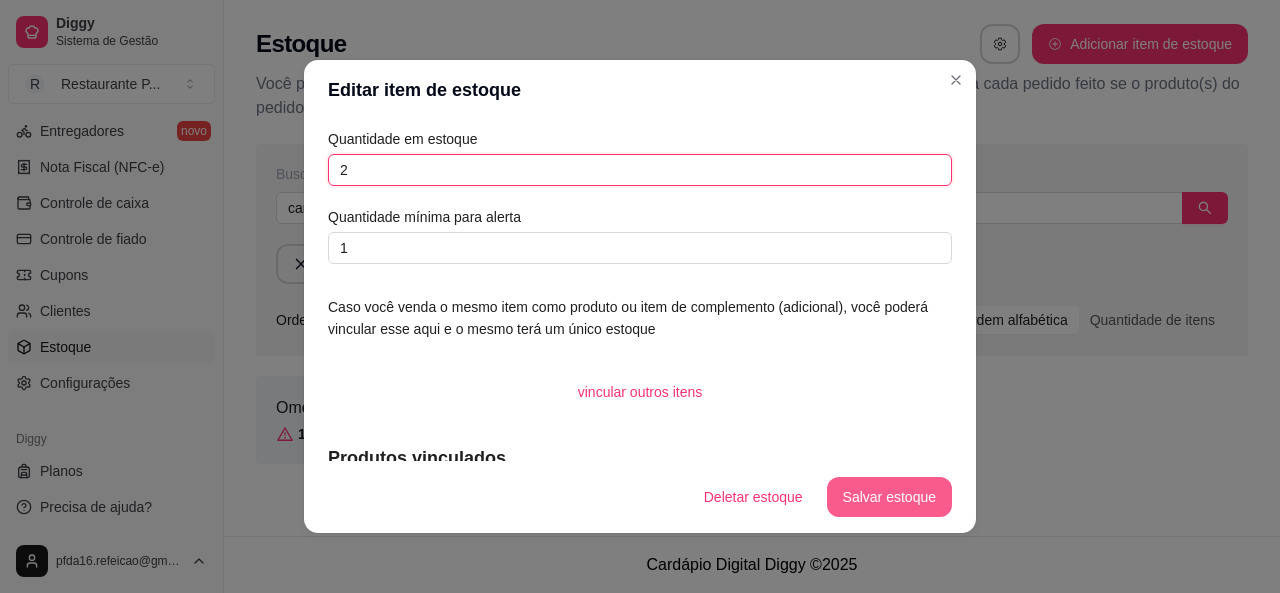 type on "2" 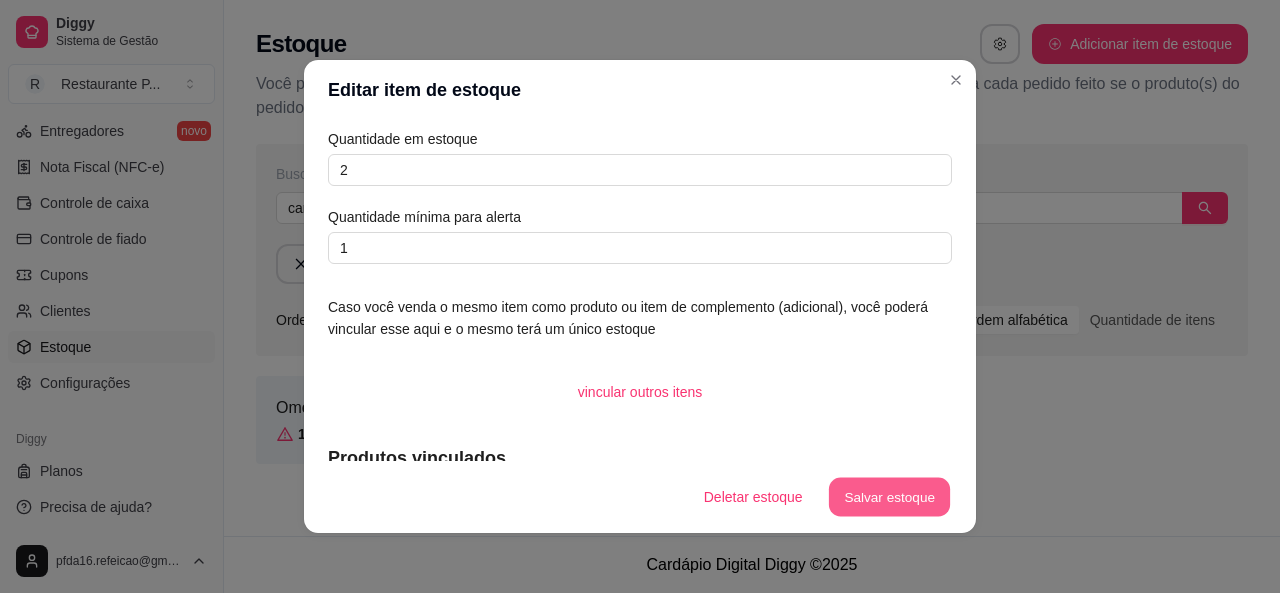 click on "Salvar estoque" at bounding box center (889, 497) 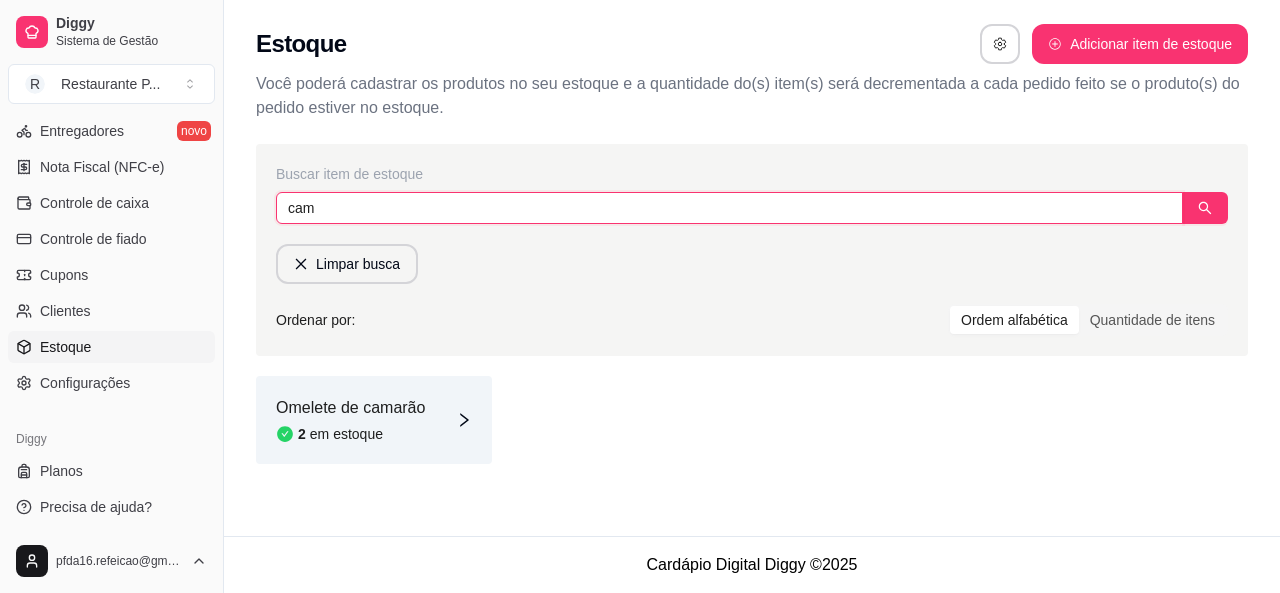click on "cam" at bounding box center [729, 208] 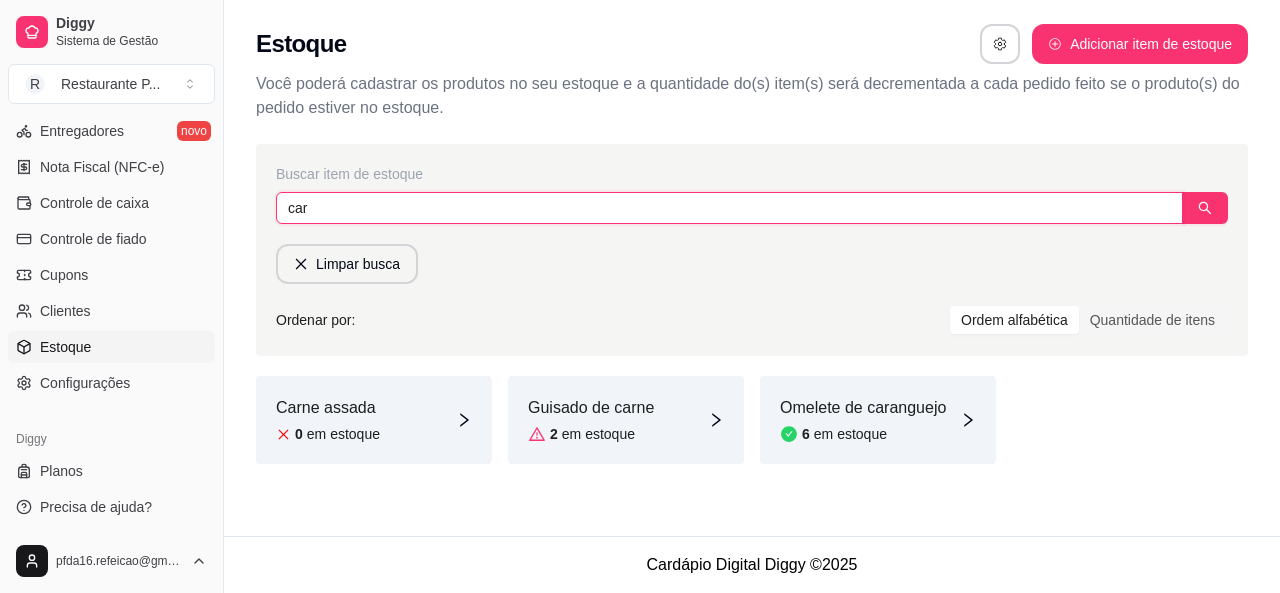 type on "car" 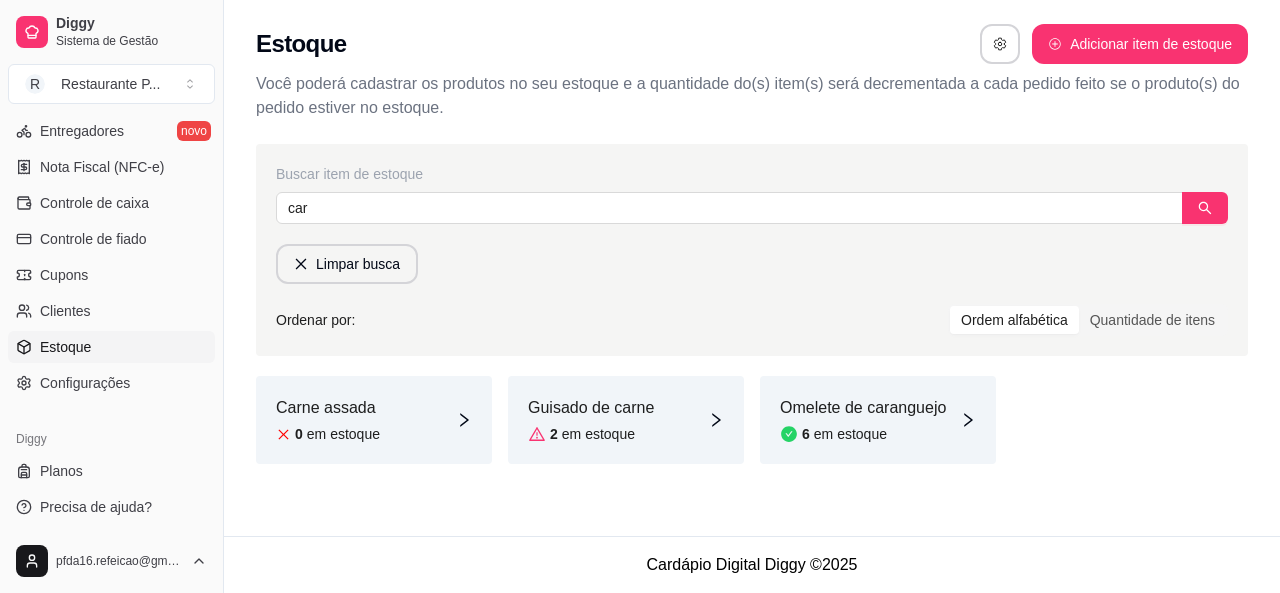 click on "Carne assada" at bounding box center [328, 408] 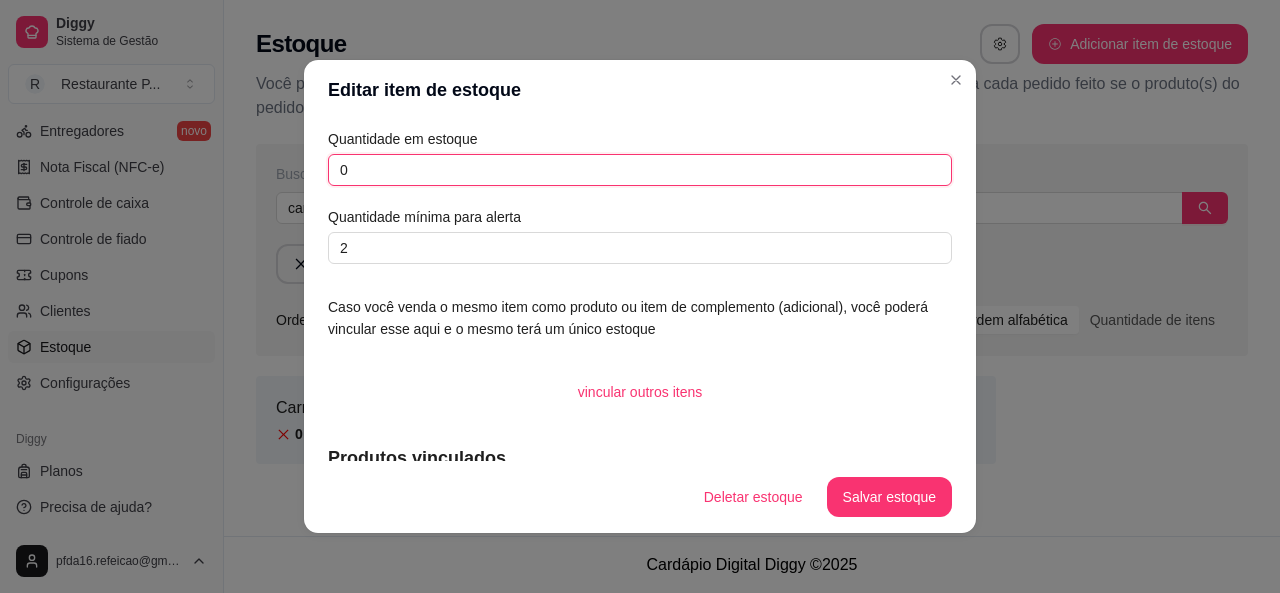 click on "0" at bounding box center (640, 170) 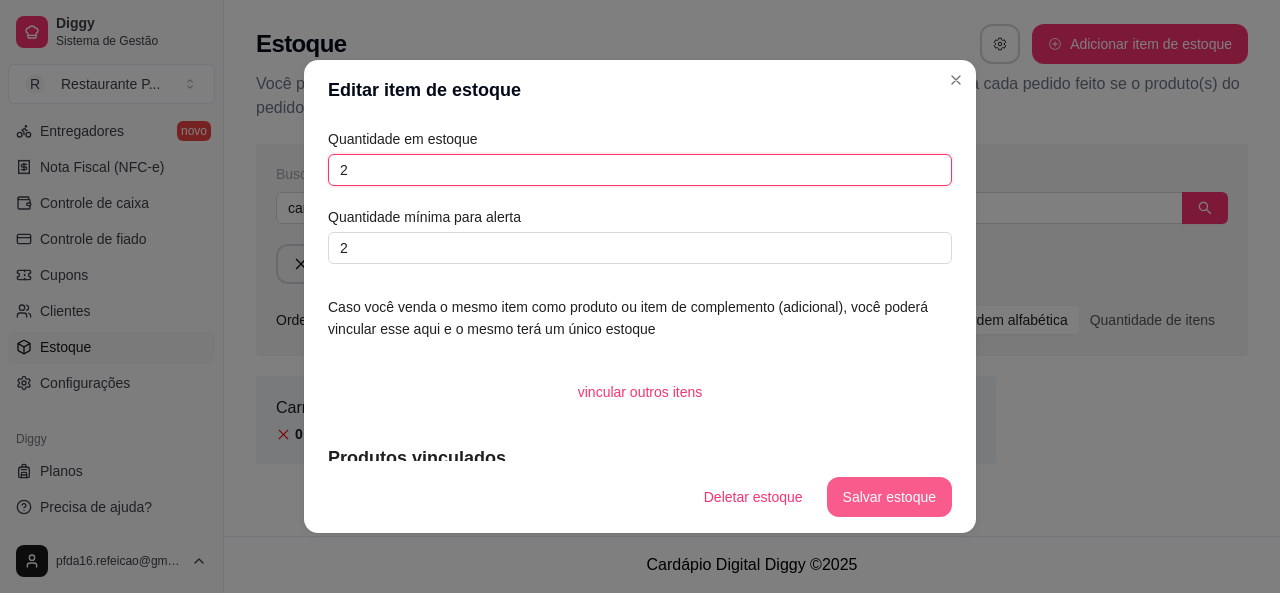 type on "2" 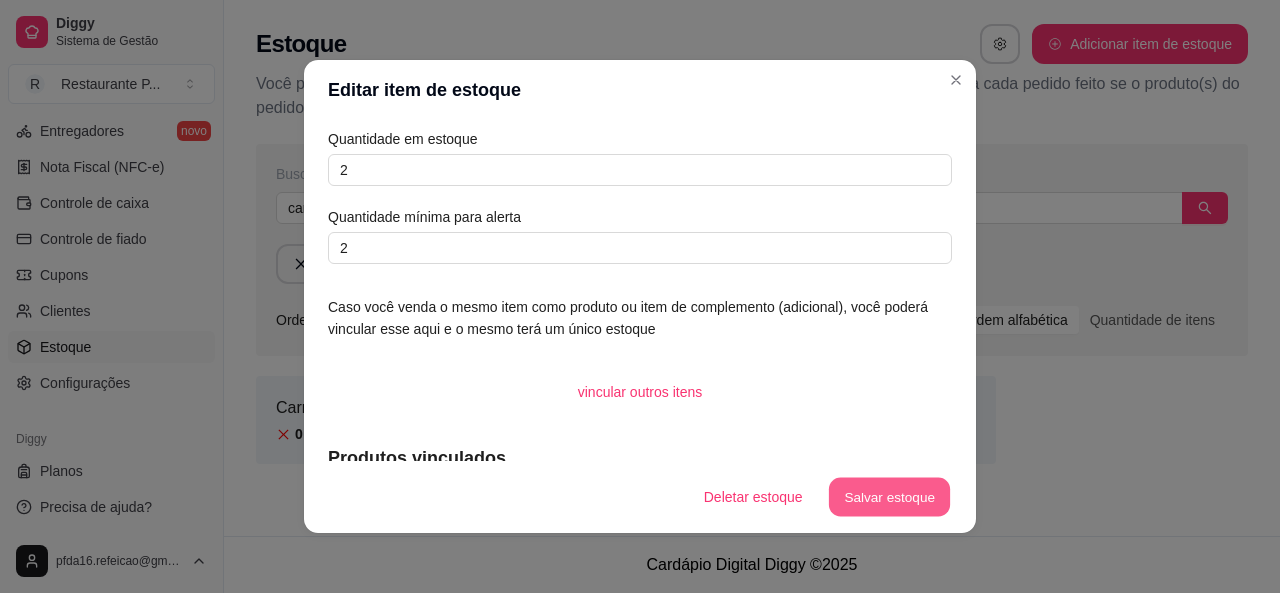 click on "Salvar estoque" at bounding box center (889, 497) 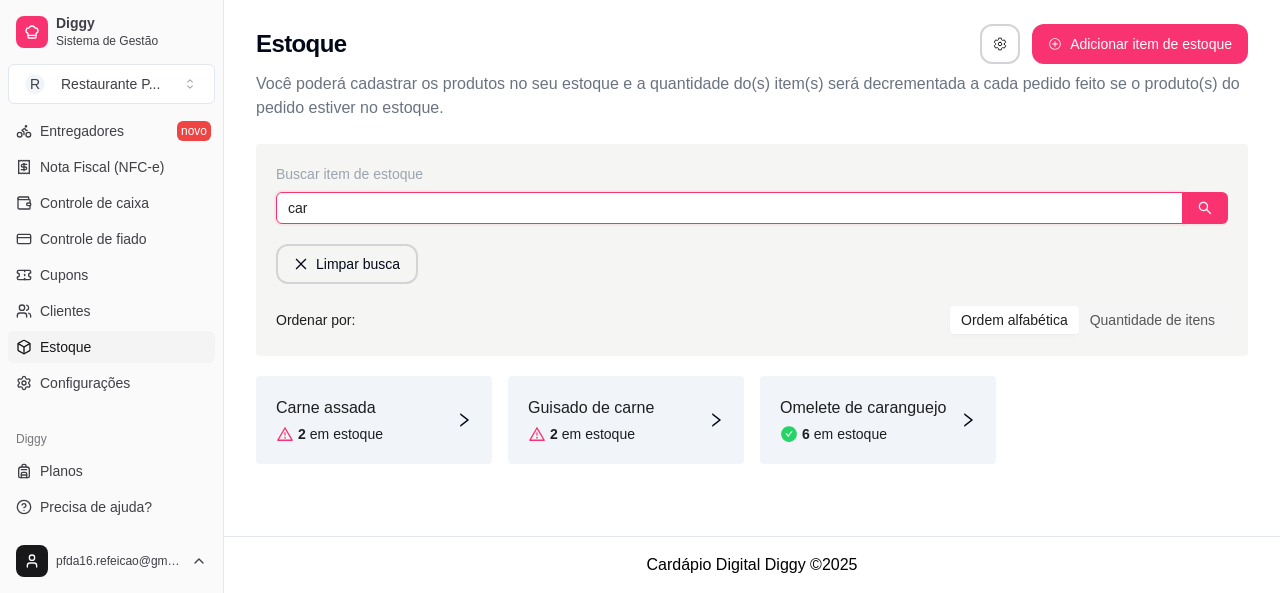 click on "car" at bounding box center (729, 208) 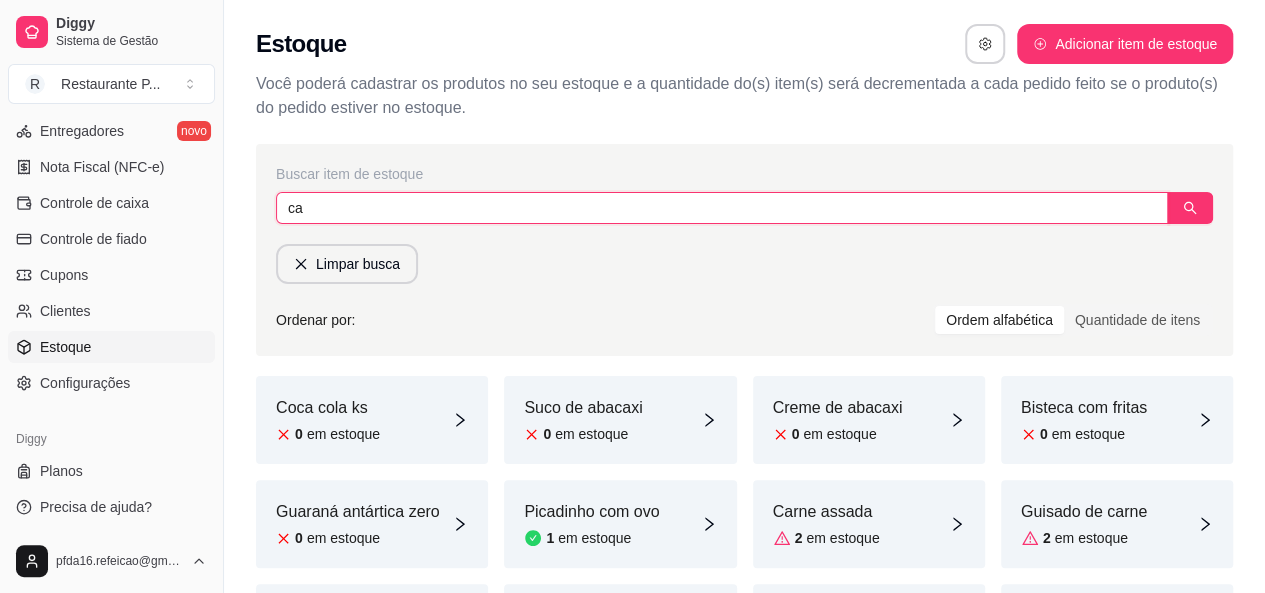 type on "c" 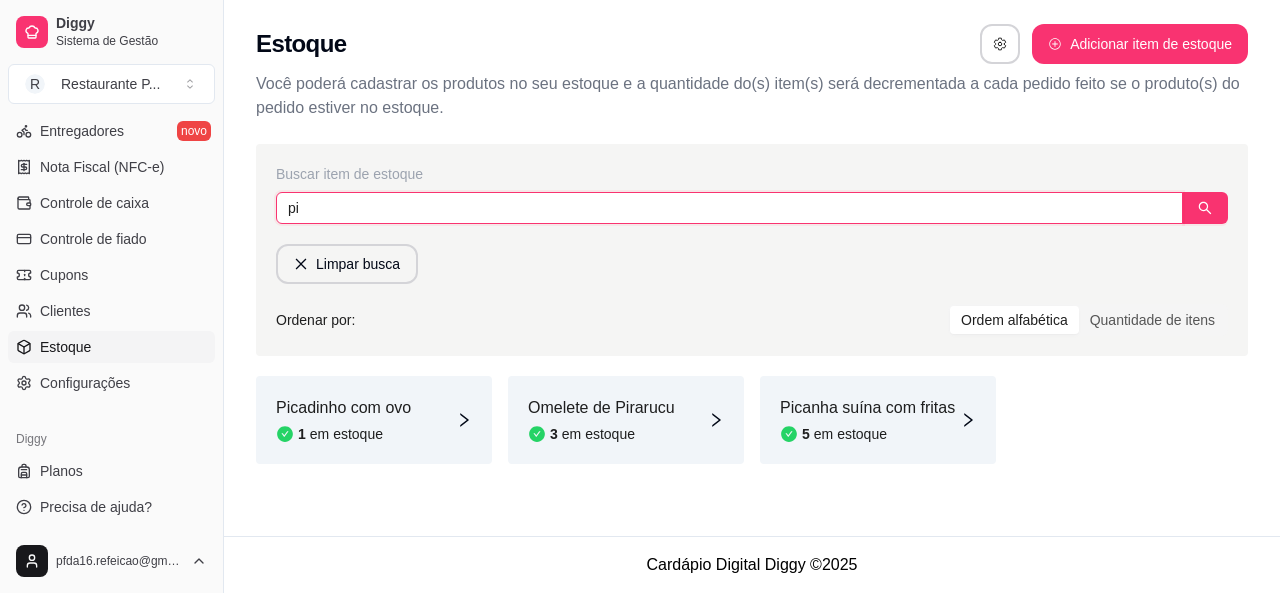click on "pi" at bounding box center [729, 208] 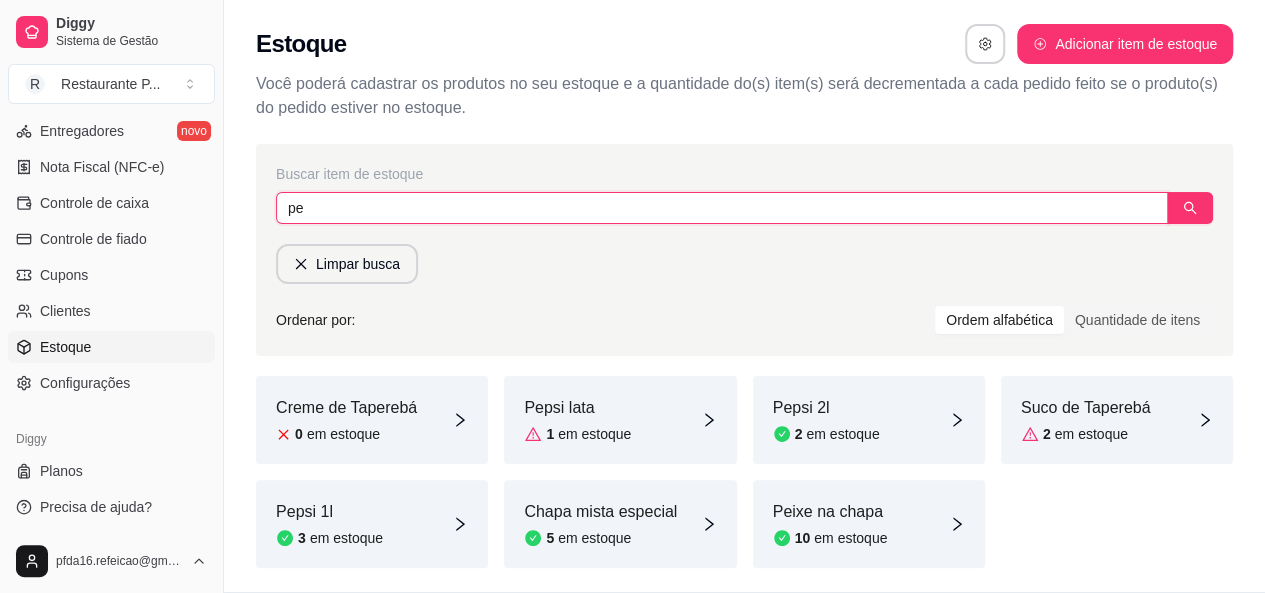 type on "p" 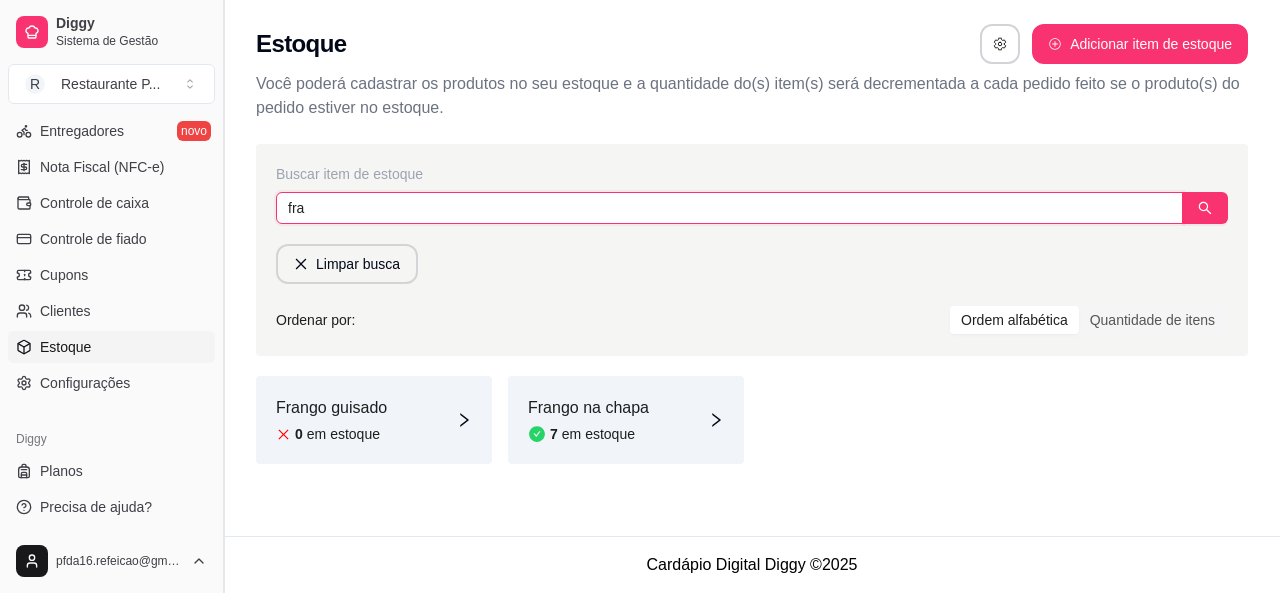 type on "fra" 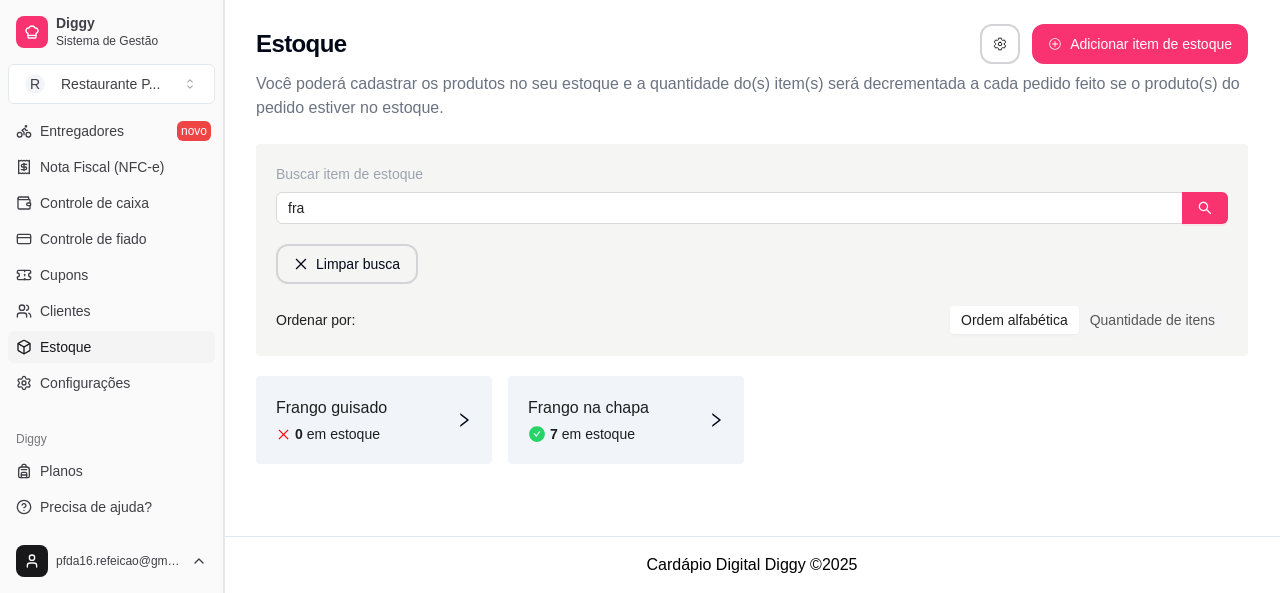 click at bounding box center [223, 296] 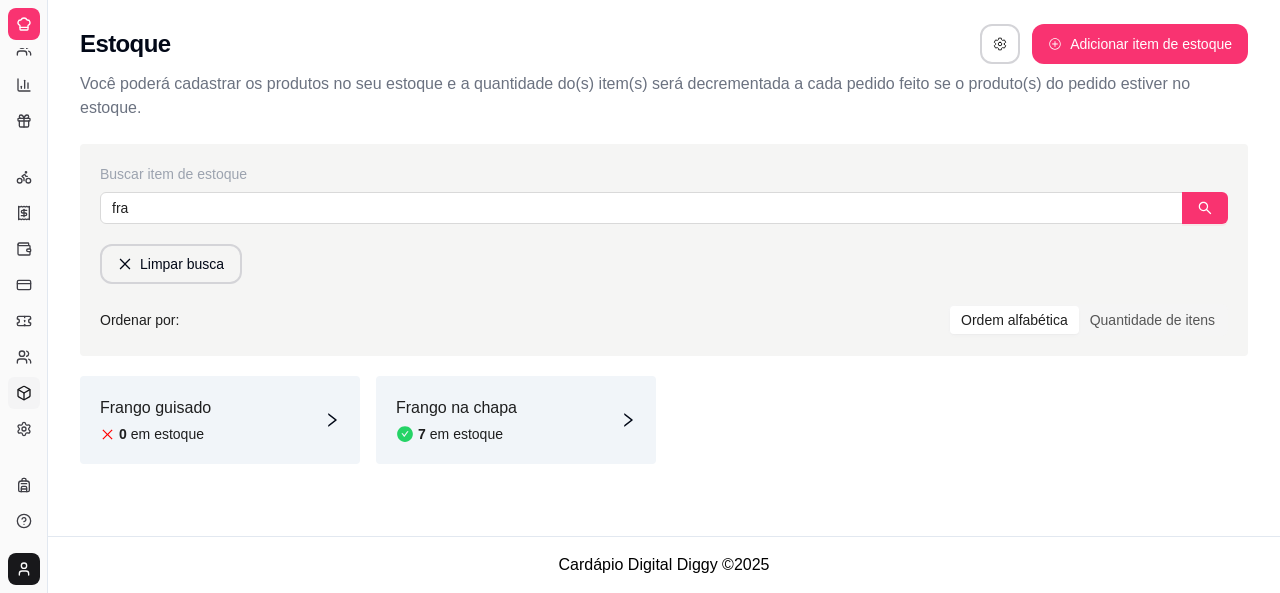 scroll, scrollTop: 442, scrollLeft: 0, axis: vertical 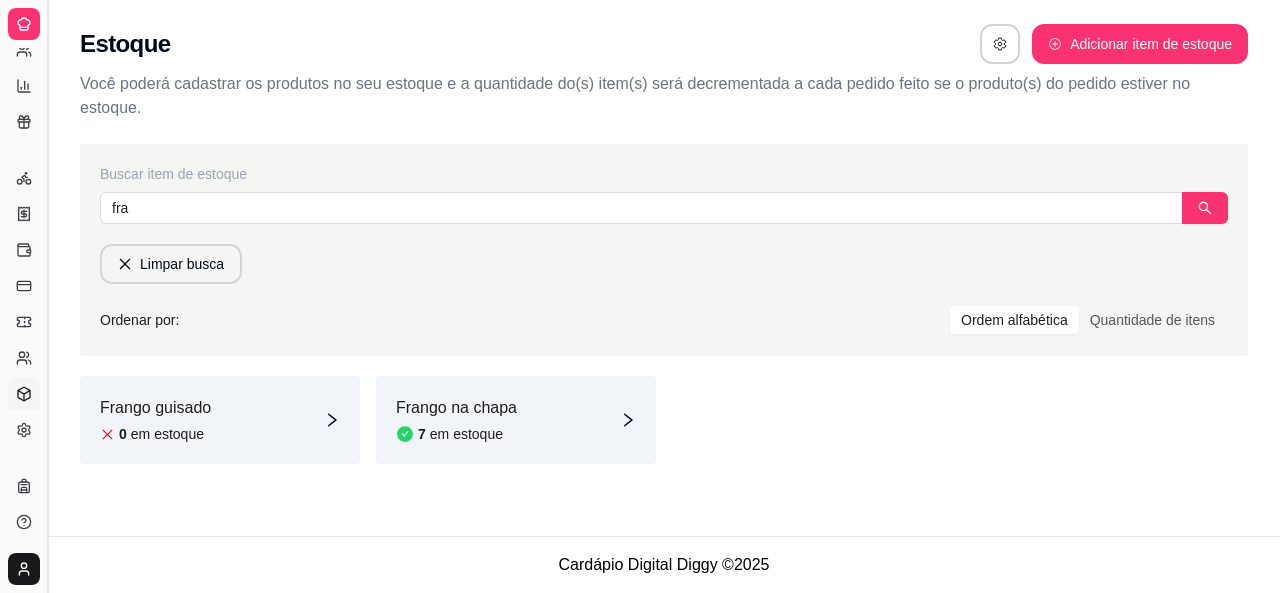 click at bounding box center [47, 296] 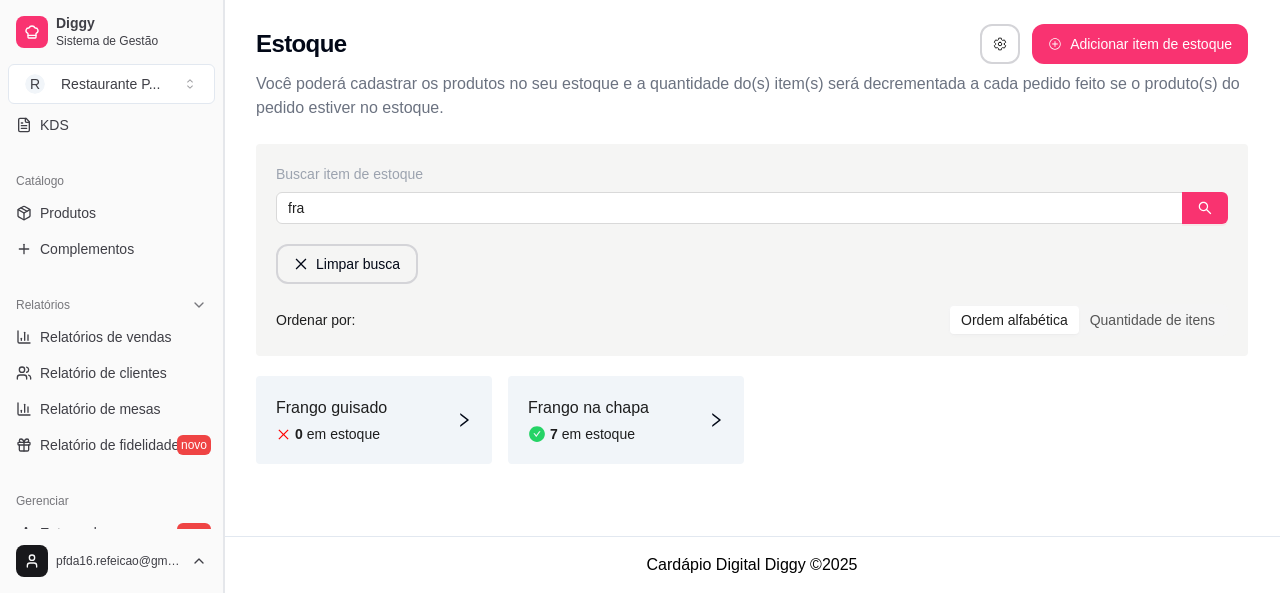 scroll, scrollTop: 759, scrollLeft: 0, axis: vertical 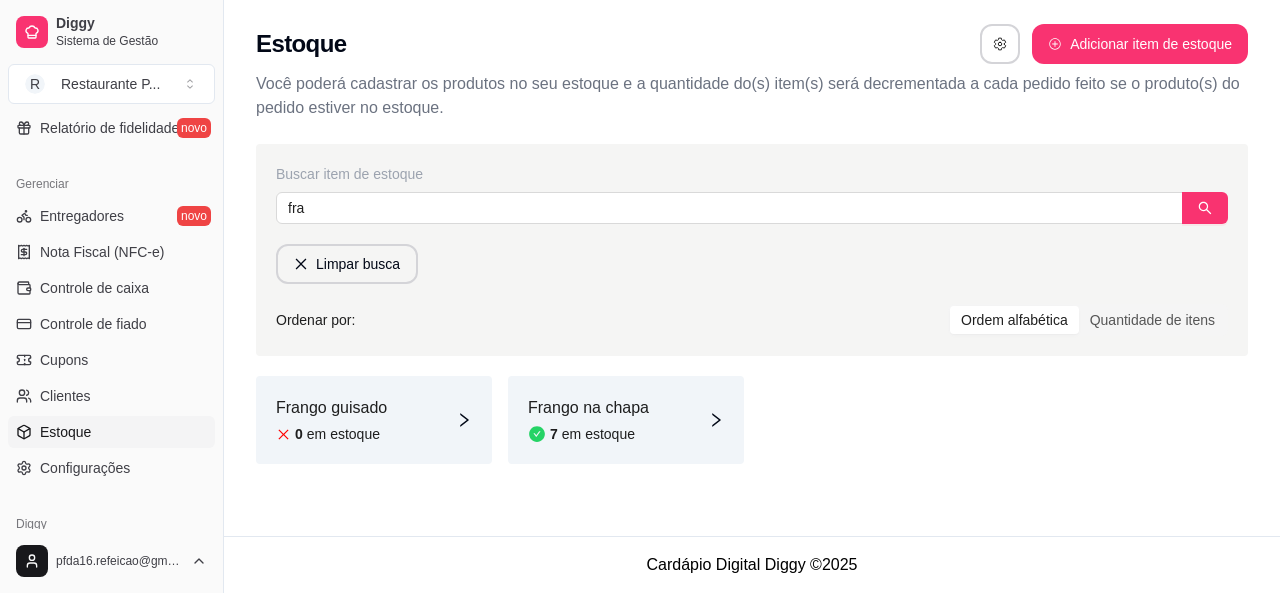 click at bounding box center [223, 296] 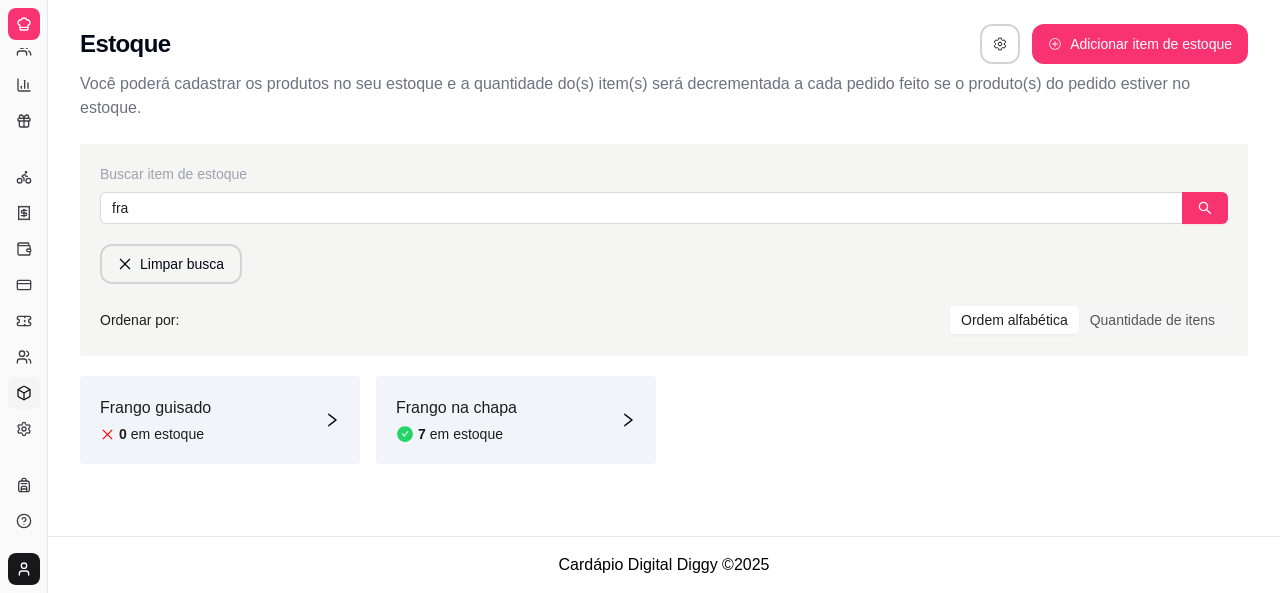 scroll, scrollTop: 442, scrollLeft: 0, axis: vertical 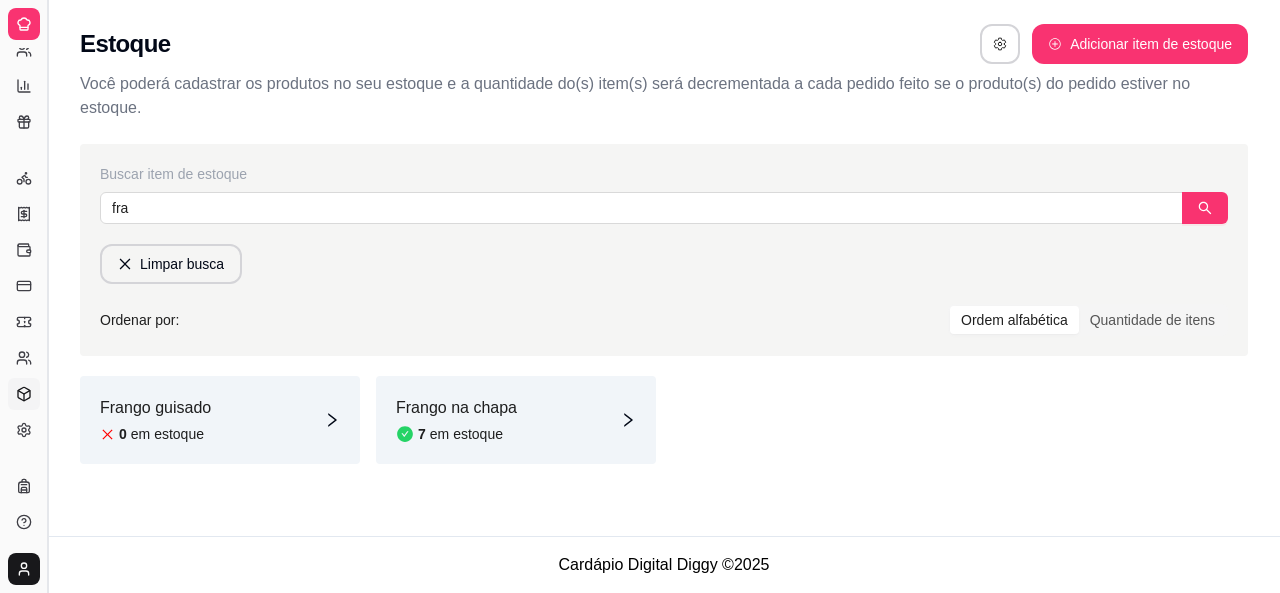 click at bounding box center (47, 296) 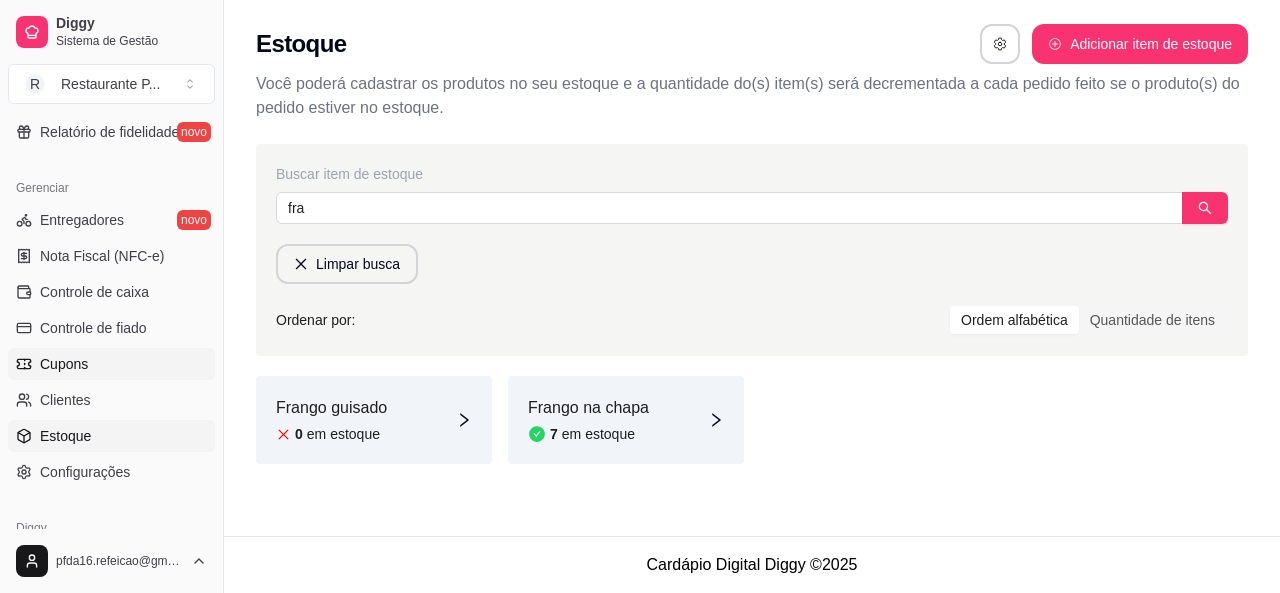 scroll, scrollTop: 759, scrollLeft: 0, axis: vertical 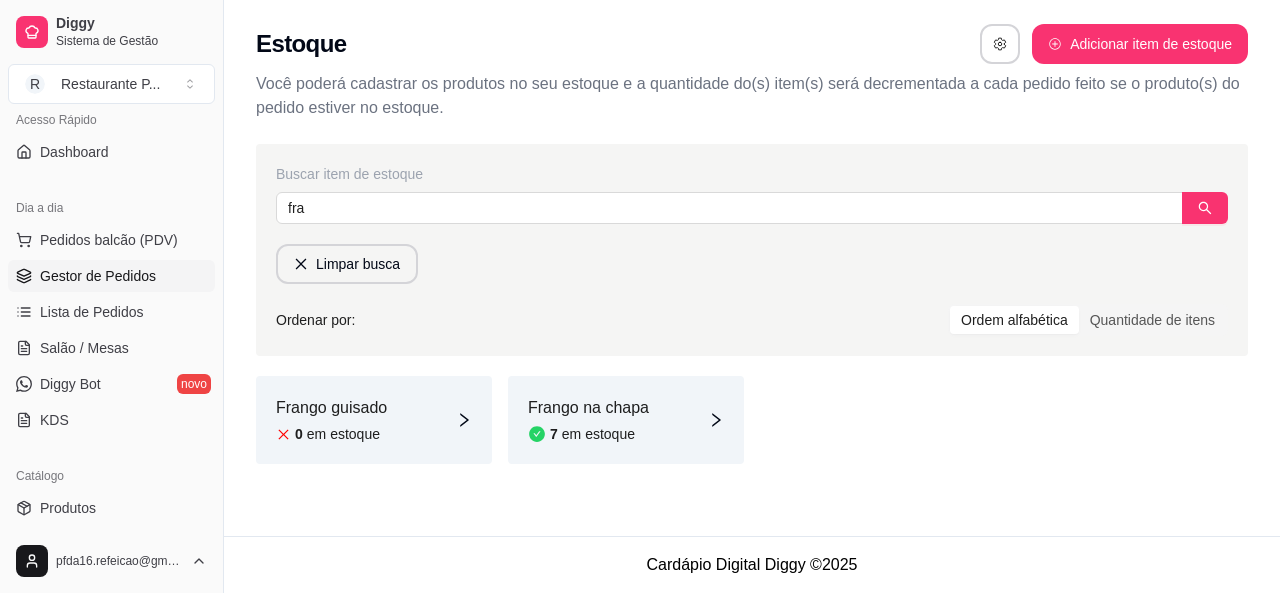 click on "Gestor de Pedidos" at bounding box center [98, 276] 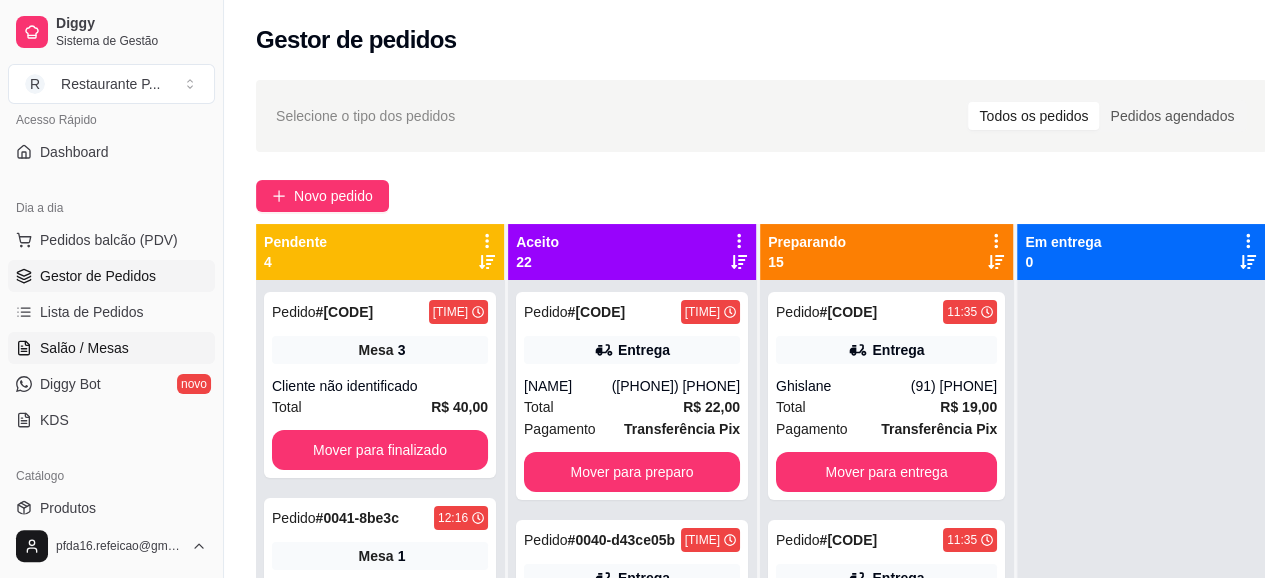 click on "Salão / Mesas" at bounding box center (111, 348) 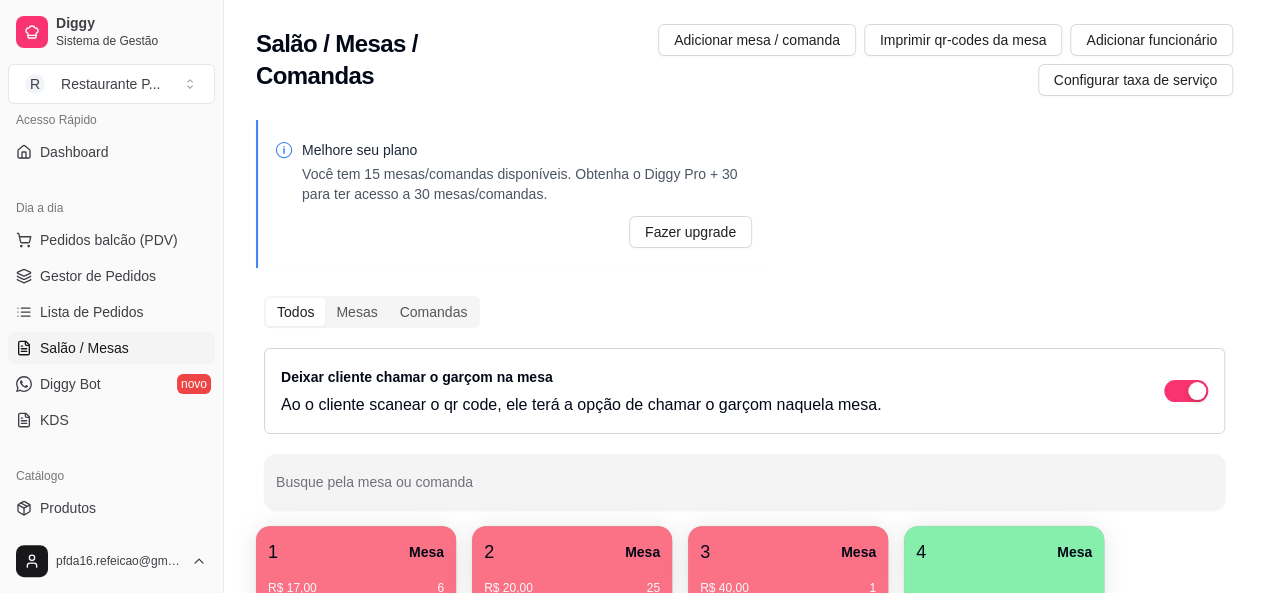 click on "2 Mesa" at bounding box center (572, 552) 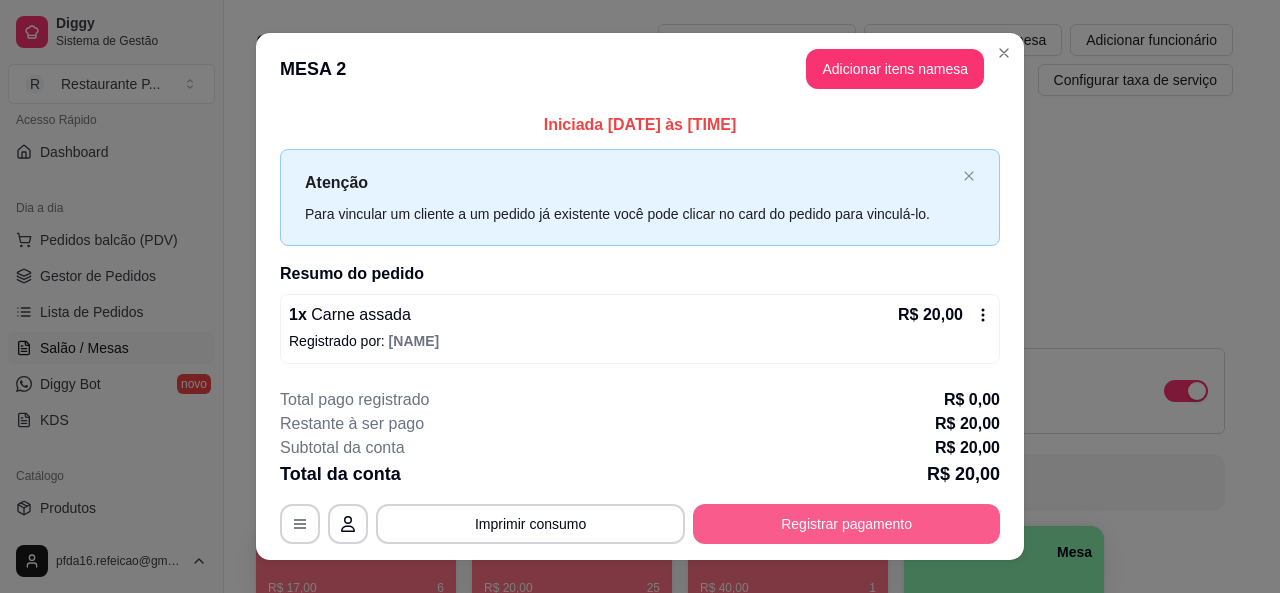 click on "Registrar pagamento" at bounding box center (846, 524) 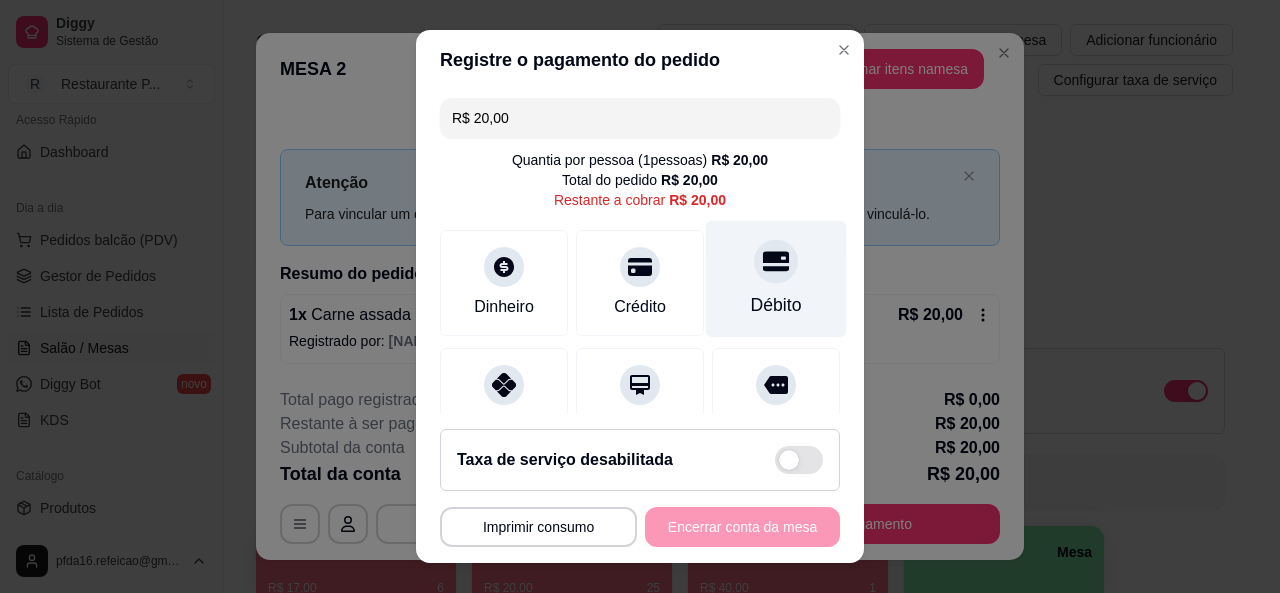 click on "Débito" at bounding box center (776, 278) 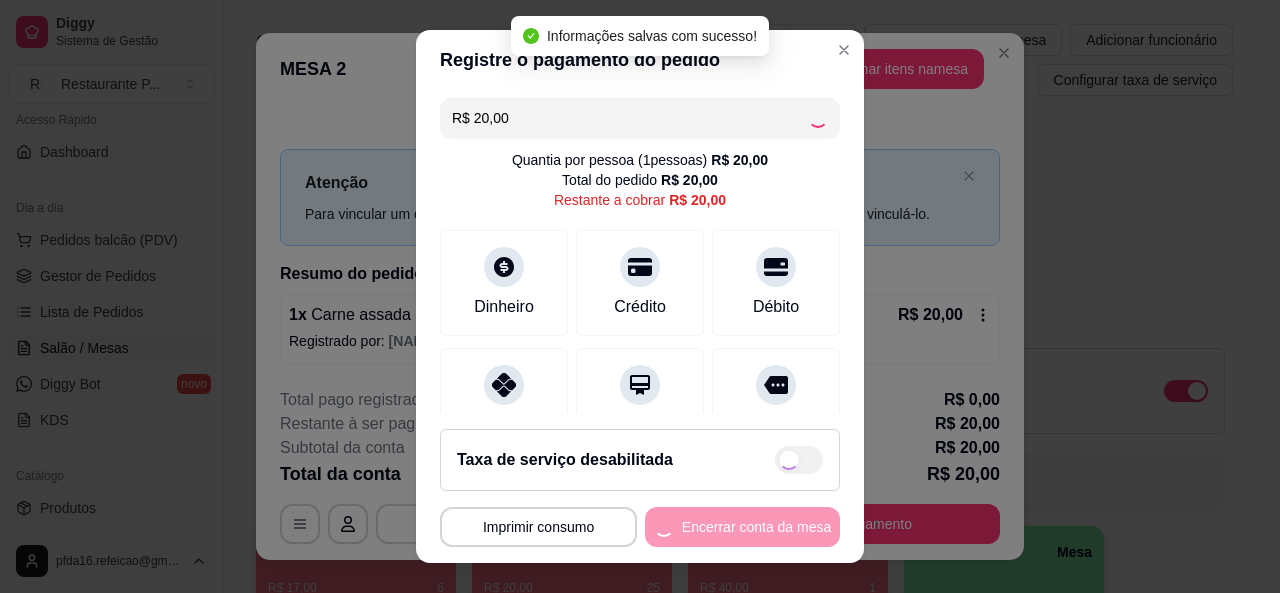 type on "R$ 0,00" 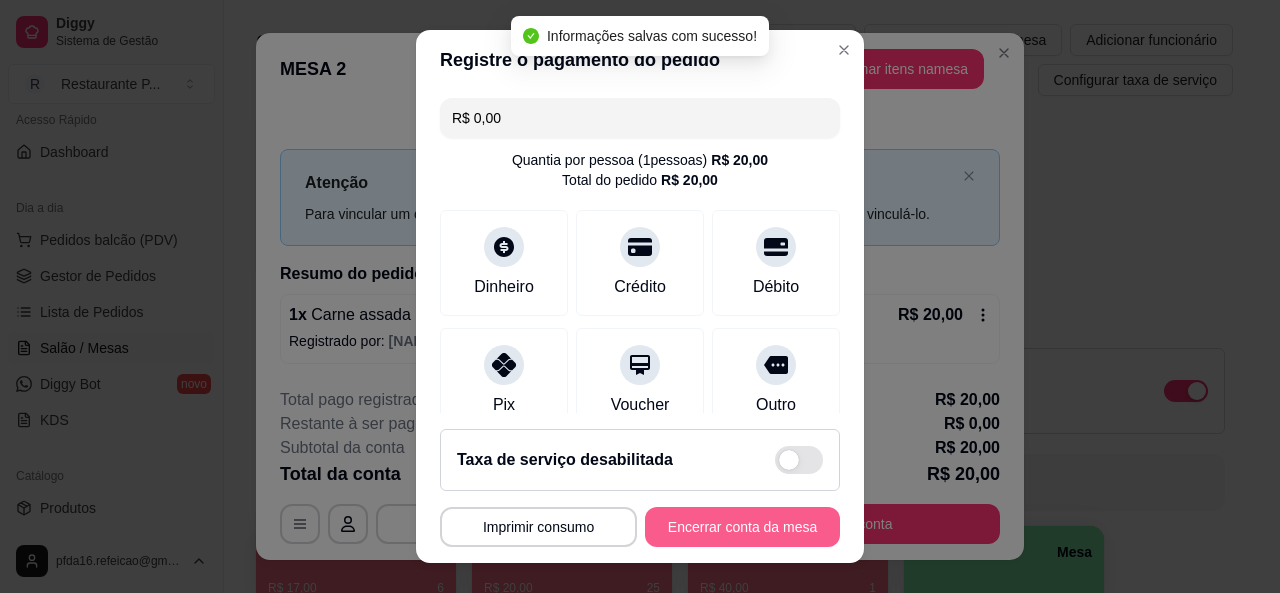 click on "Encerrar conta da mesa" at bounding box center (742, 527) 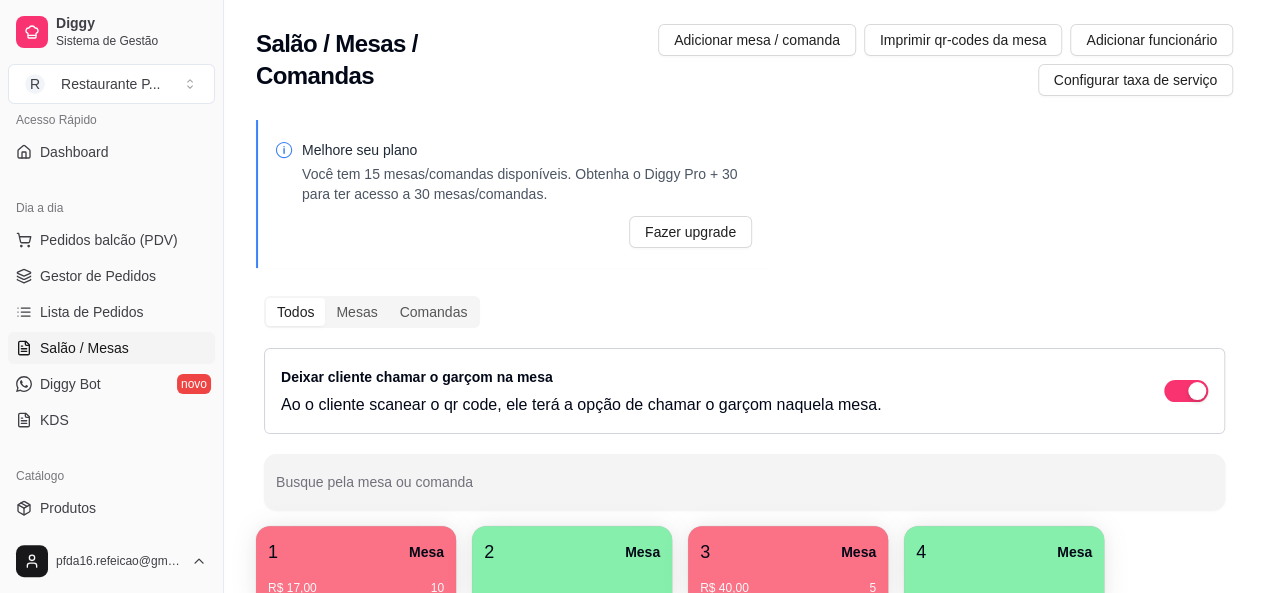 click on "Dia a dia Pedidos balcão (PDV) Gestor de Pedidos Lista de Pedidos Salão / Mesas Diggy Bot novo KDS" at bounding box center (111, 314) 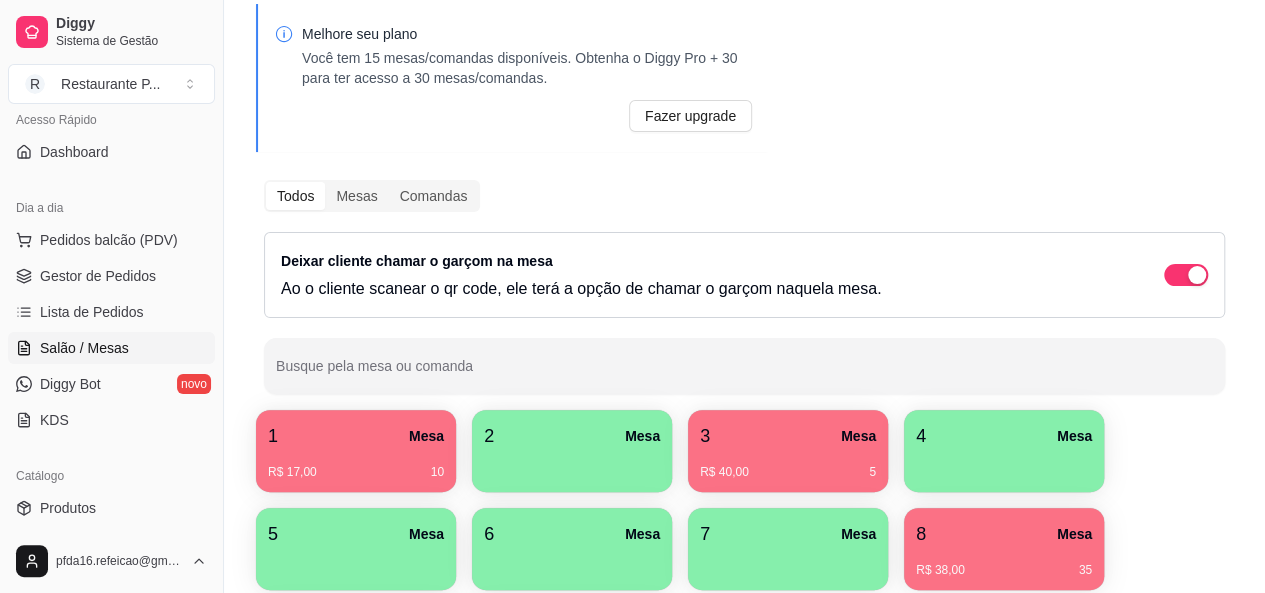 scroll, scrollTop: 114, scrollLeft: 0, axis: vertical 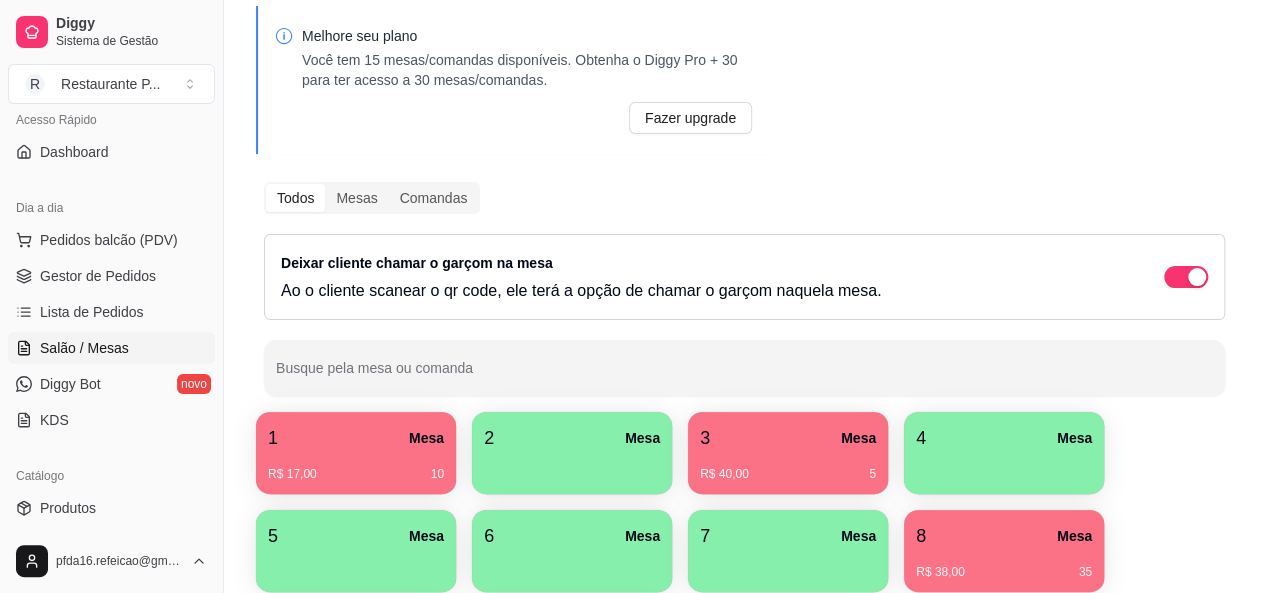 click on "Pedidos balcão (PDV) Gestor de Pedidos Lista de Pedidos Salão / Mesas Diggy Bot novo KDS" at bounding box center (111, 330) 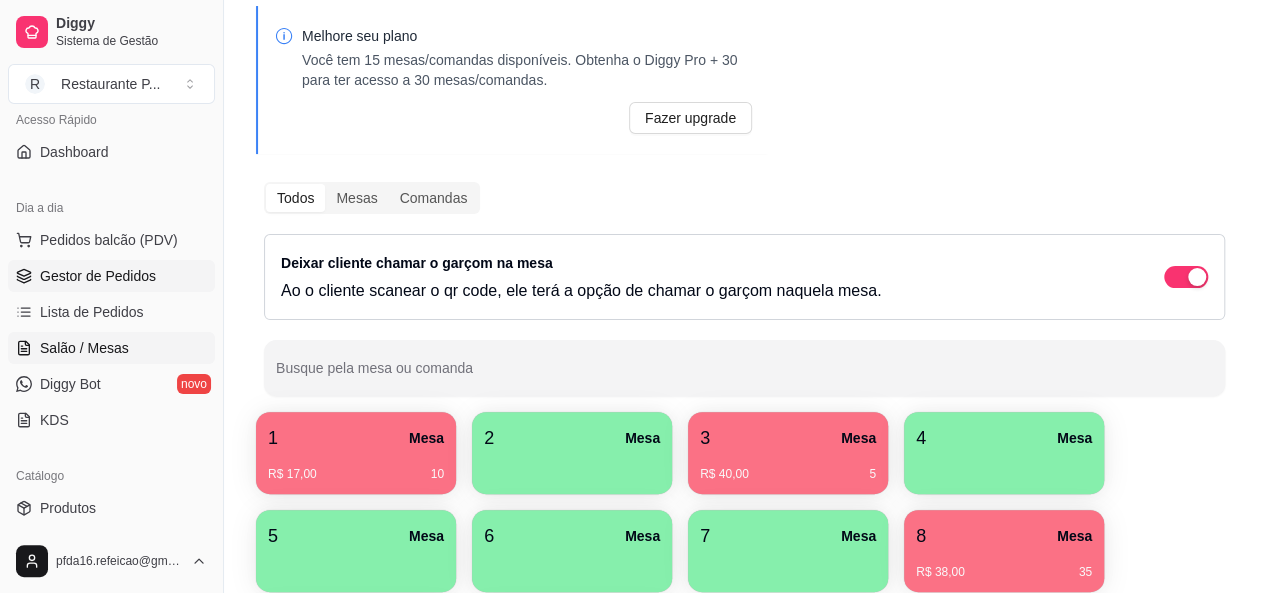click on "Gestor de Pedidos" at bounding box center [98, 276] 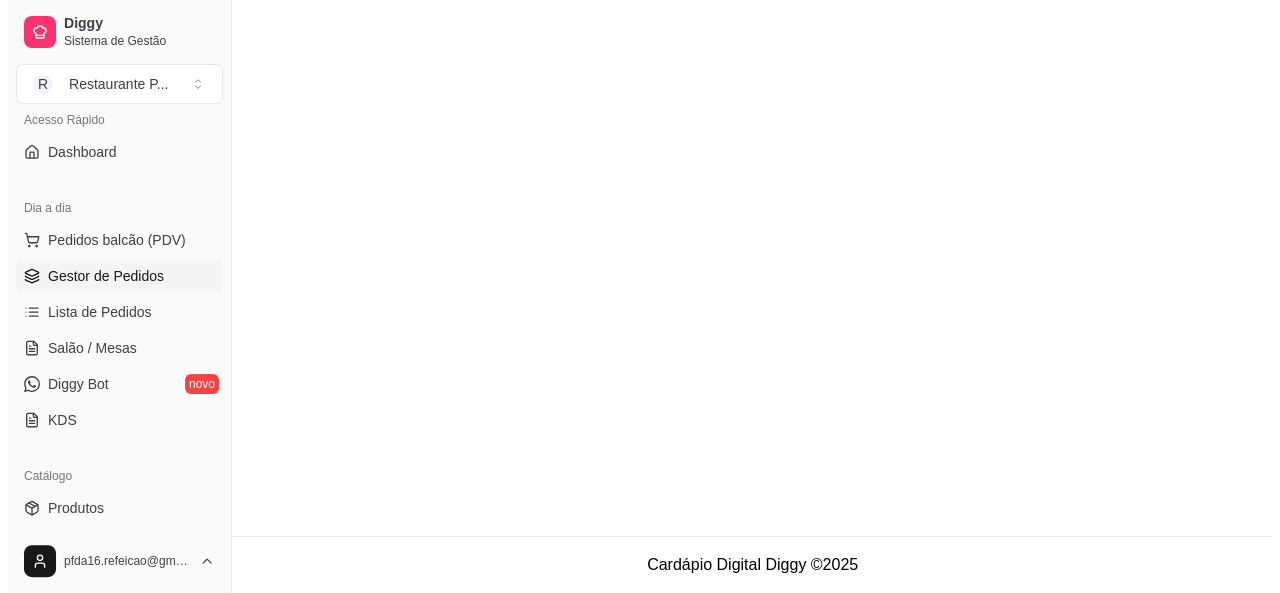 scroll, scrollTop: 0, scrollLeft: 0, axis: both 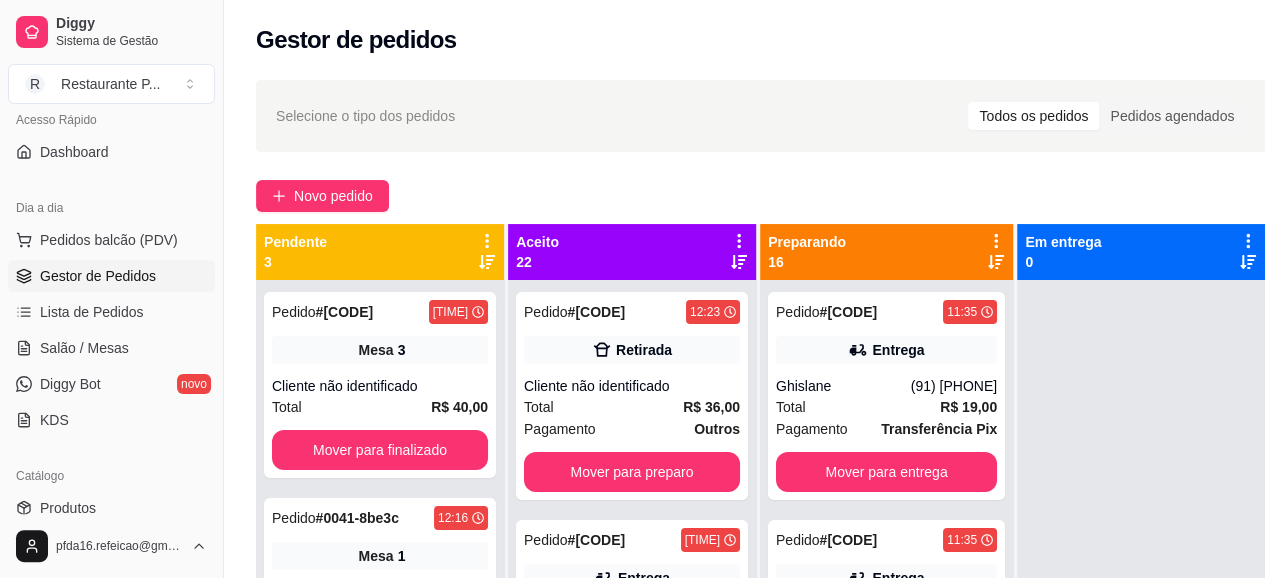 click on "Aceito 22" at bounding box center [632, 252] 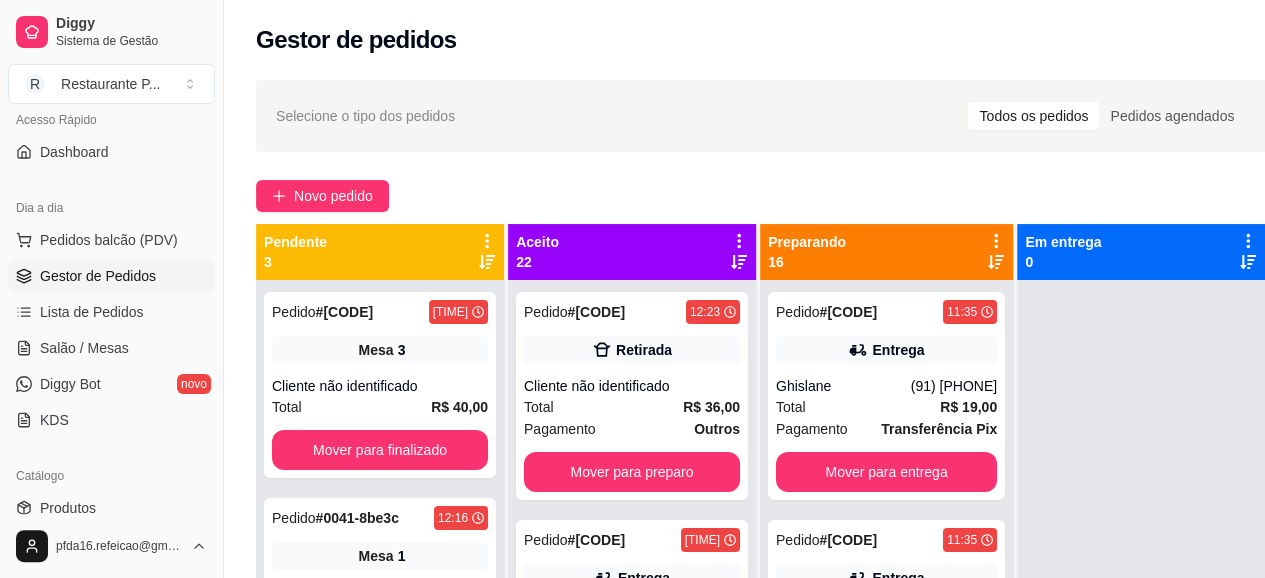click 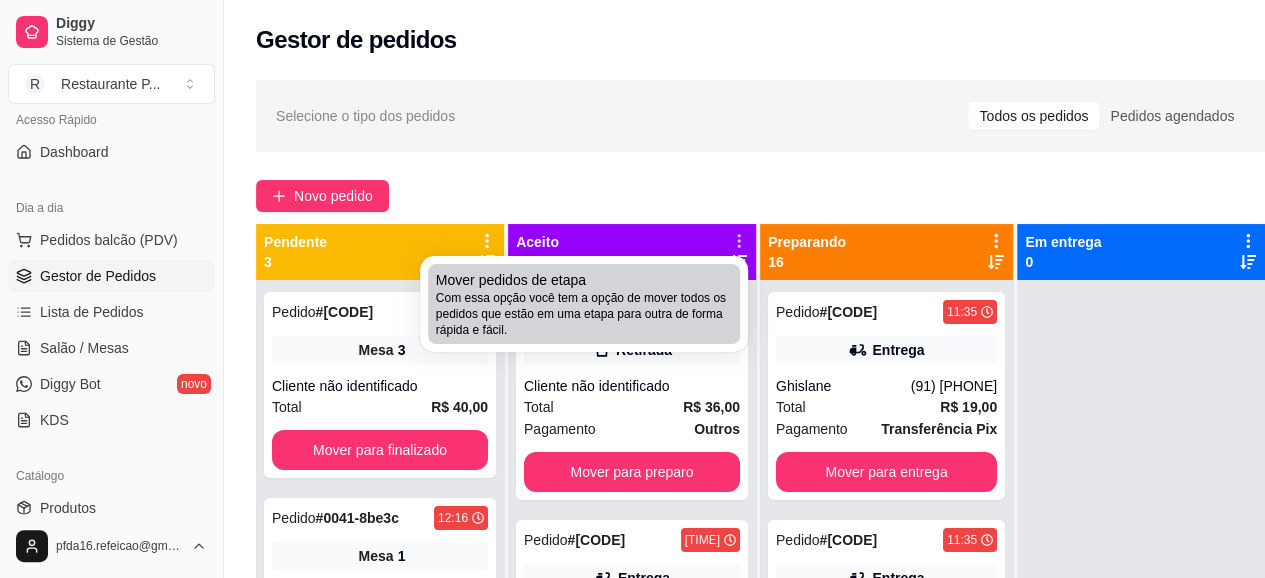 click on "Com essa opção você tem a opção de mover todos os pedidos que estão em uma etapa para outra de forma rápida e fácil." at bounding box center [584, 314] 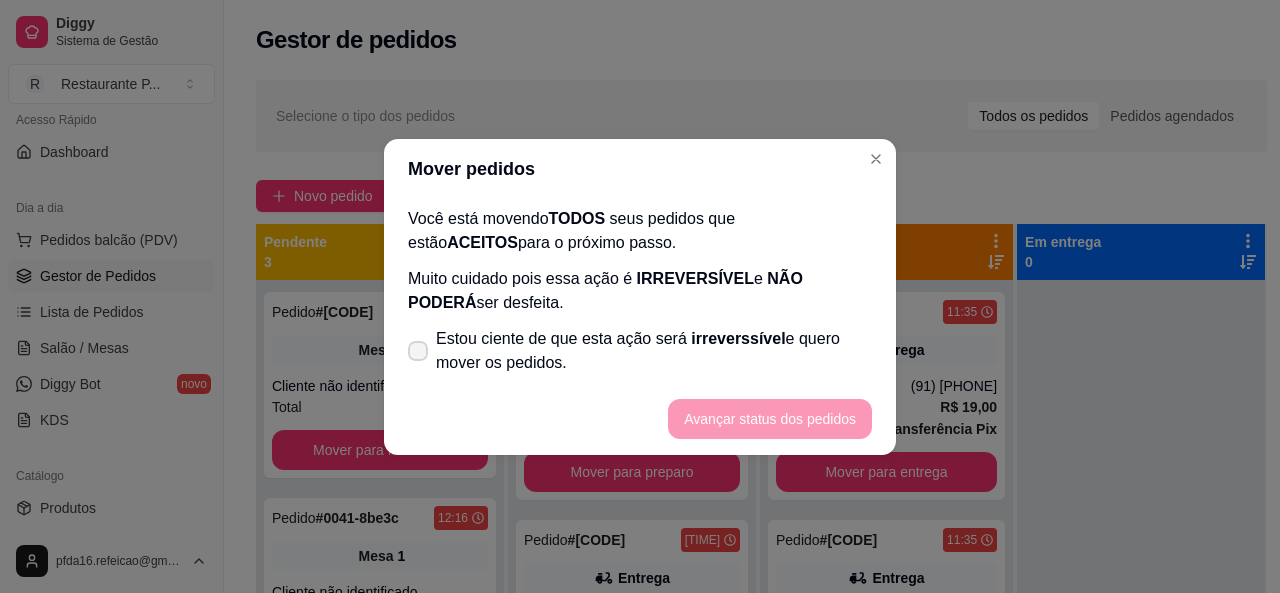 click at bounding box center [418, 351] 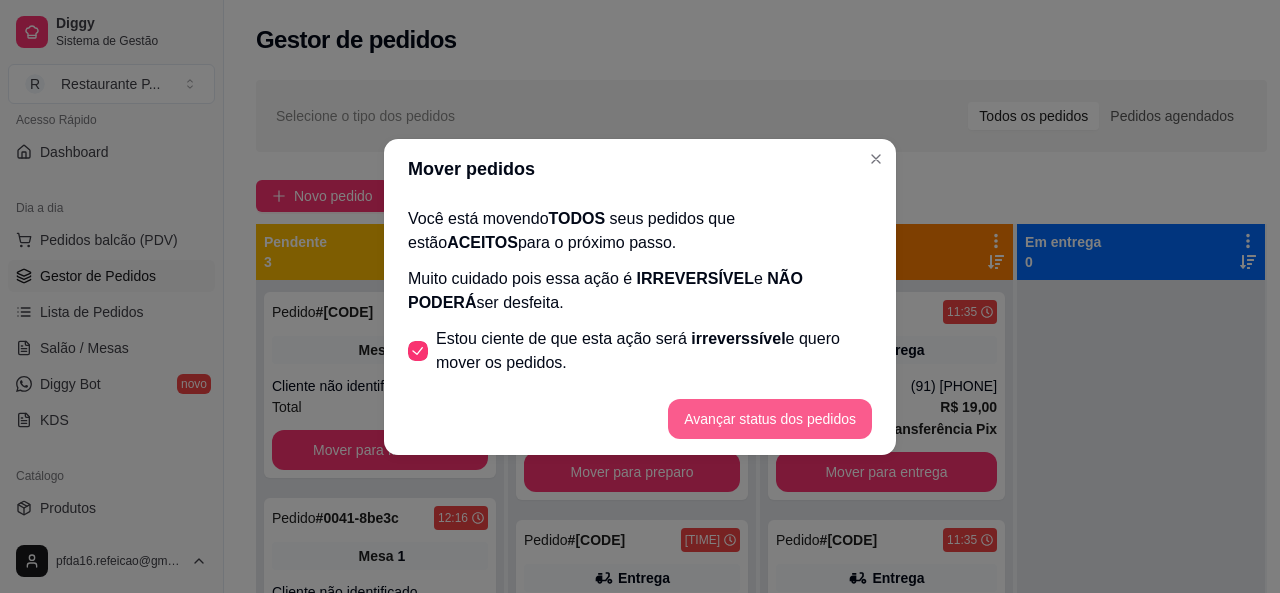 click on "Avançar status dos pedidos" at bounding box center [770, 419] 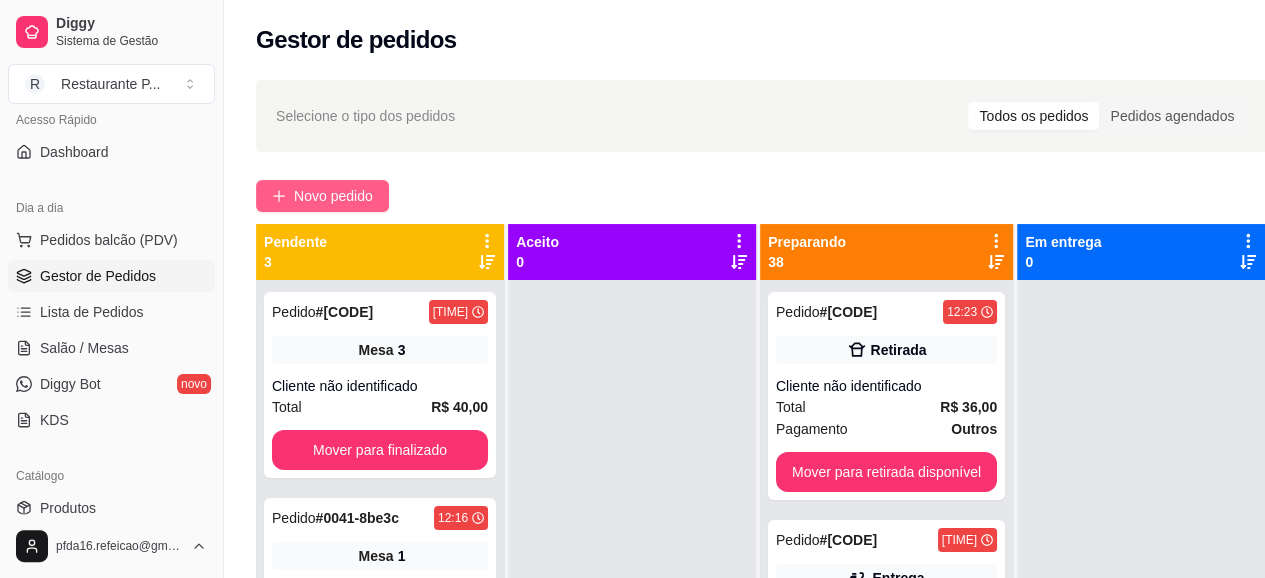 click on "Novo pedido" at bounding box center [333, 196] 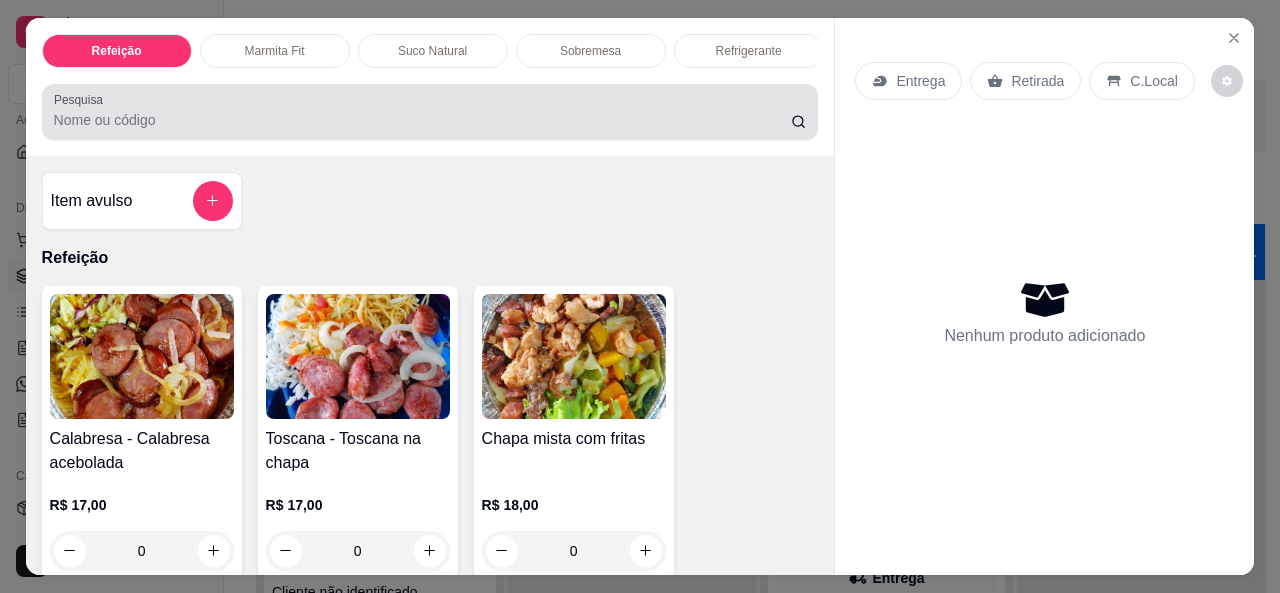 click on "Pesquisa" at bounding box center (430, 112) 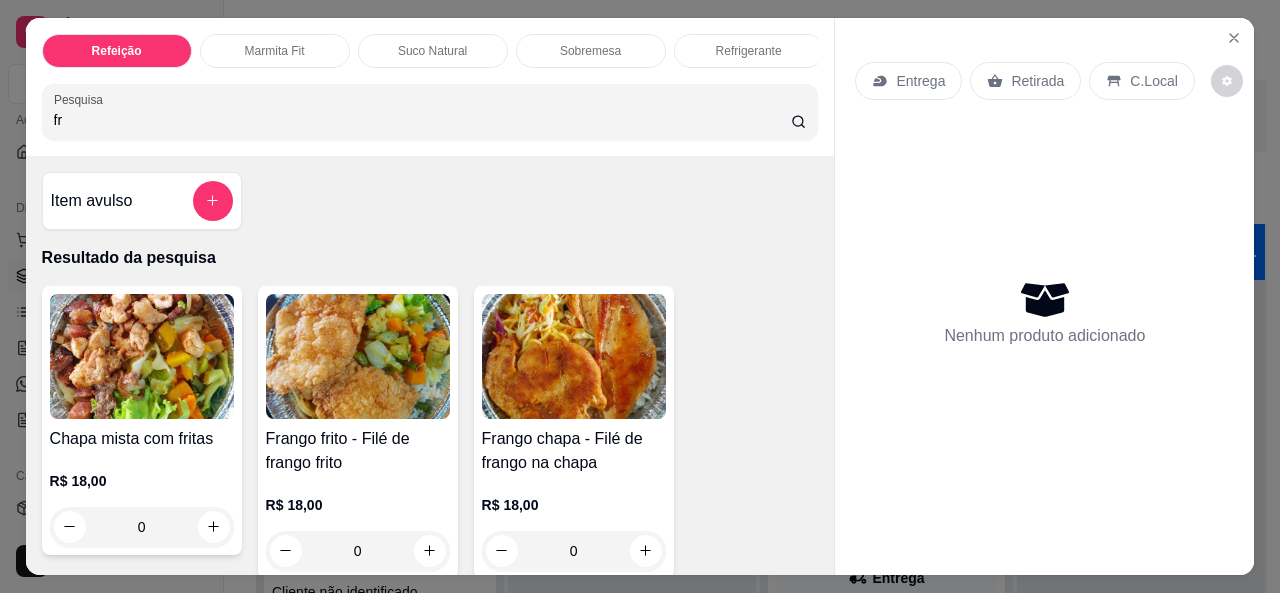 type on "fr" 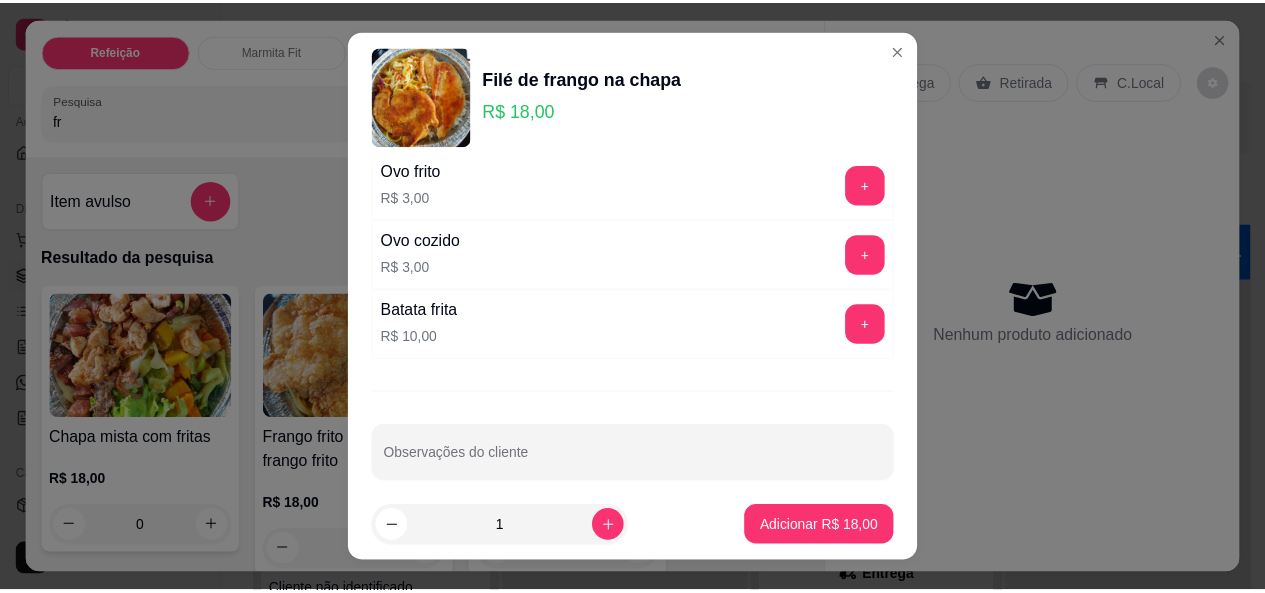 scroll, scrollTop: 100, scrollLeft: 0, axis: vertical 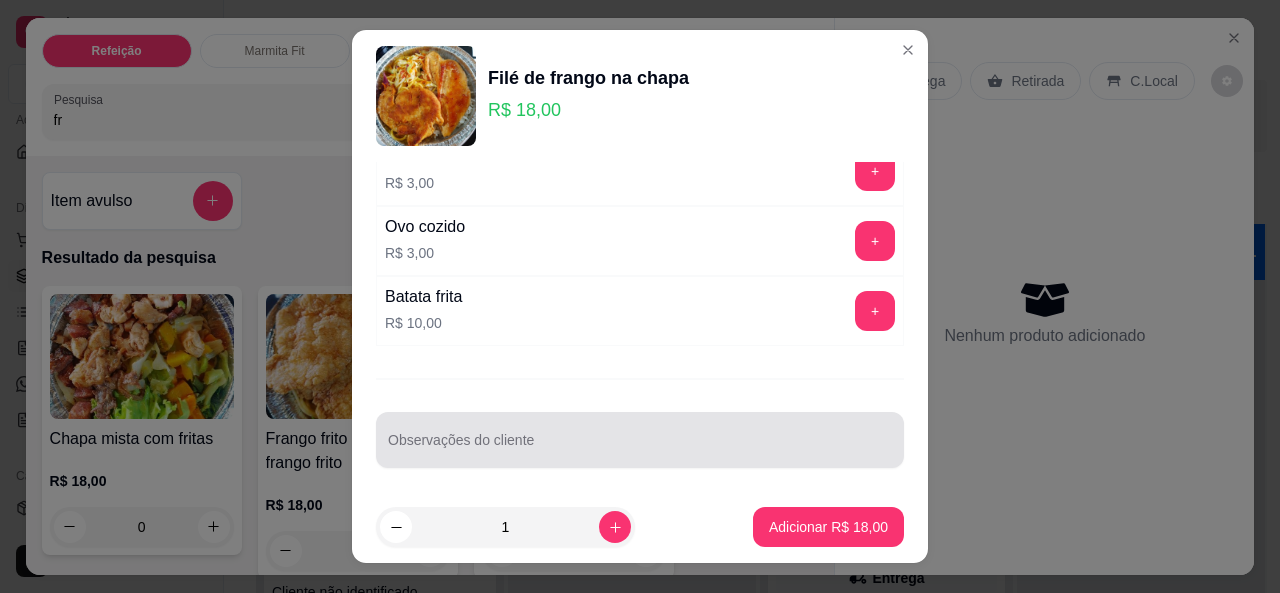 click on "Observações do cliente" at bounding box center (640, 448) 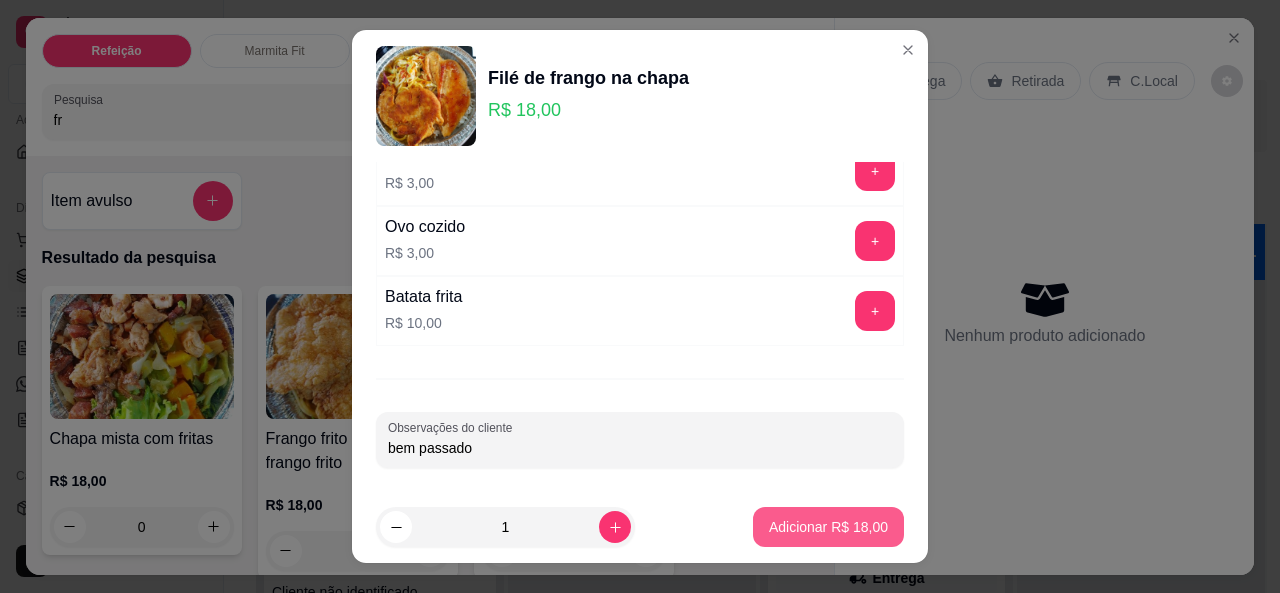type on "bem passado" 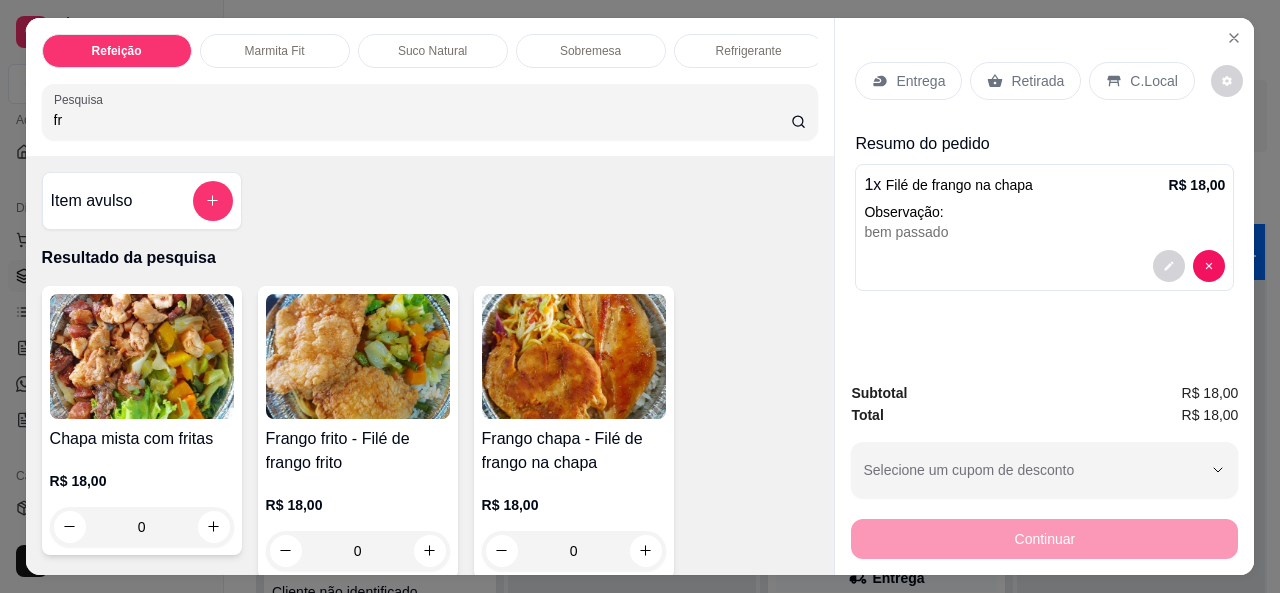 click on "Entrega" at bounding box center [920, 81] 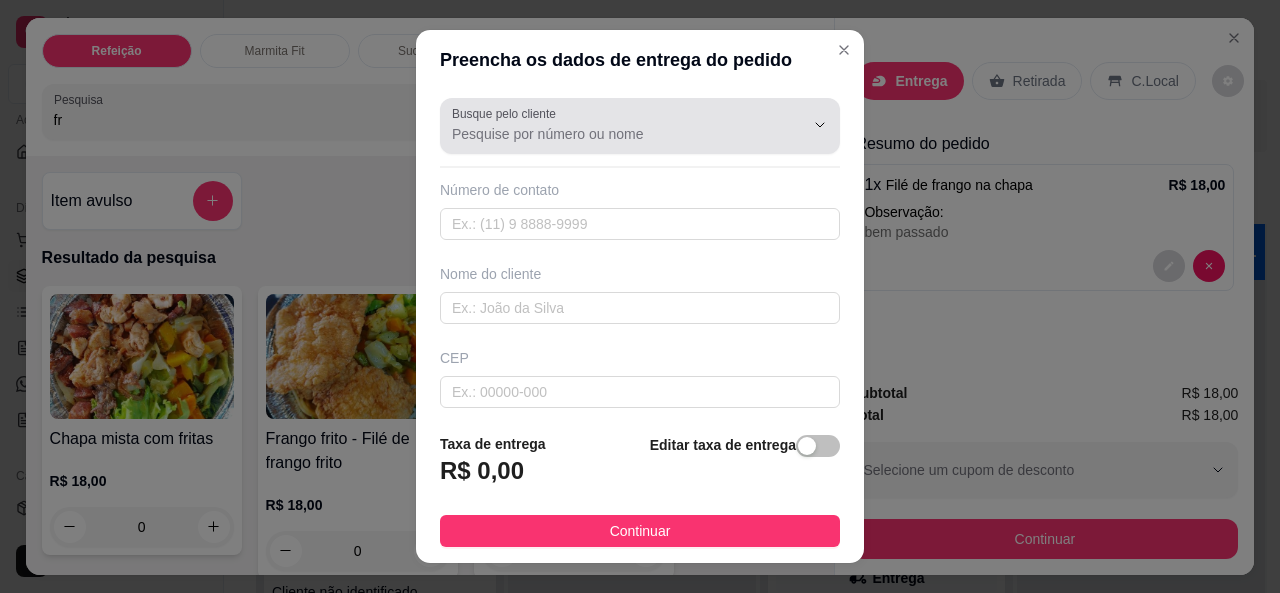 click on "Busque pelo cliente" at bounding box center (612, 134) 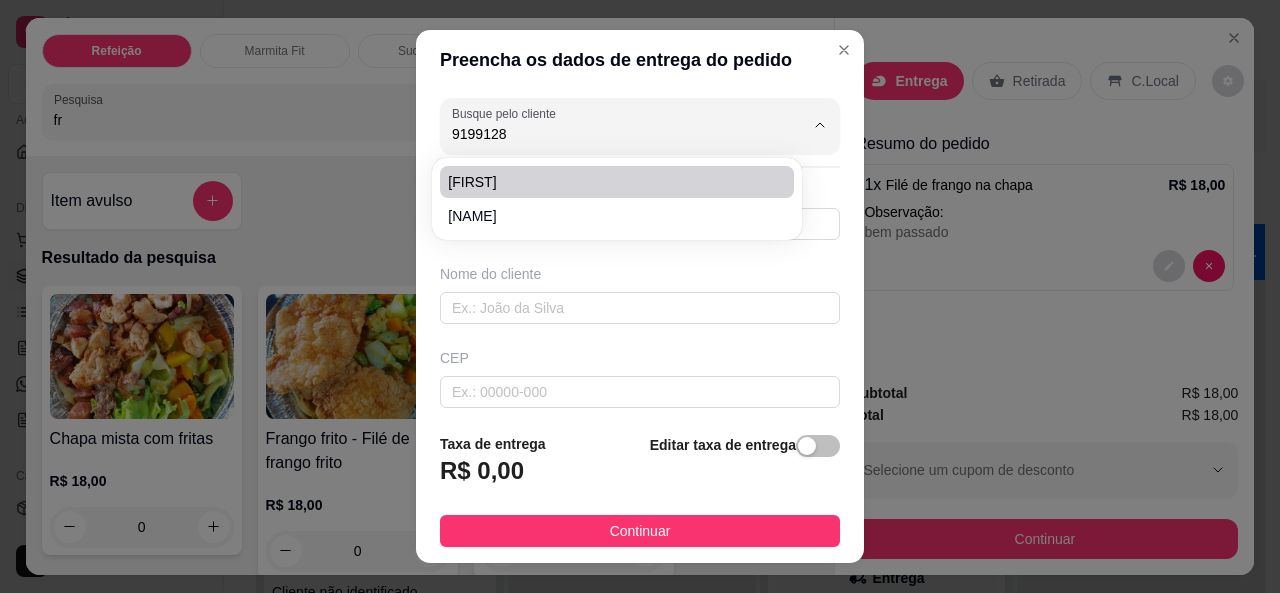 click on "[FIRST]" at bounding box center [606, 182] 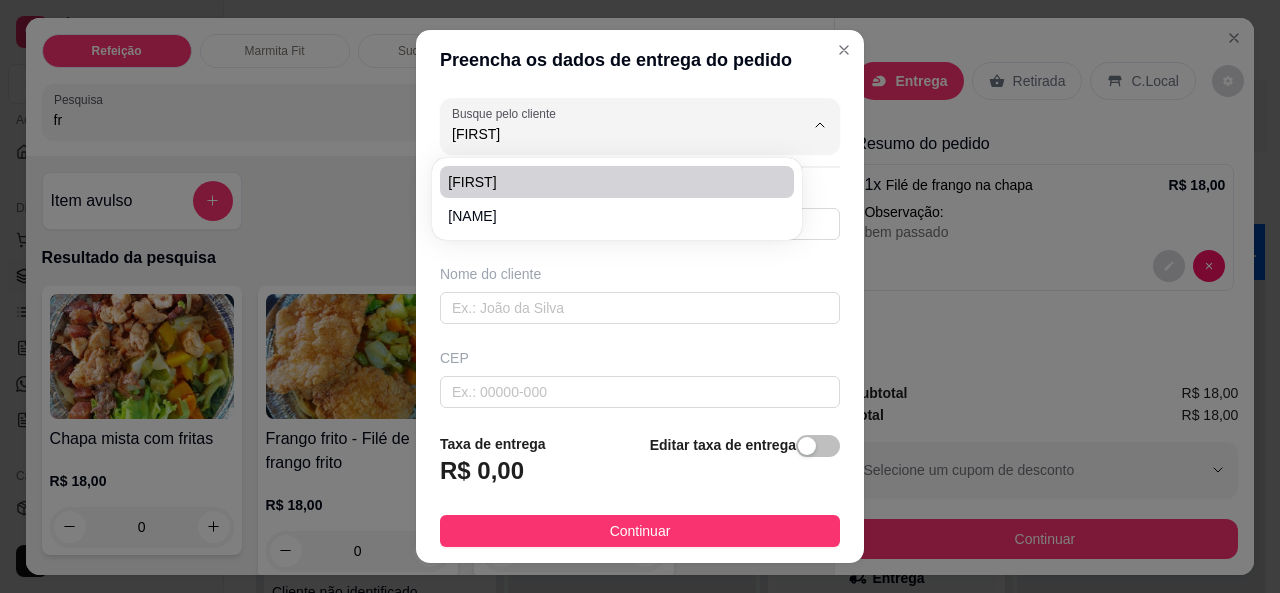 type on "[FIRST]" 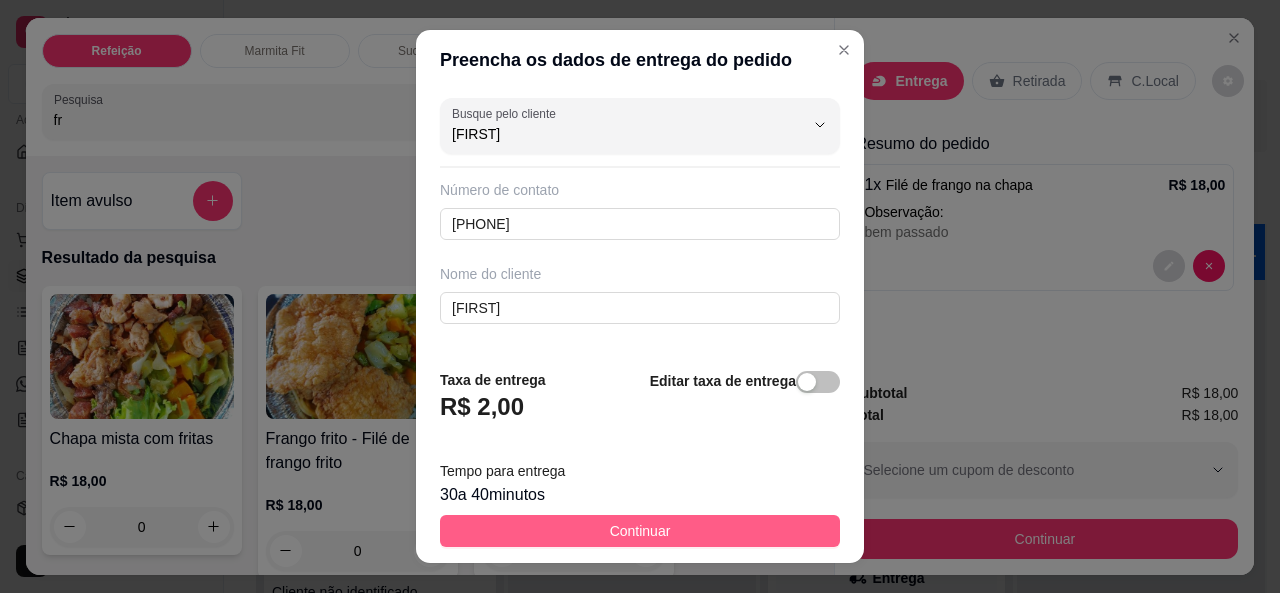 click on "Continuar" at bounding box center [640, 531] 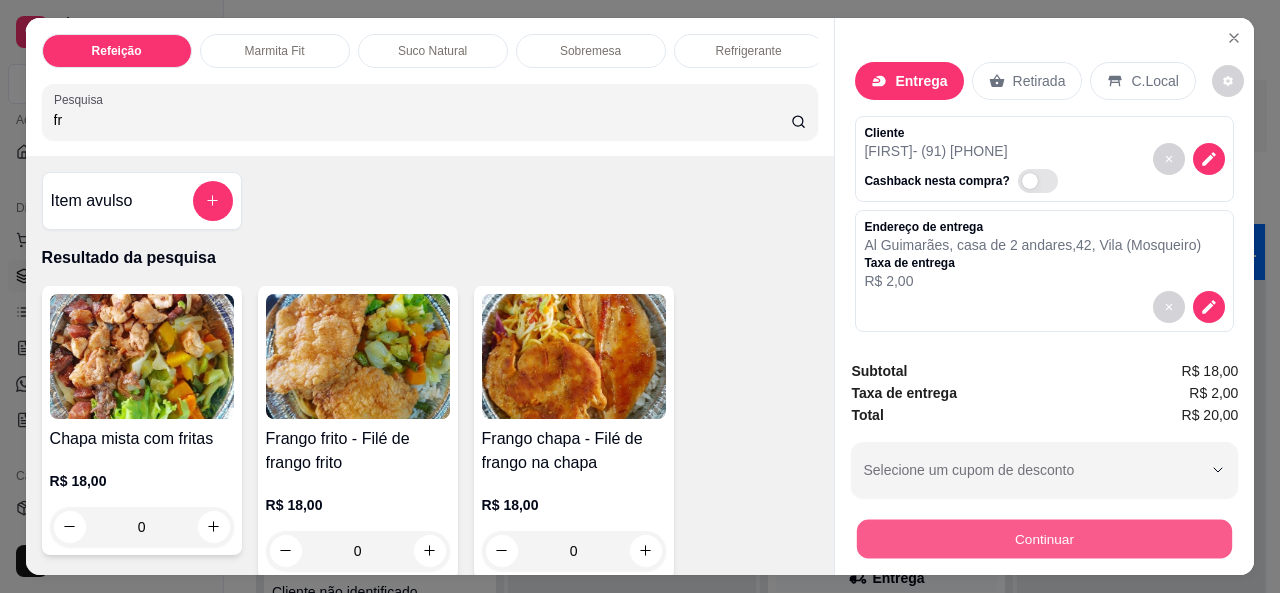 click on "Continuar" at bounding box center (1044, 539) 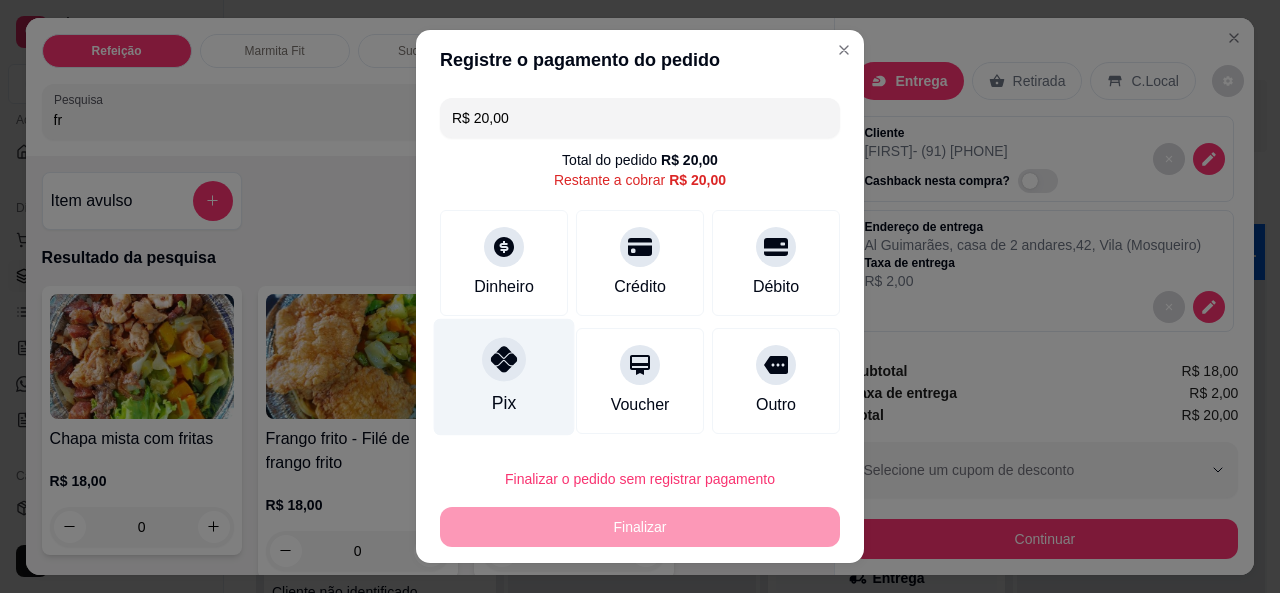 click 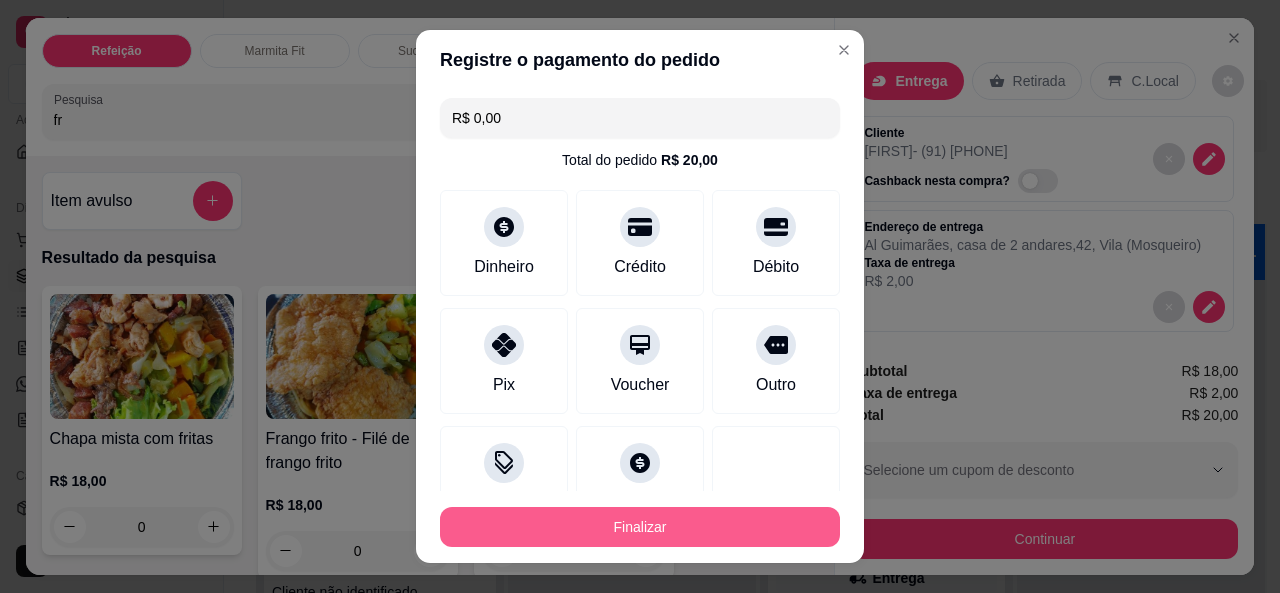 click on "Finalizar" at bounding box center (640, 527) 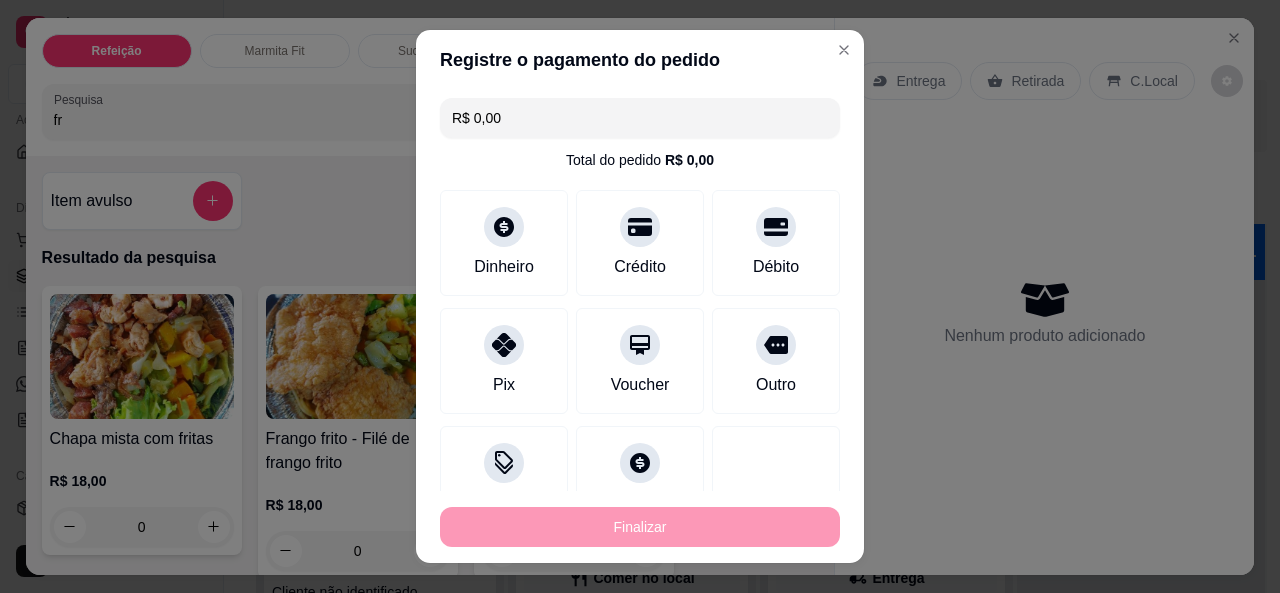 type on "-R$ 20,00" 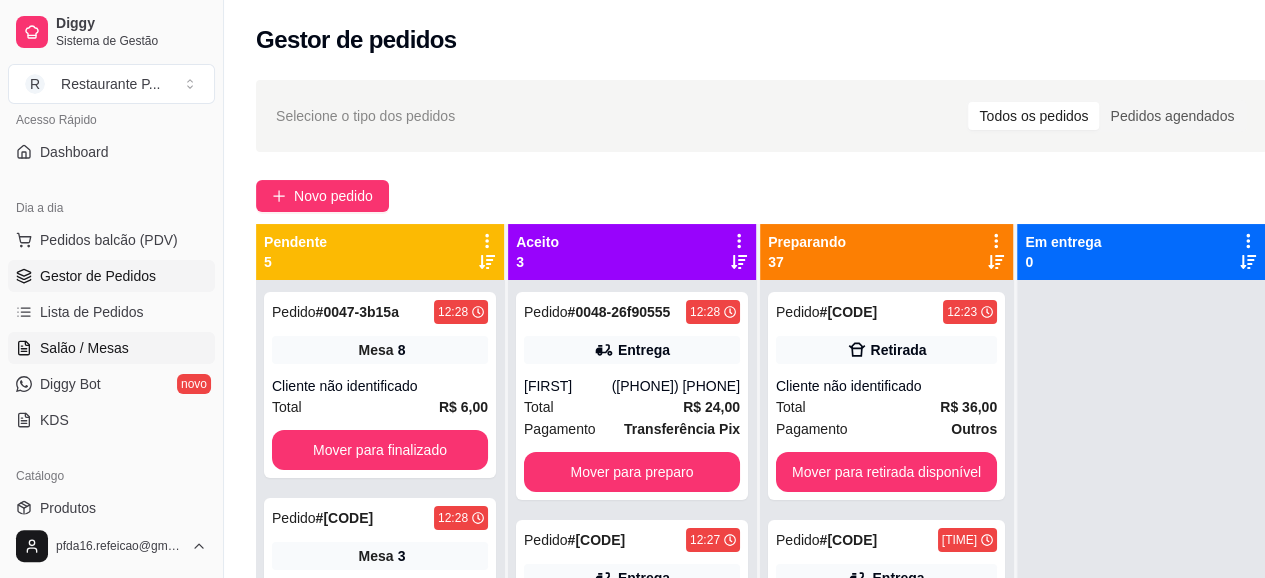 click on "Salão / Mesas" at bounding box center (84, 348) 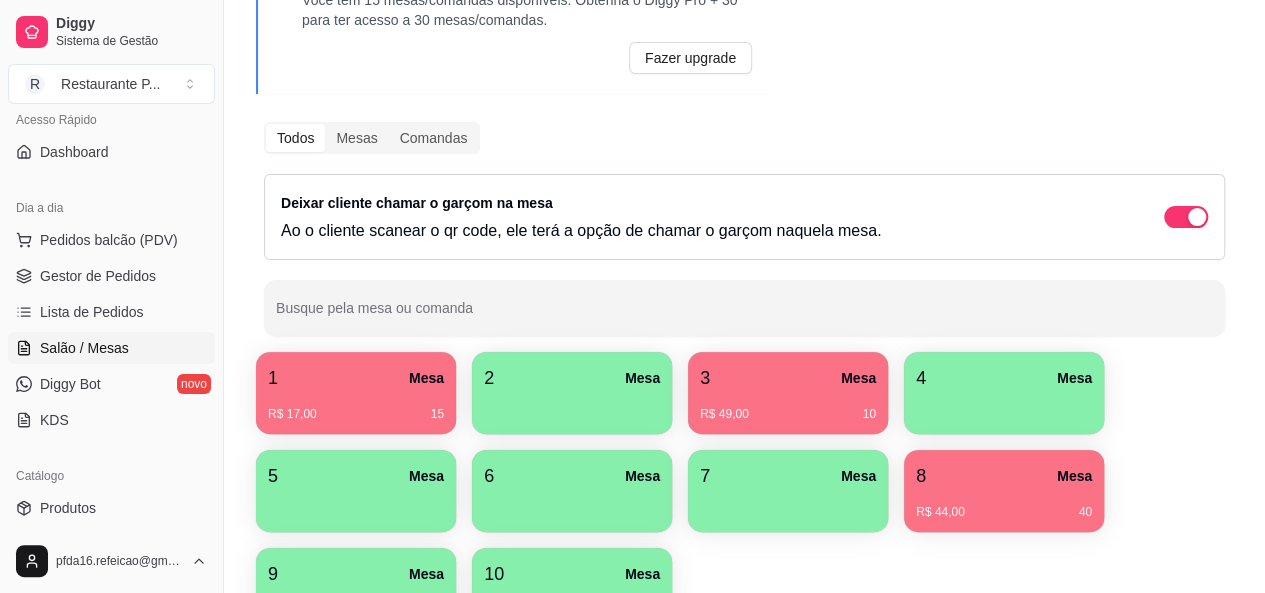 scroll, scrollTop: 197, scrollLeft: 0, axis: vertical 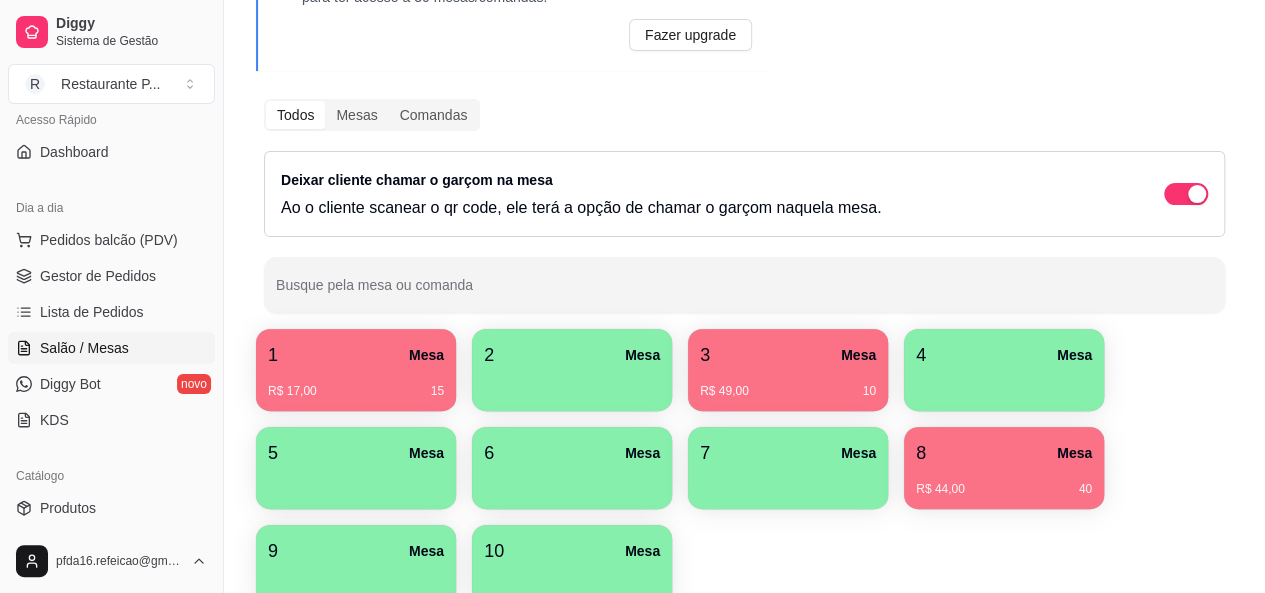 click on "1 Mesa" at bounding box center (356, 355) 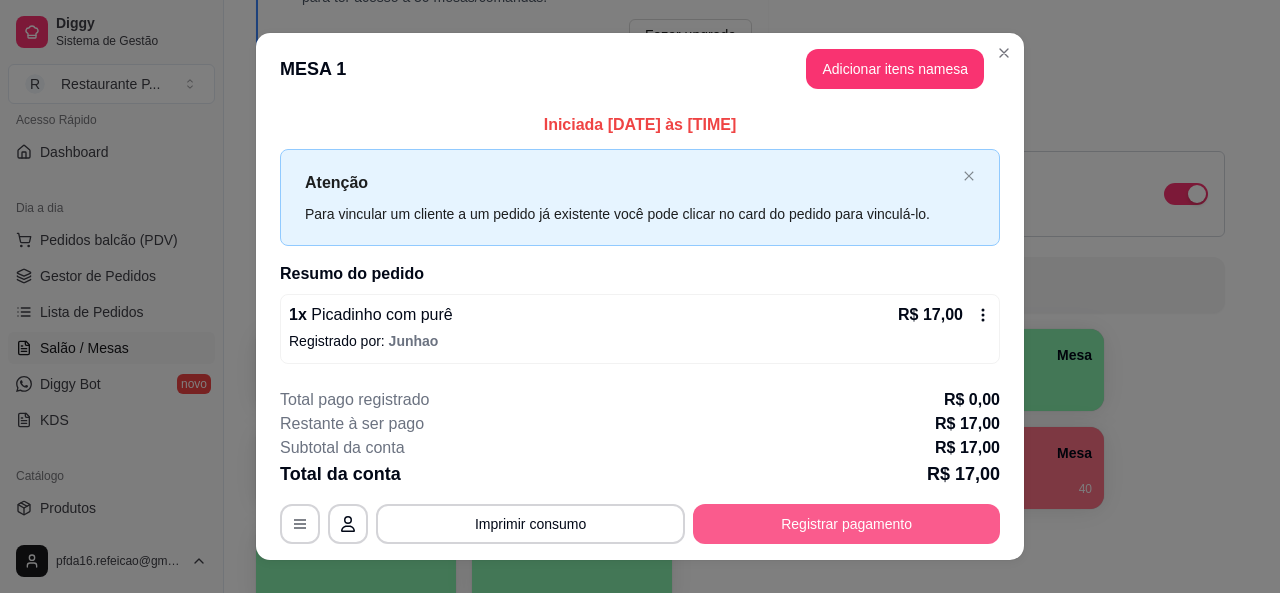 click on "Registrar pagamento" at bounding box center (846, 524) 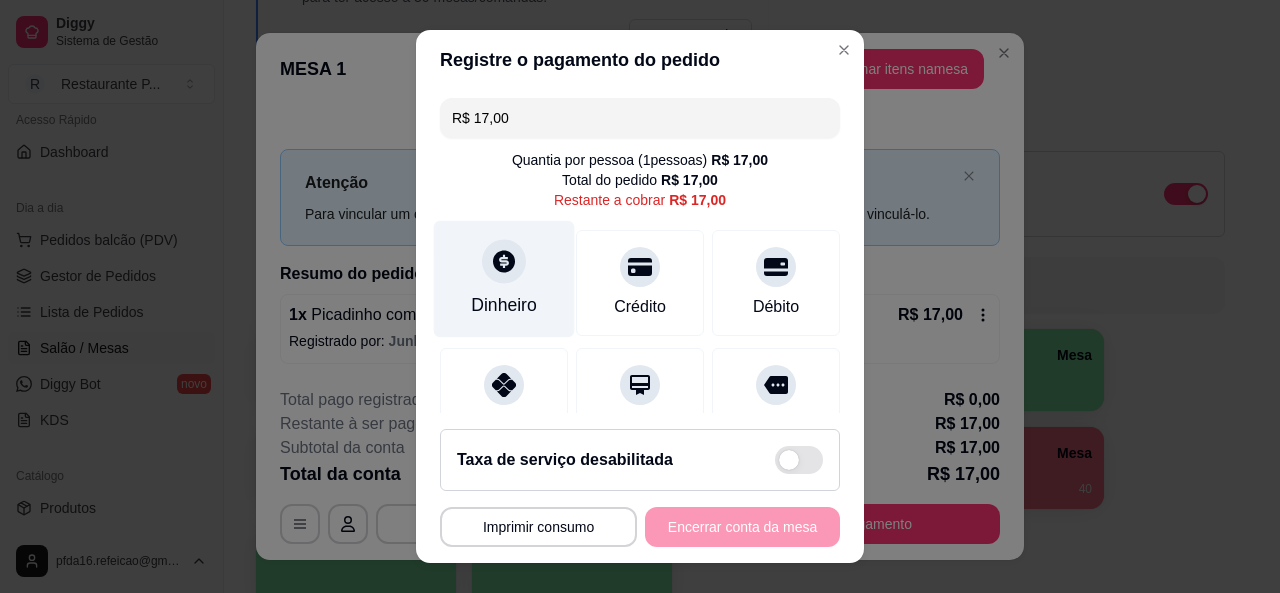 click at bounding box center (504, 261) 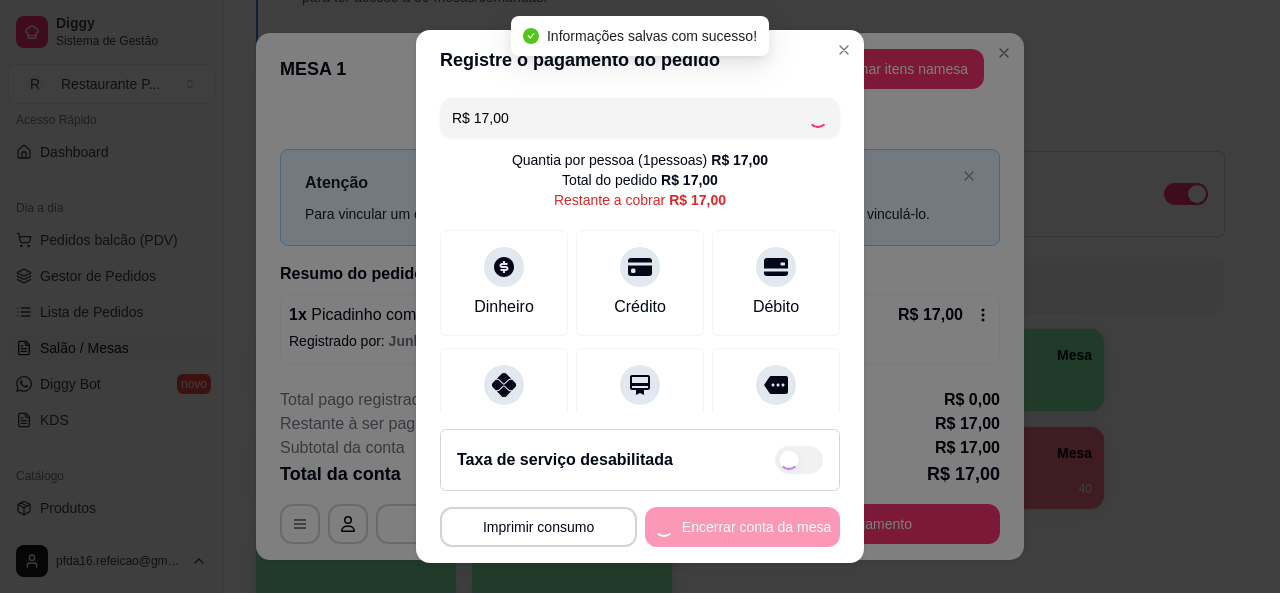 type on "R$ 0,00" 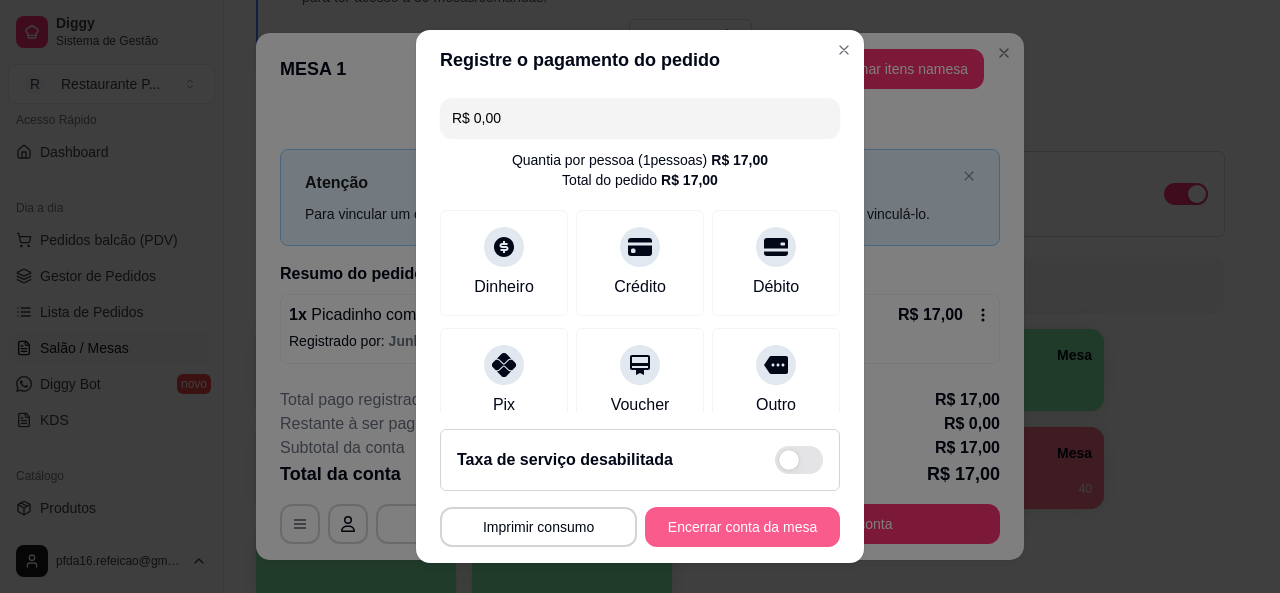 click on "Encerrar conta da mesa" at bounding box center (742, 527) 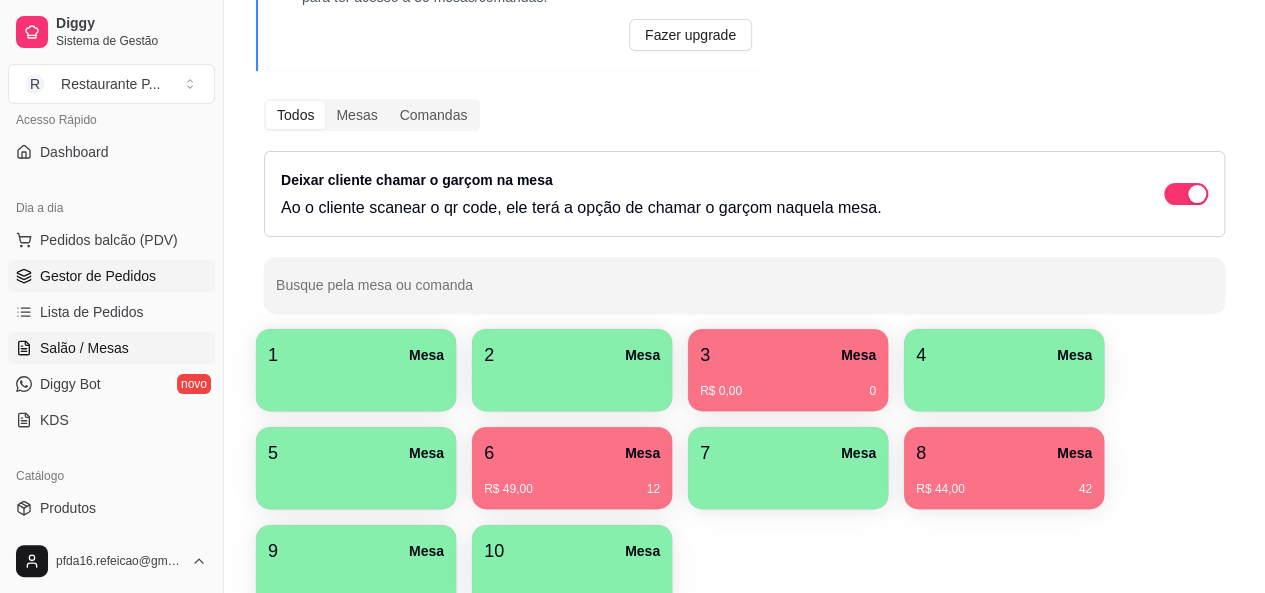 click on "Gestor de Pedidos" at bounding box center (98, 276) 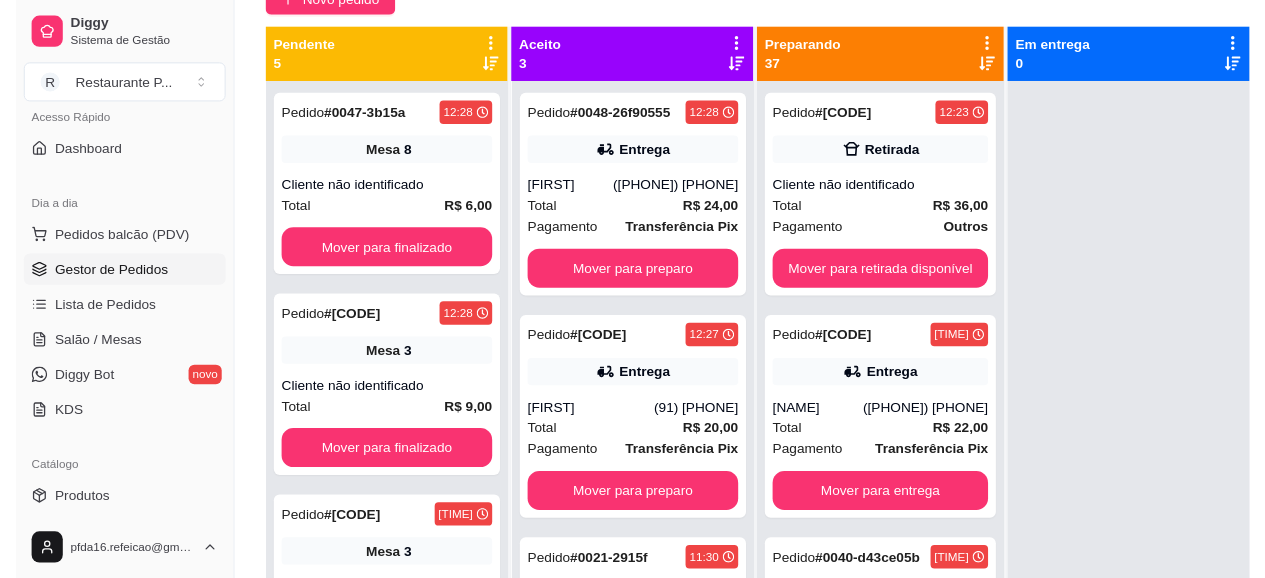 scroll, scrollTop: 0, scrollLeft: 0, axis: both 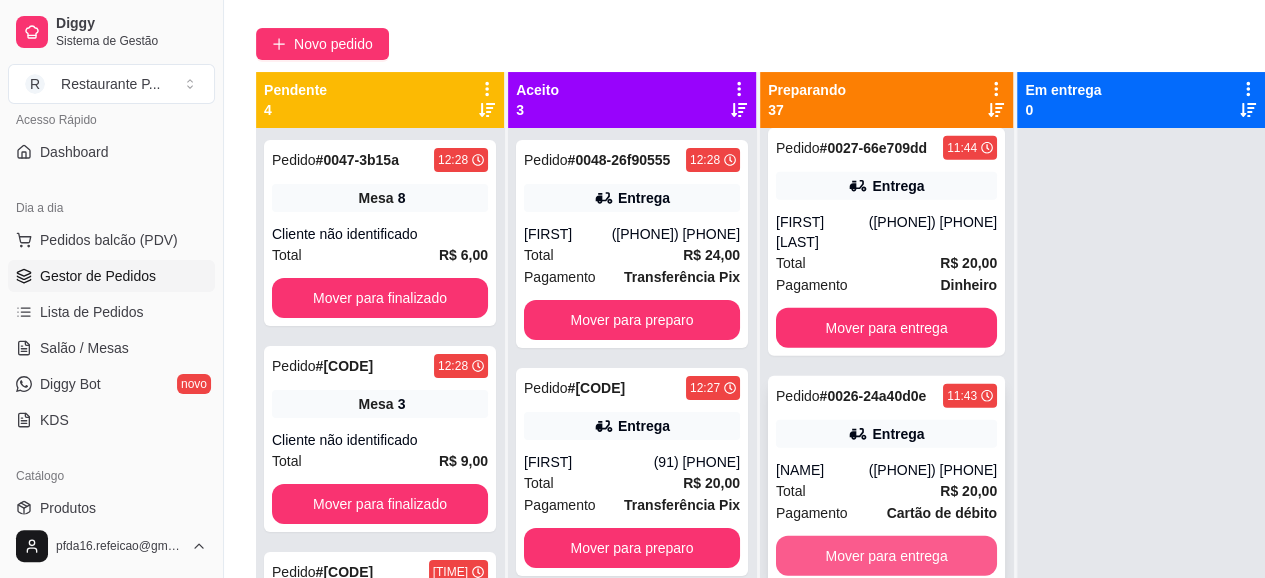 click on "Mover para entrega" at bounding box center (886, 556) 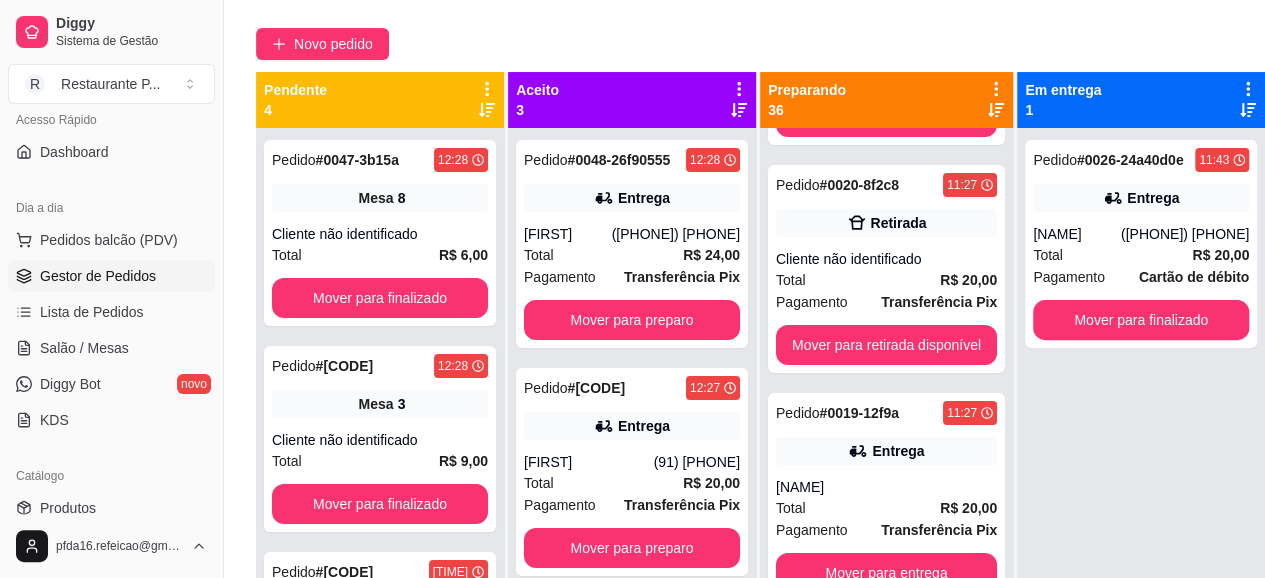 scroll, scrollTop: 3792, scrollLeft: 0, axis: vertical 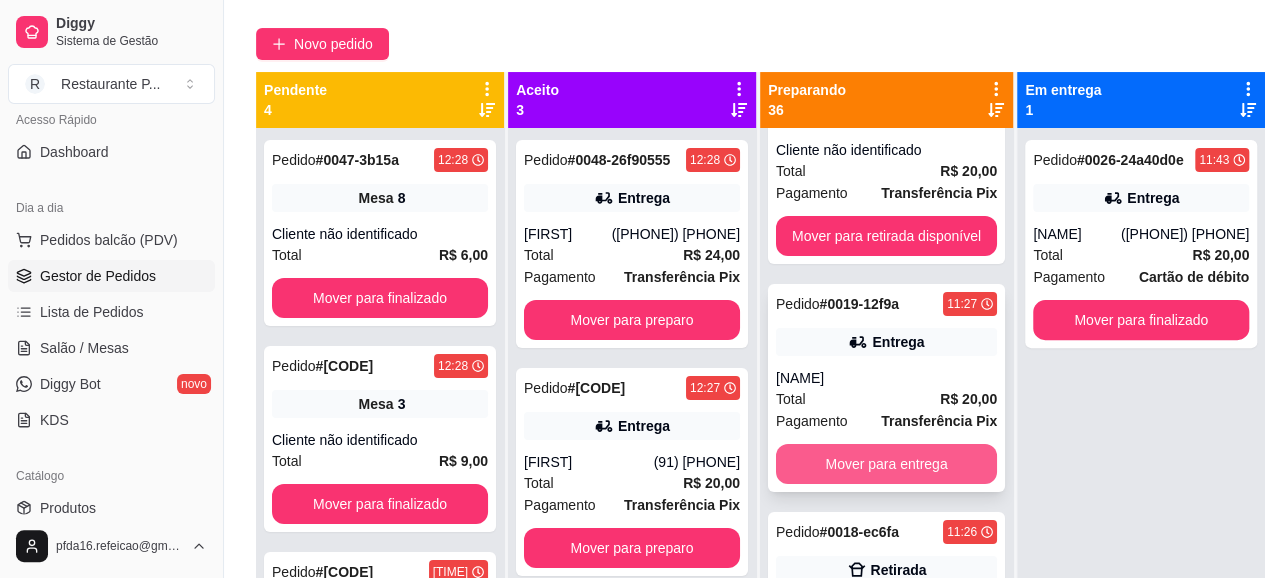 click on "Mover para entrega" at bounding box center (886, 464) 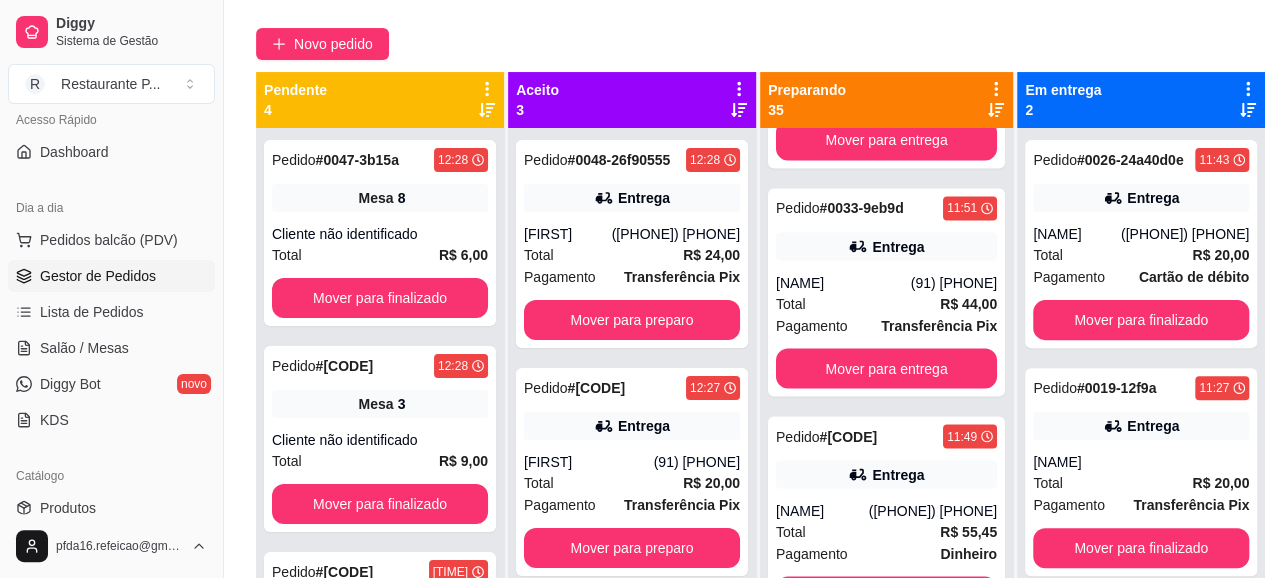 scroll, scrollTop: 1757, scrollLeft: 0, axis: vertical 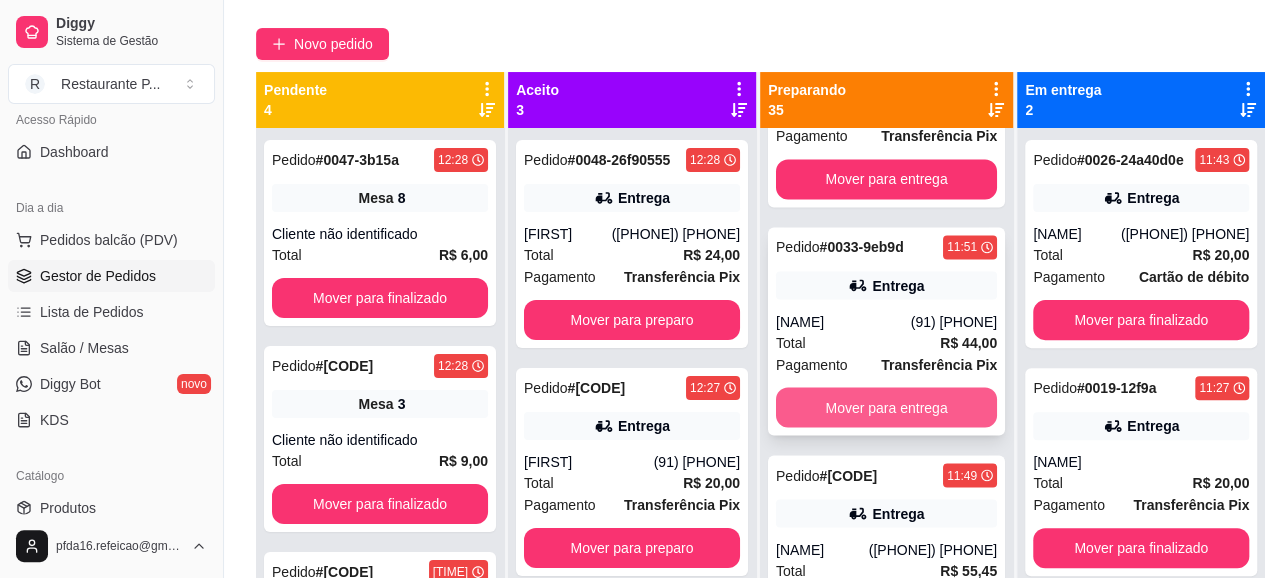 click on "Mover para entrega" at bounding box center (886, 407) 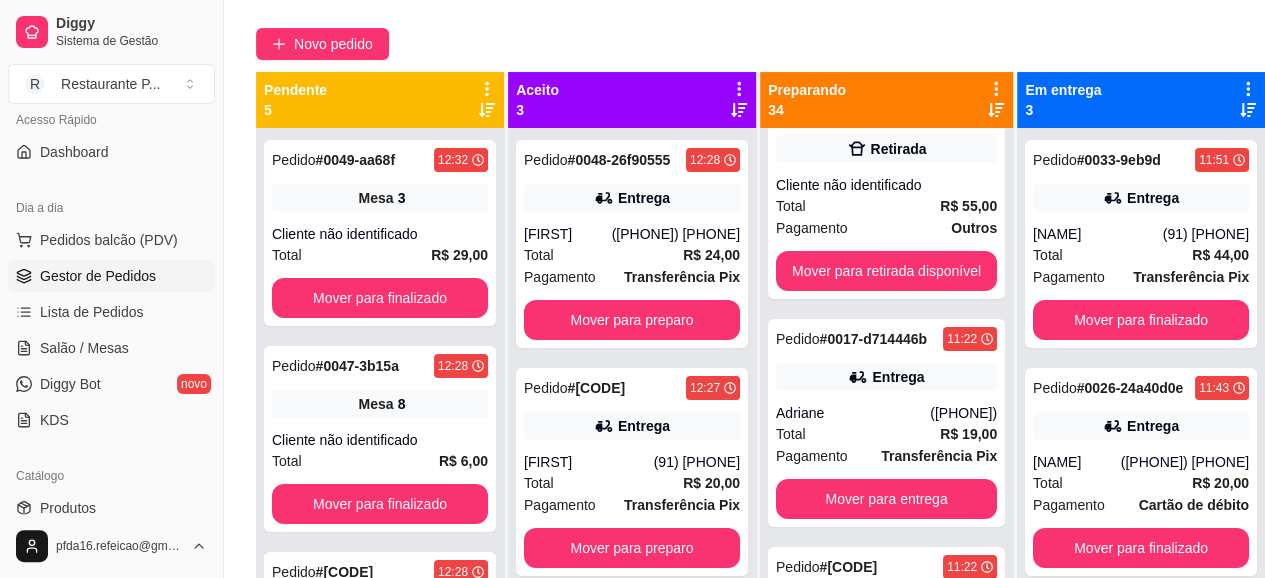 scroll, scrollTop: 3459, scrollLeft: 0, axis: vertical 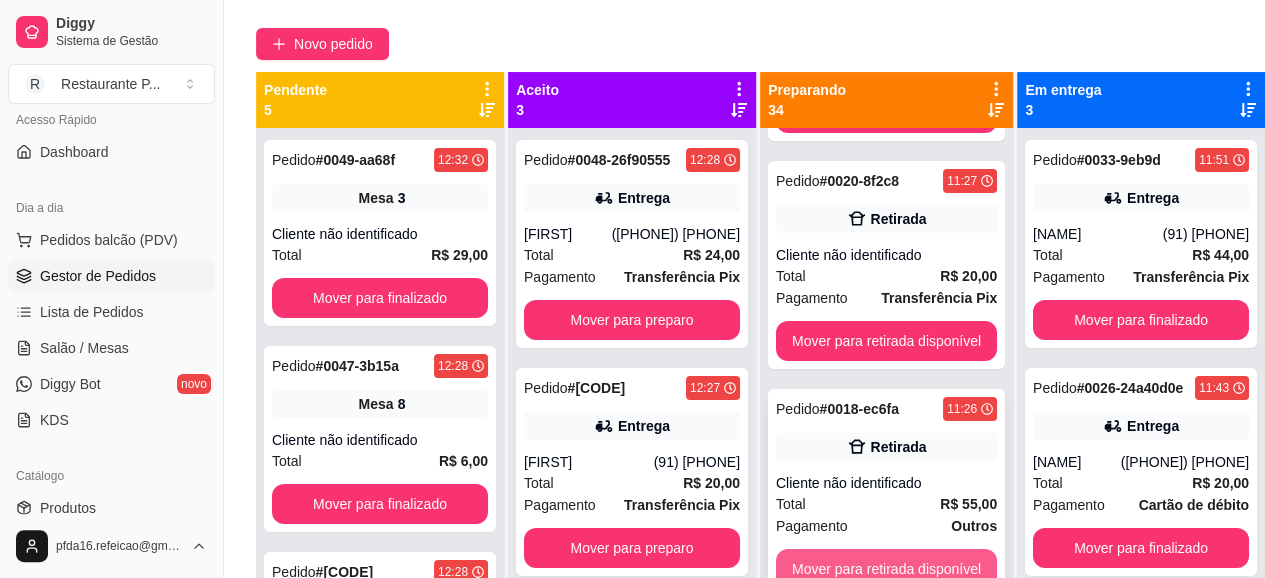 click on "Mover para retirada disponível" at bounding box center (886, 569) 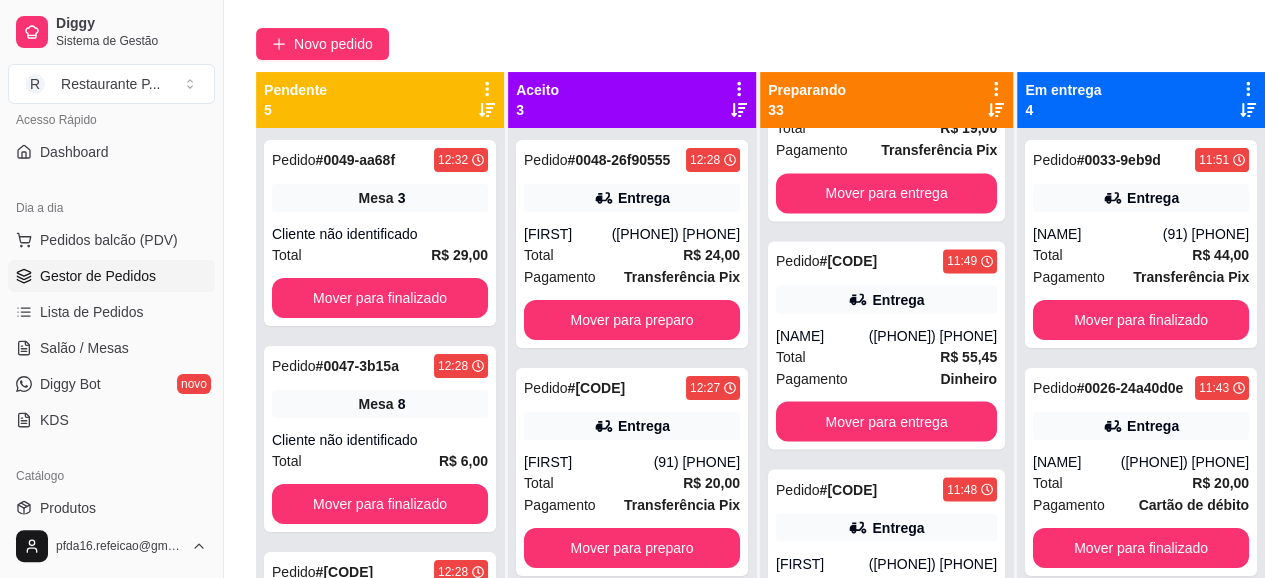 scroll, scrollTop: 1282, scrollLeft: 0, axis: vertical 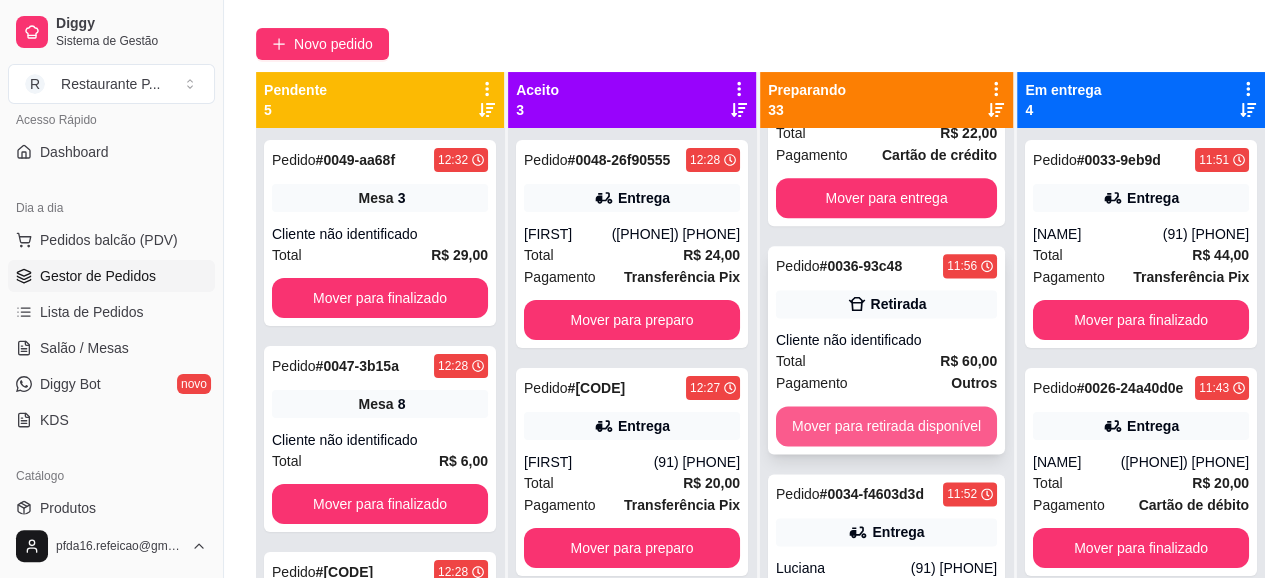 click on "Mover para retirada disponível" at bounding box center (886, 426) 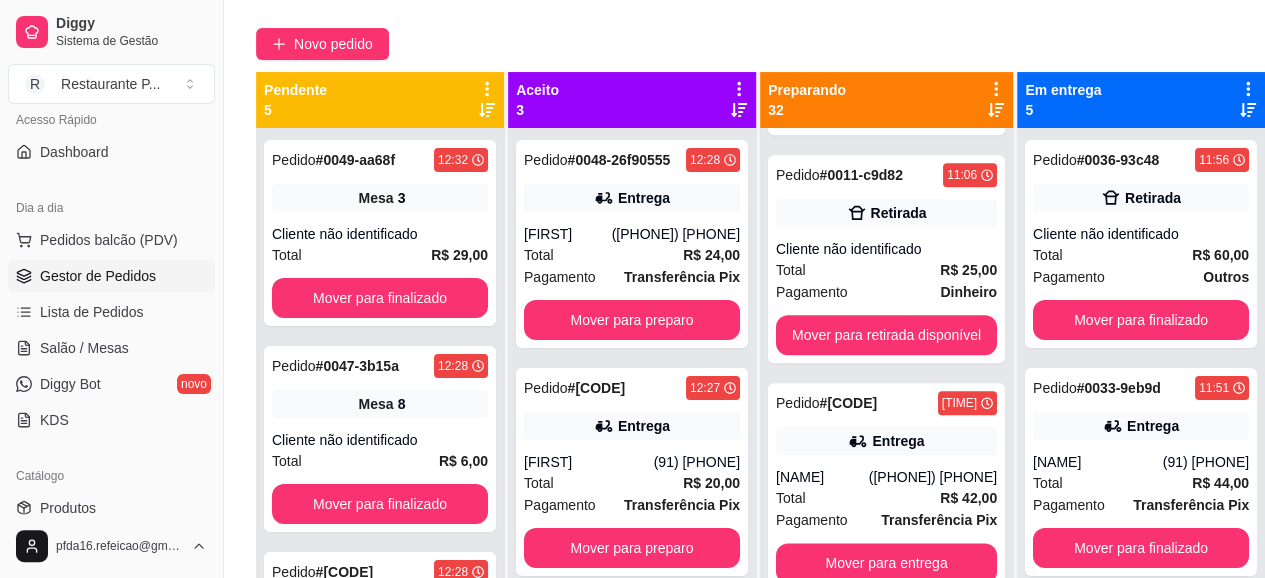 scroll, scrollTop: 4877, scrollLeft: 0, axis: vertical 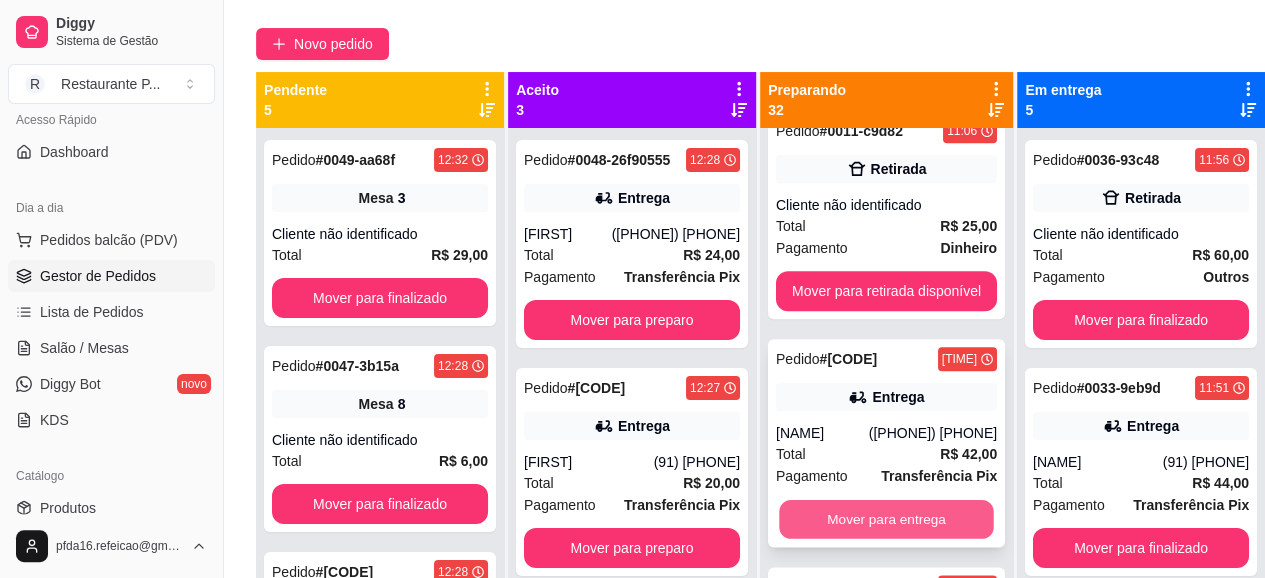 click on "Mover para entrega" at bounding box center [886, 519] 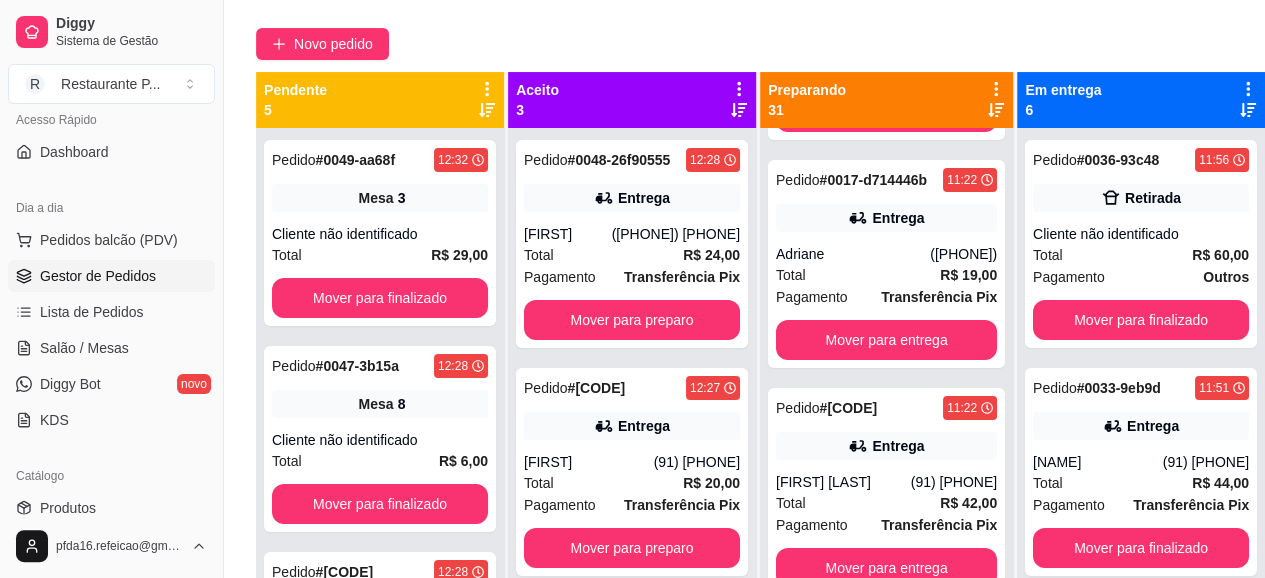 scroll, scrollTop: 3444, scrollLeft: 0, axis: vertical 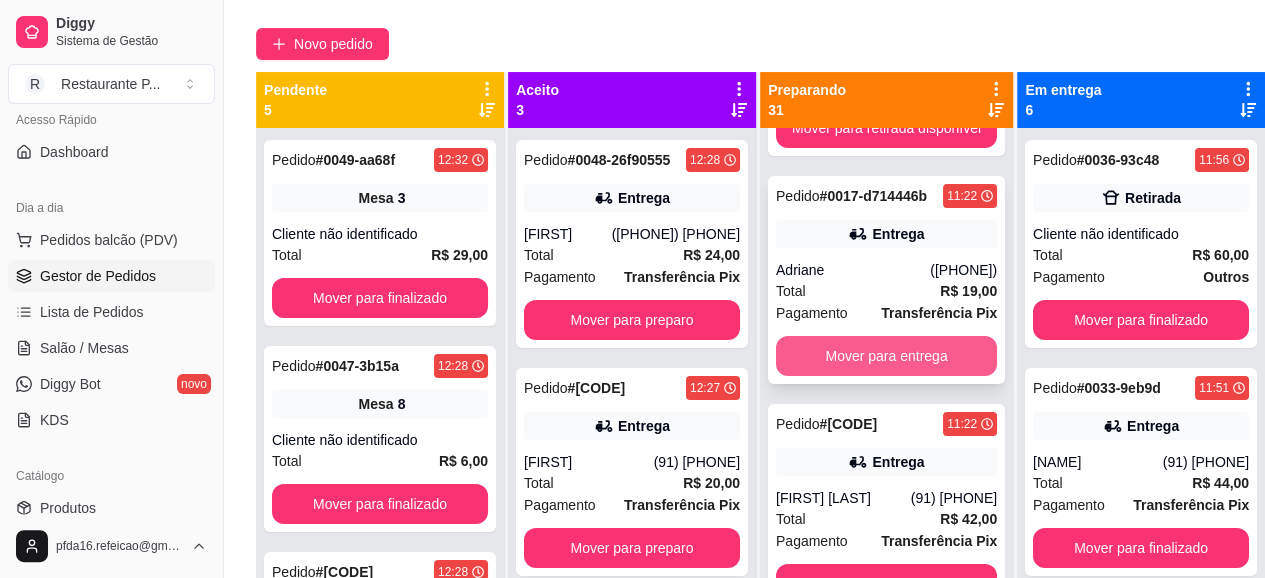 click on "Mover para entrega" at bounding box center (886, 356) 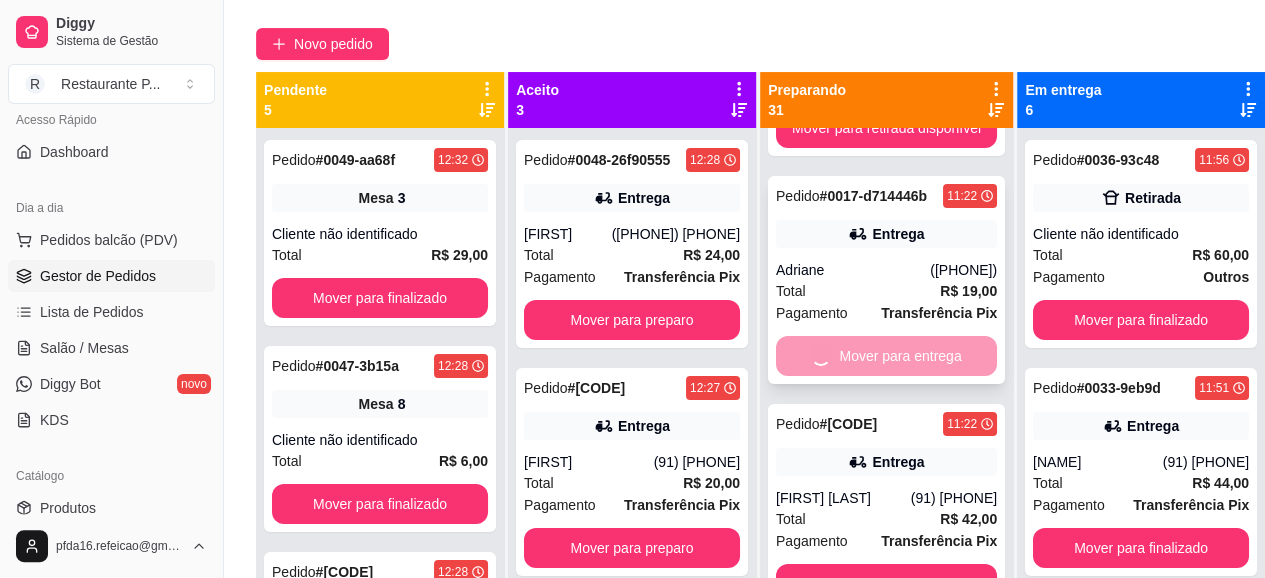 scroll, scrollTop: 3216, scrollLeft: 0, axis: vertical 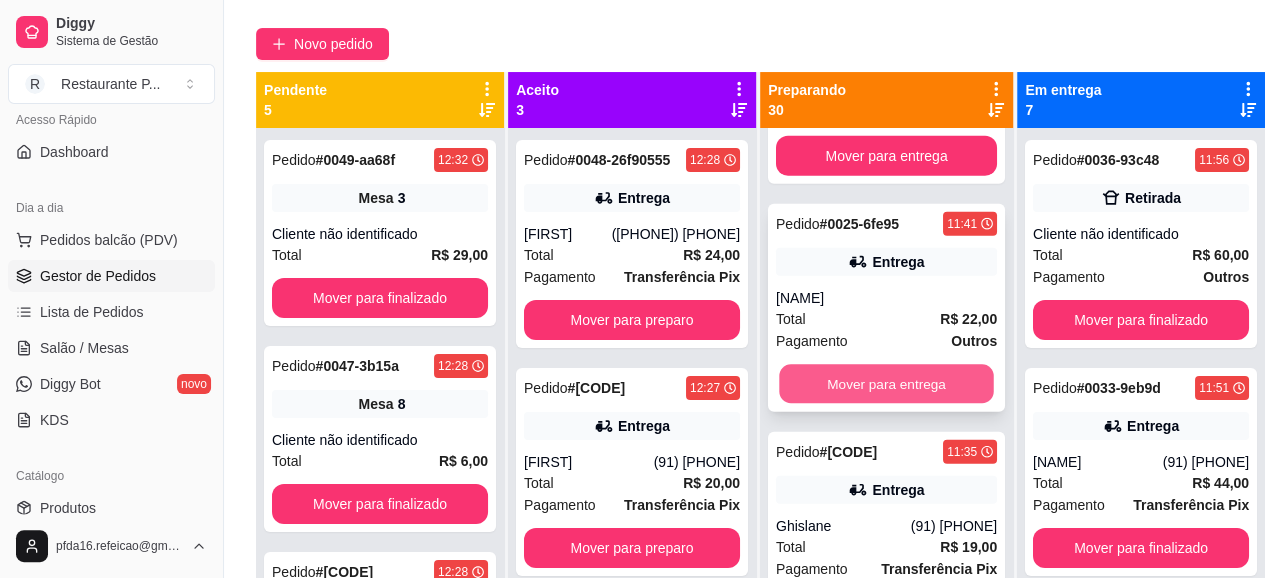 click on "Mover para entrega" at bounding box center (886, 384) 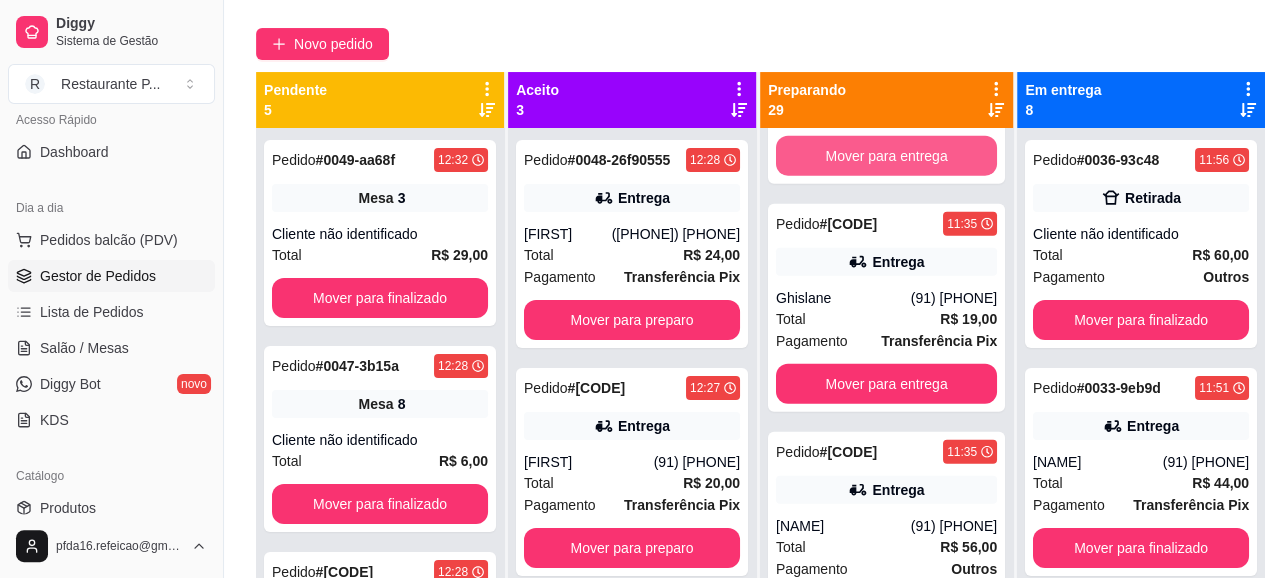 scroll, scrollTop: 2276, scrollLeft: 0, axis: vertical 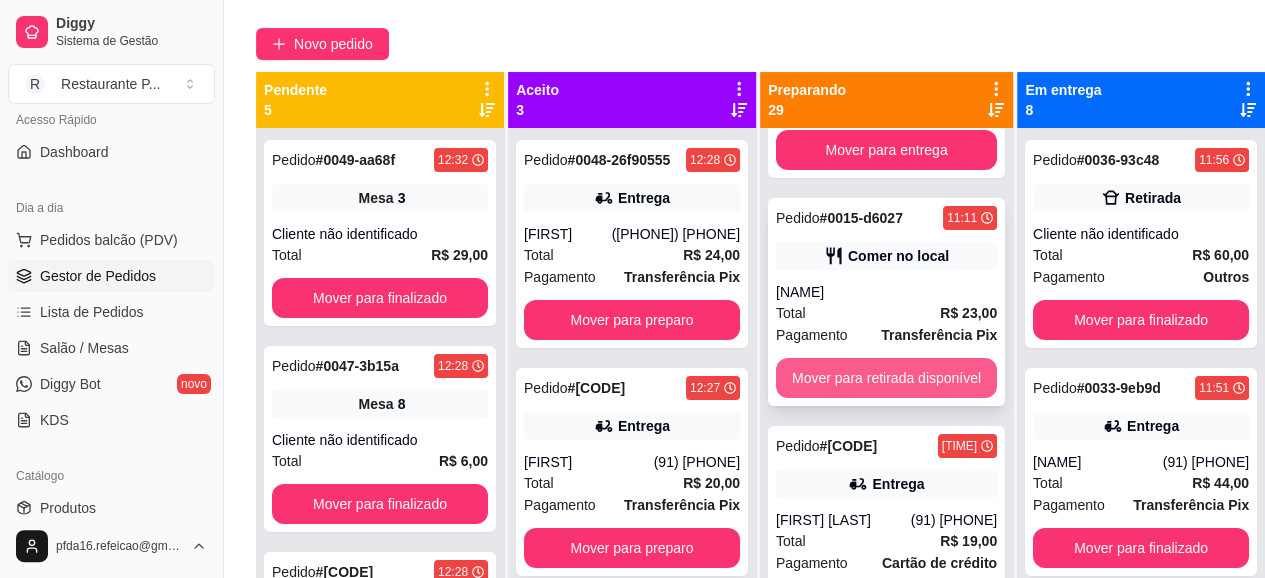 click on "Mover para retirada disponível" at bounding box center (886, 378) 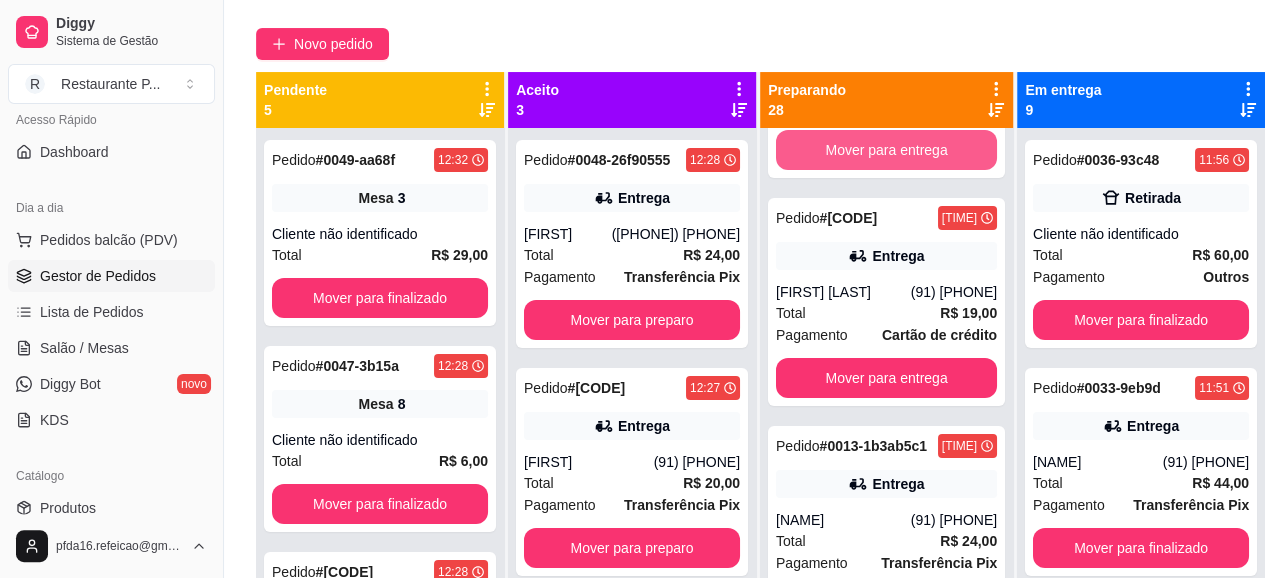 scroll, scrollTop: 3194, scrollLeft: 0, axis: vertical 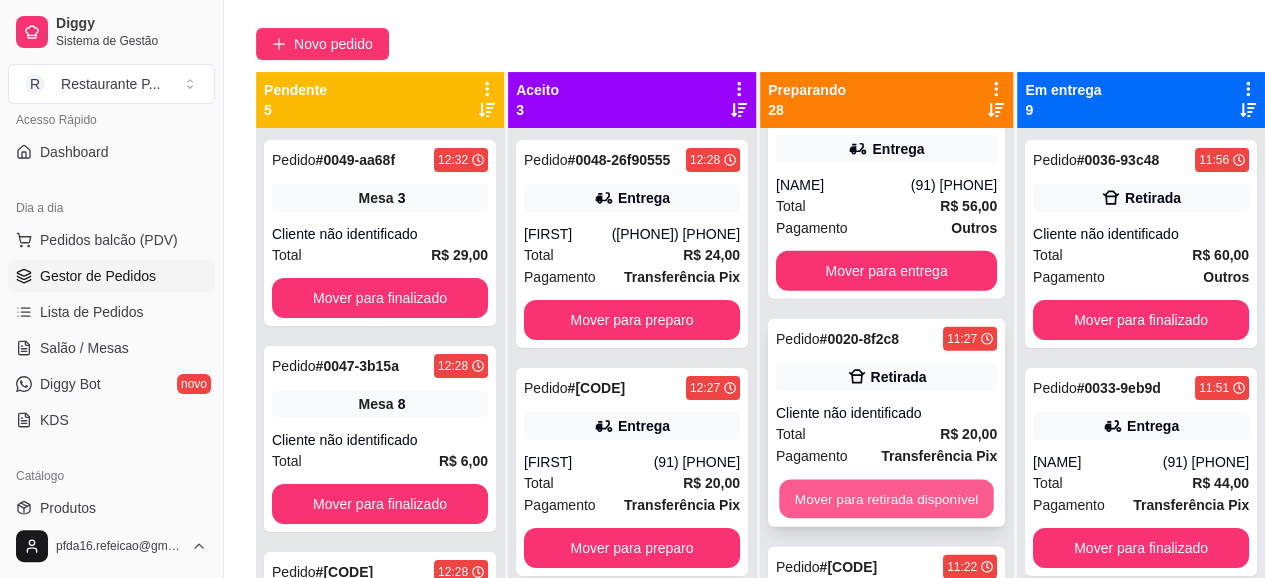 click on "Mover para retirada disponível" at bounding box center (886, 499) 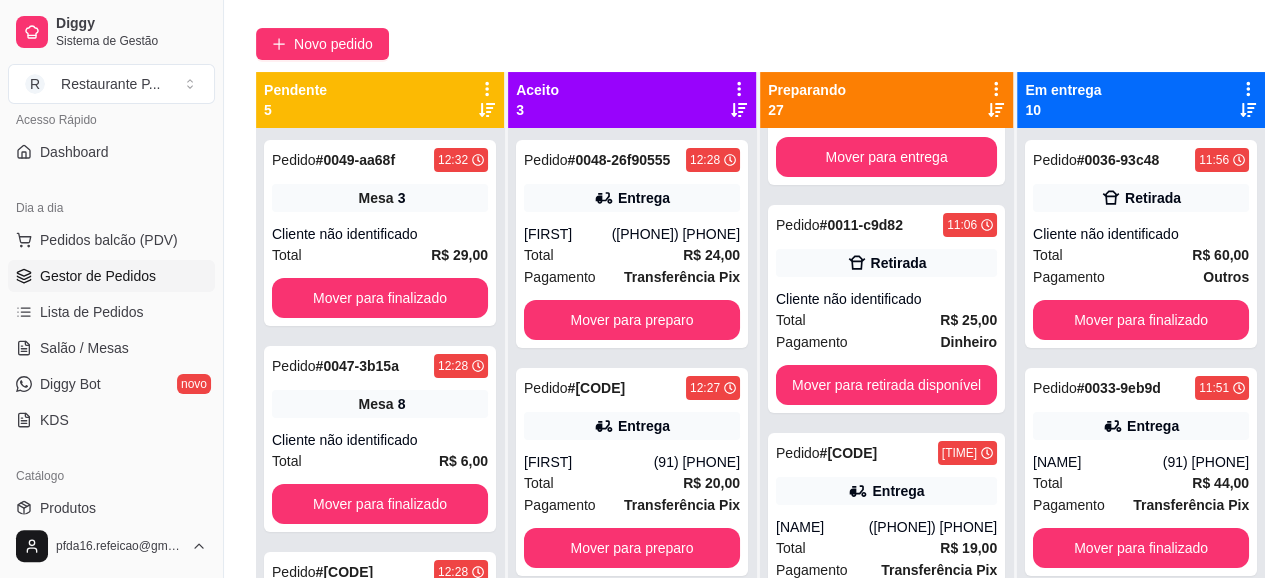 scroll, scrollTop: 3960, scrollLeft: 0, axis: vertical 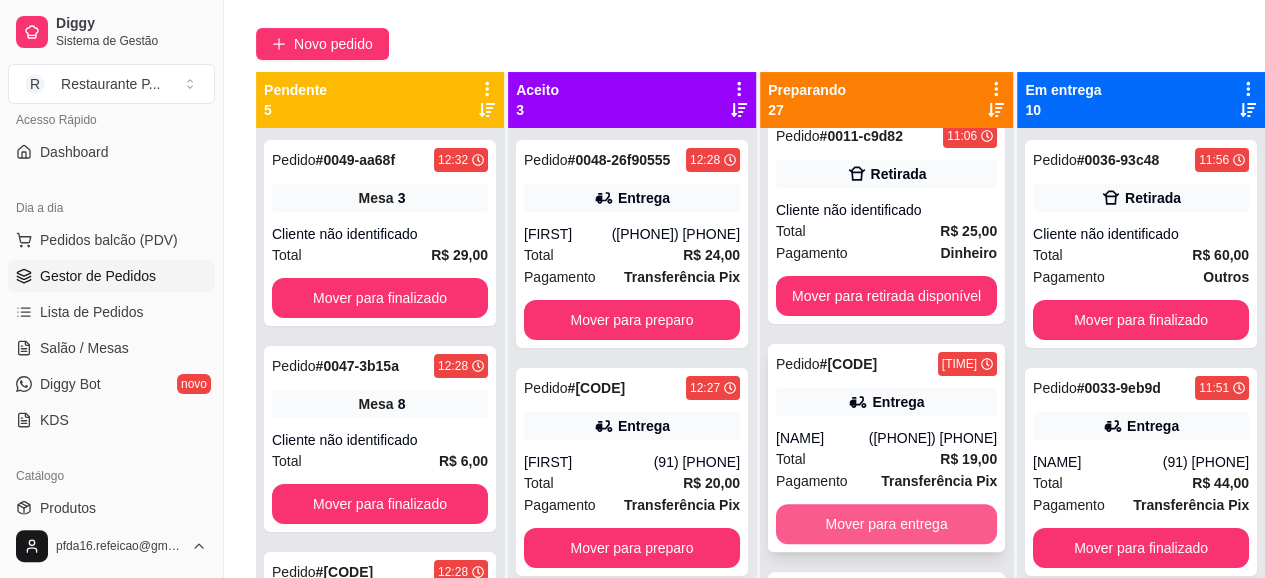 click on "Mover para entrega" at bounding box center (886, 524) 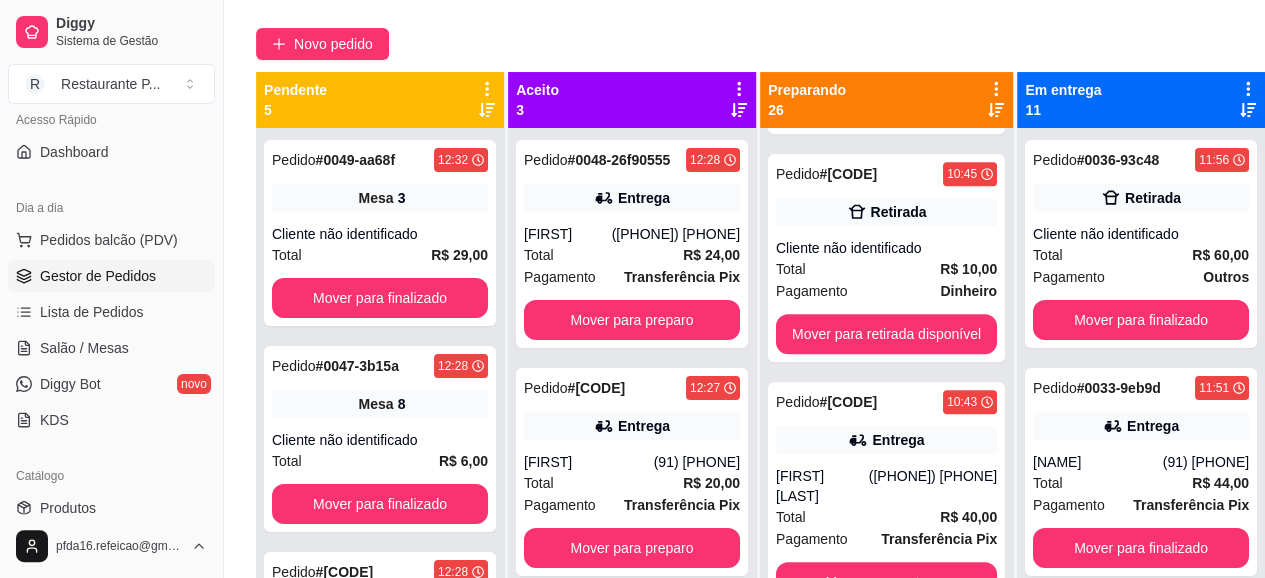 scroll, scrollTop: 4406, scrollLeft: 0, axis: vertical 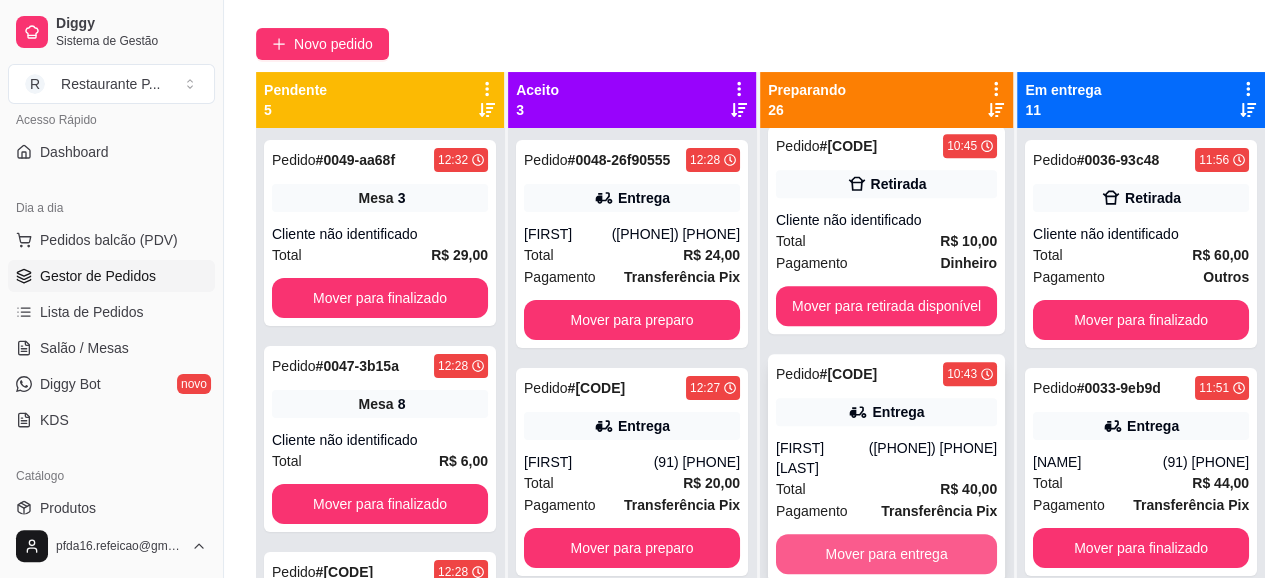 click on "Mover para entrega" at bounding box center (886, 554) 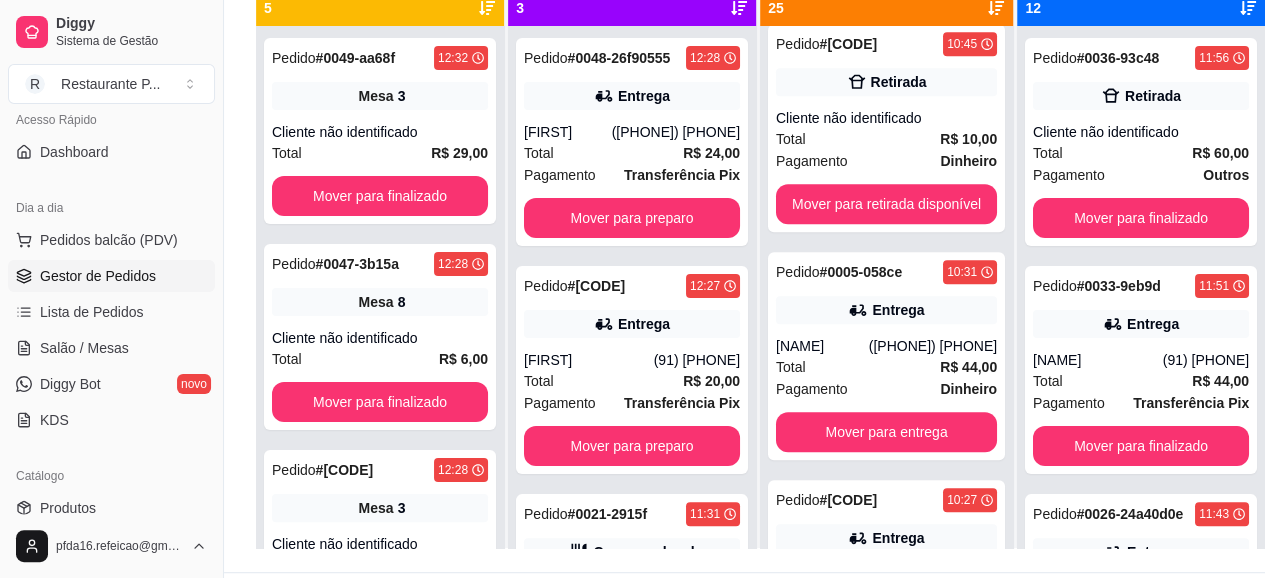 scroll, scrollTop: 283, scrollLeft: 0, axis: vertical 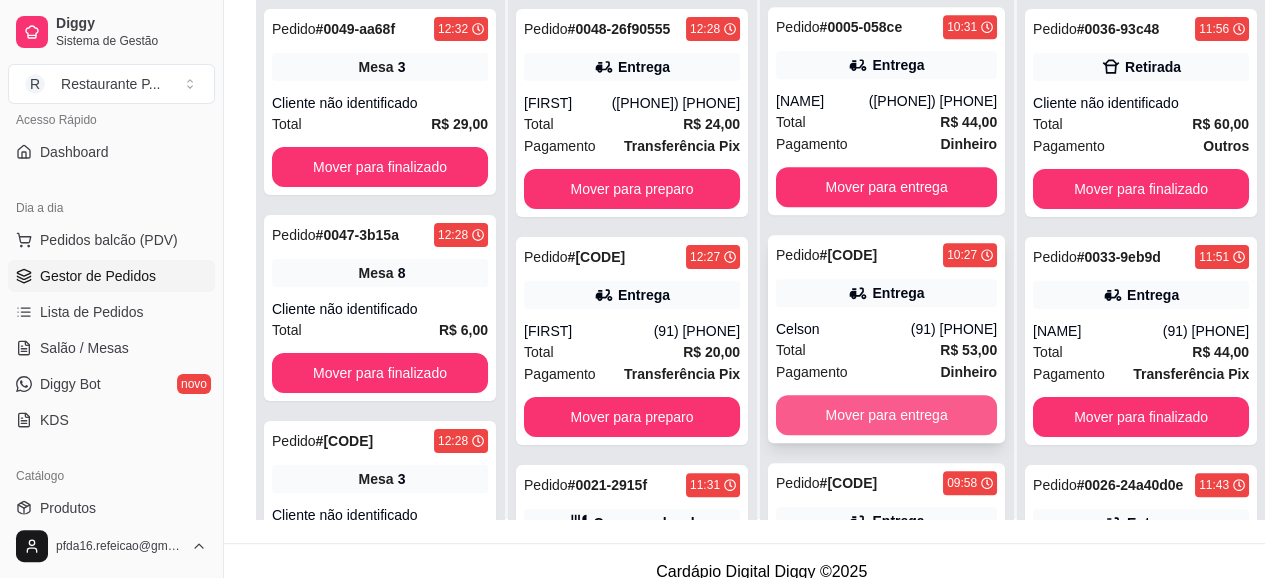click on "Mover para entrega" at bounding box center [886, 415] 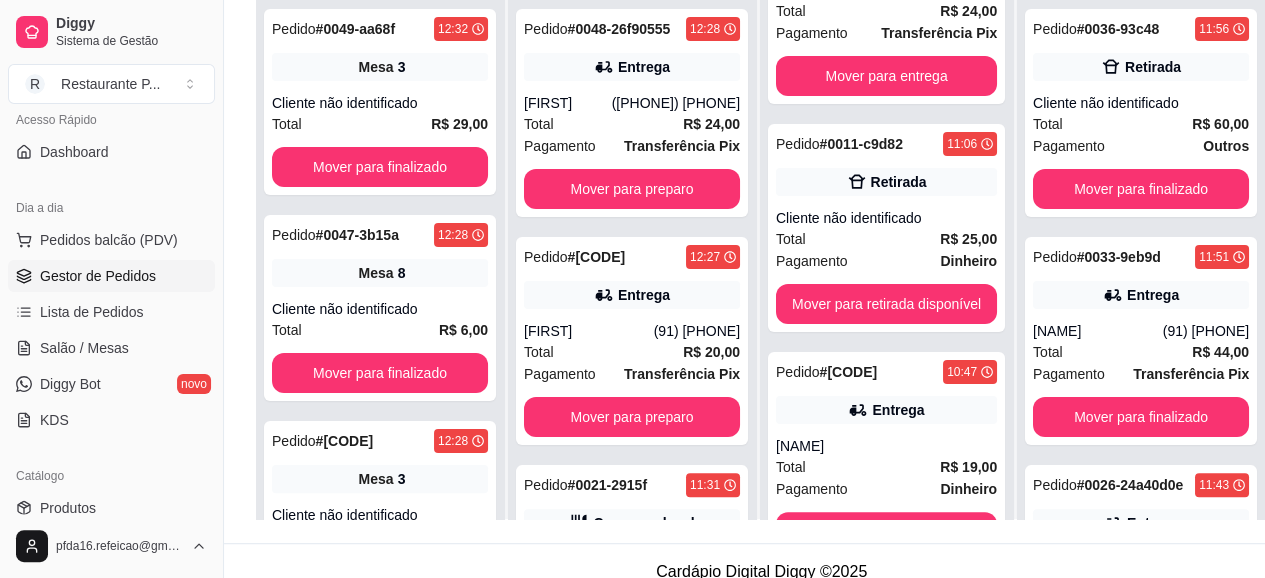 scroll, scrollTop: 3841, scrollLeft: 0, axis: vertical 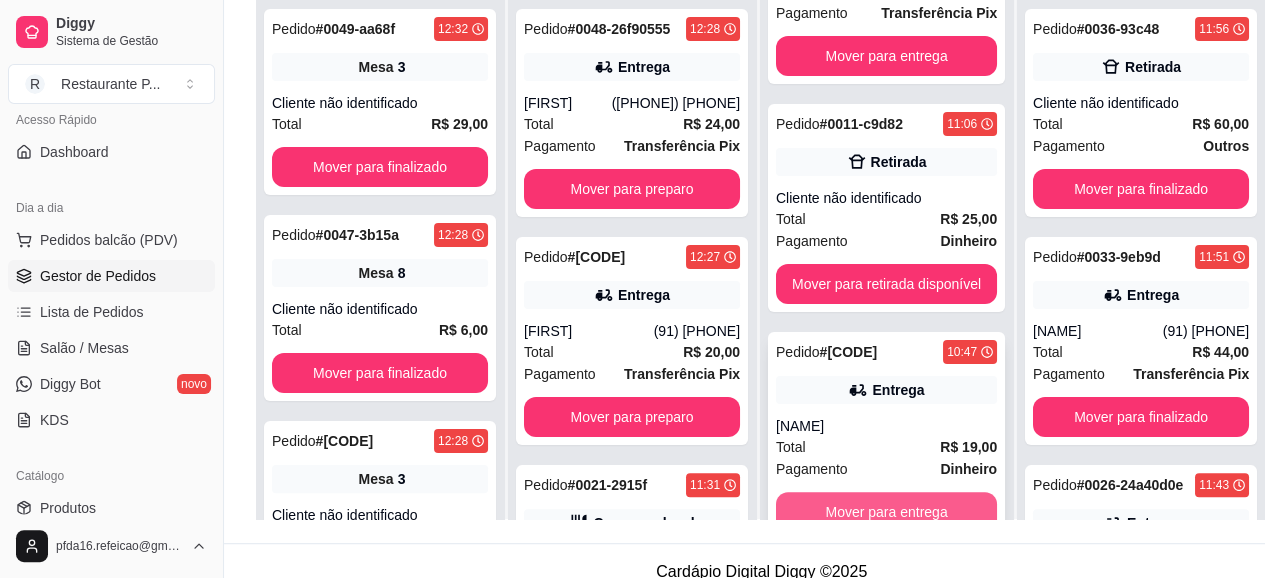 click on "Mover para entrega" at bounding box center (886, 512) 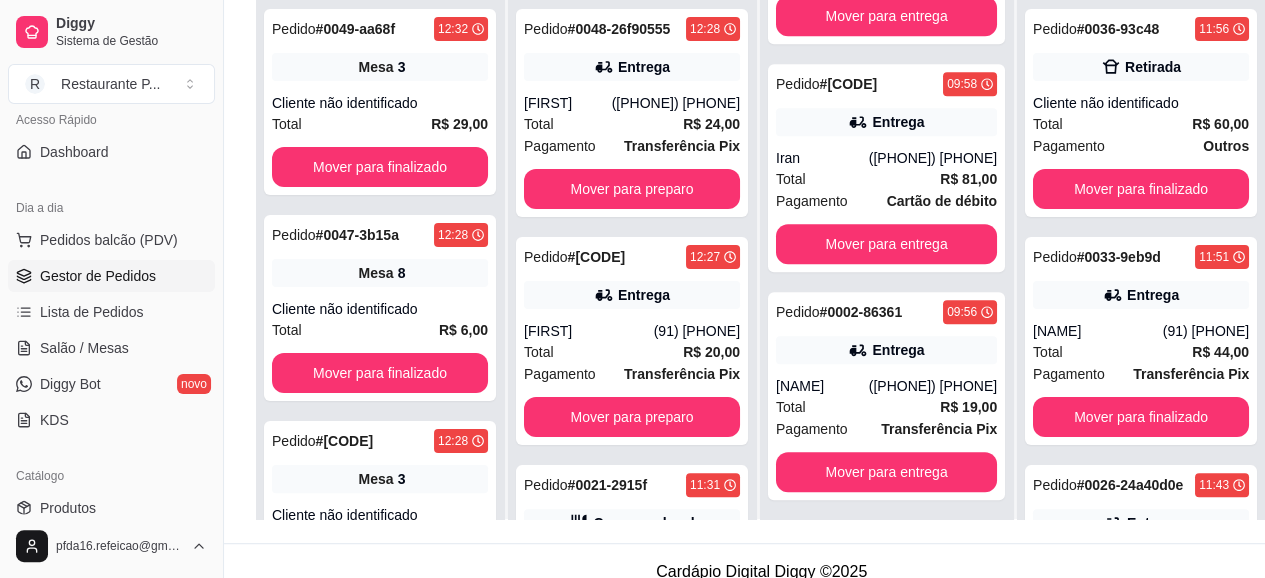 scroll, scrollTop: 4690, scrollLeft: 0, axis: vertical 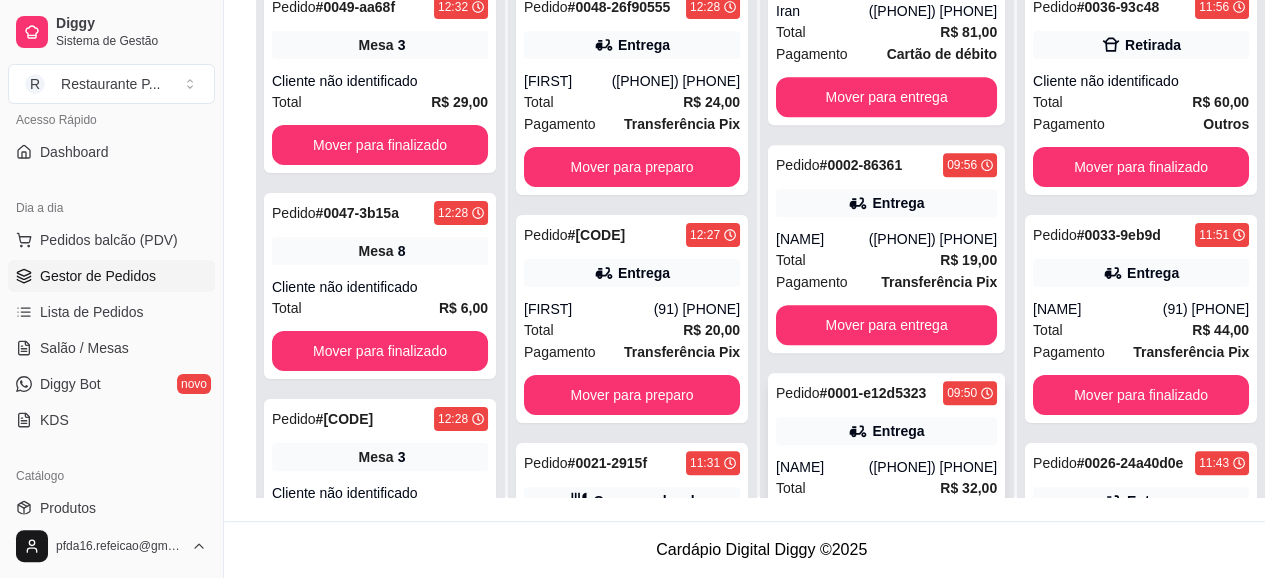 click on "Mover para entrega" at bounding box center [886, 553] 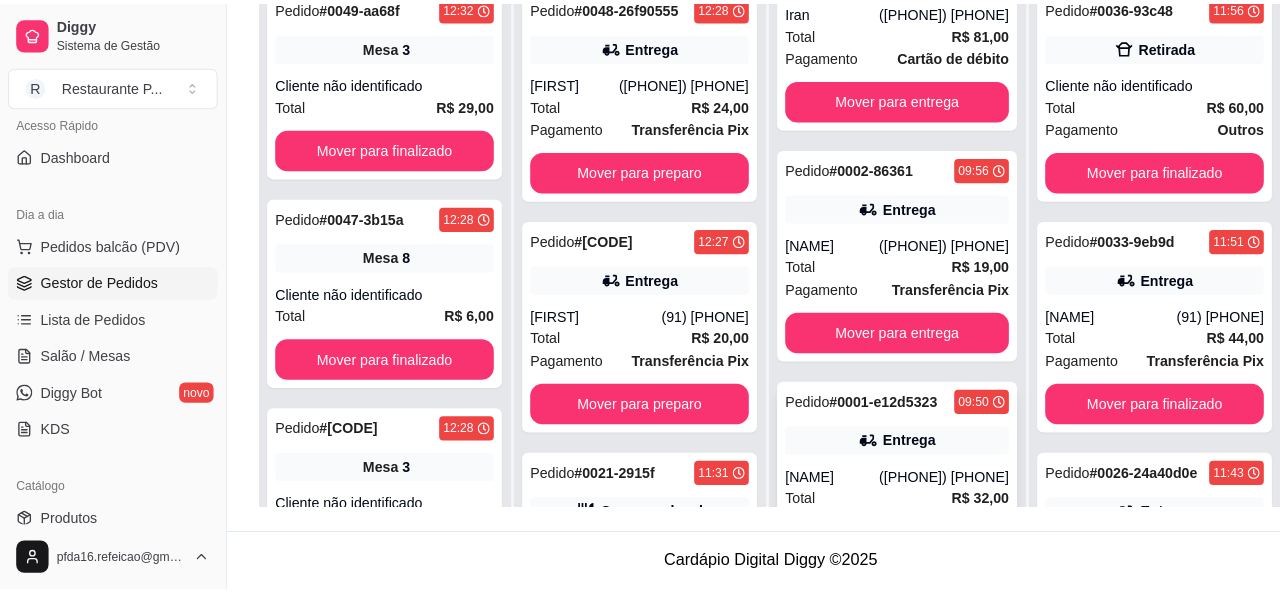 scroll, scrollTop: 304, scrollLeft: 0, axis: vertical 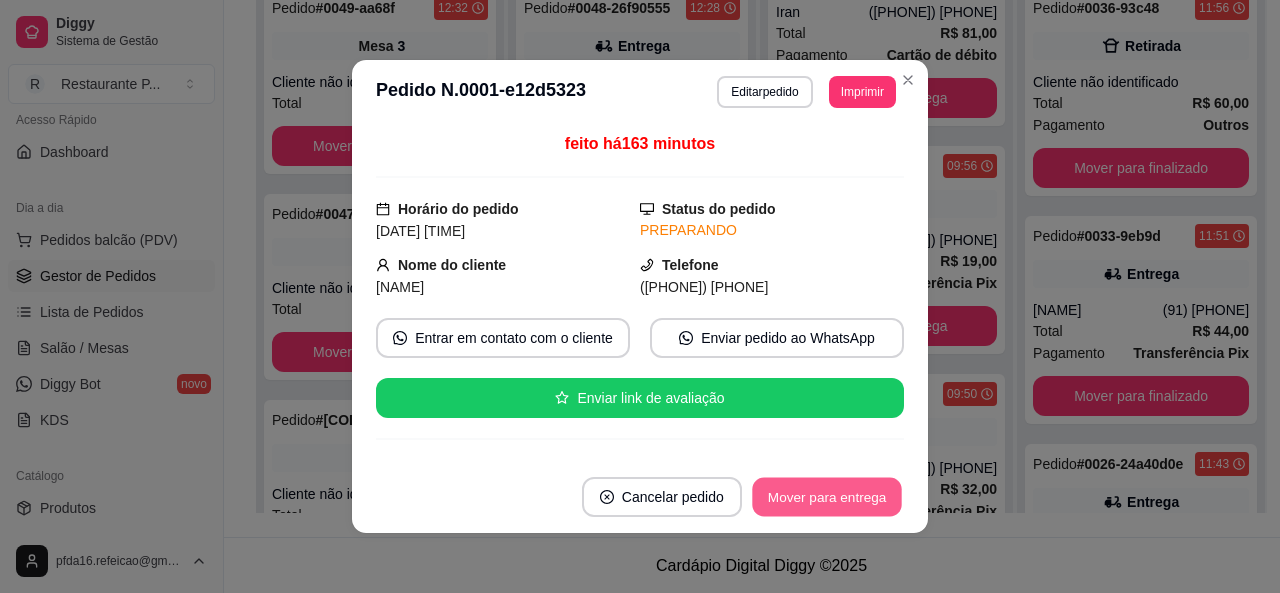 click on "Mover para entrega" at bounding box center (827, 497) 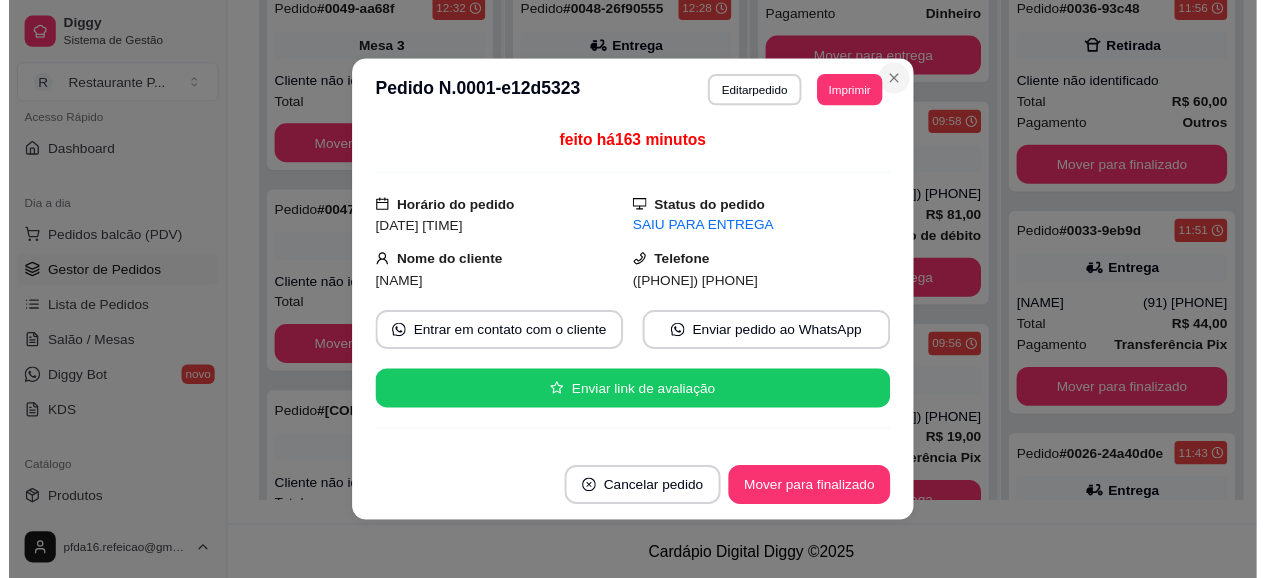 scroll, scrollTop: 4442, scrollLeft: 0, axis: vertical 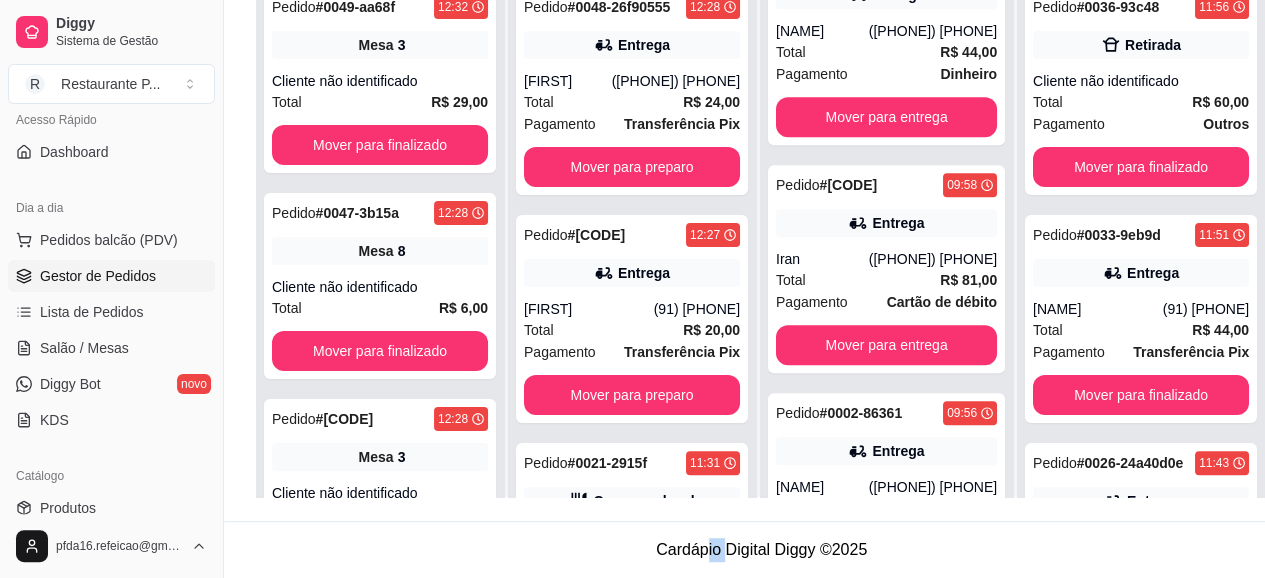 drag, startPoint x: 720, startPoint y: 555, endPoint x: 740, endPoint y: 594, distance: 43.829212 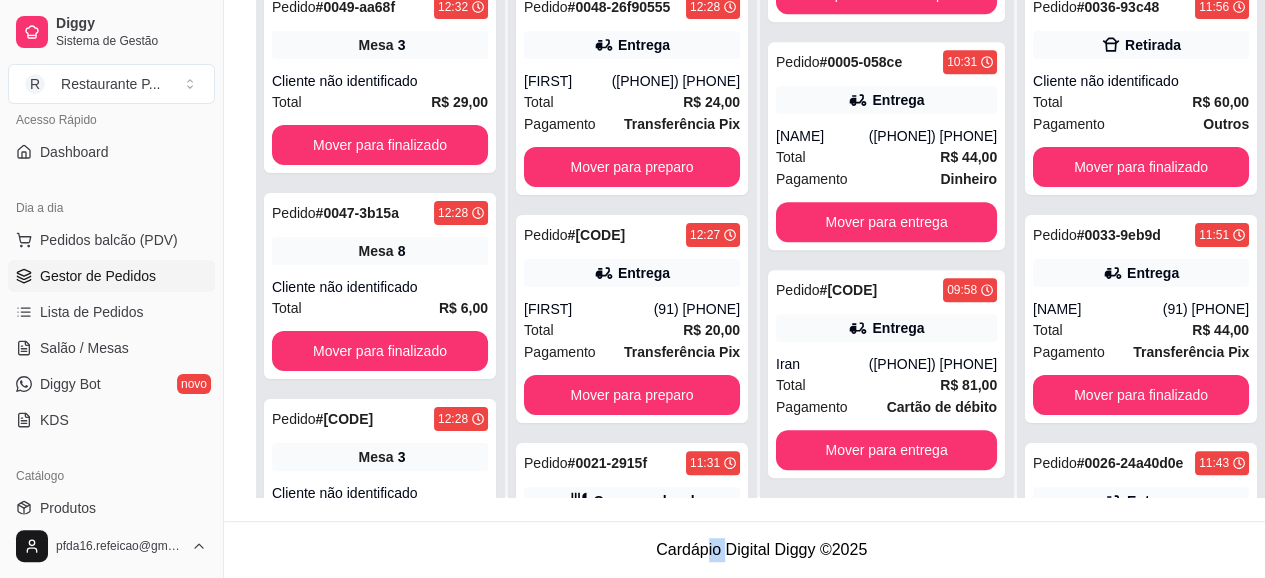 scroll, scrollTop: 4442, scrollLeft: 0, axis: vertical 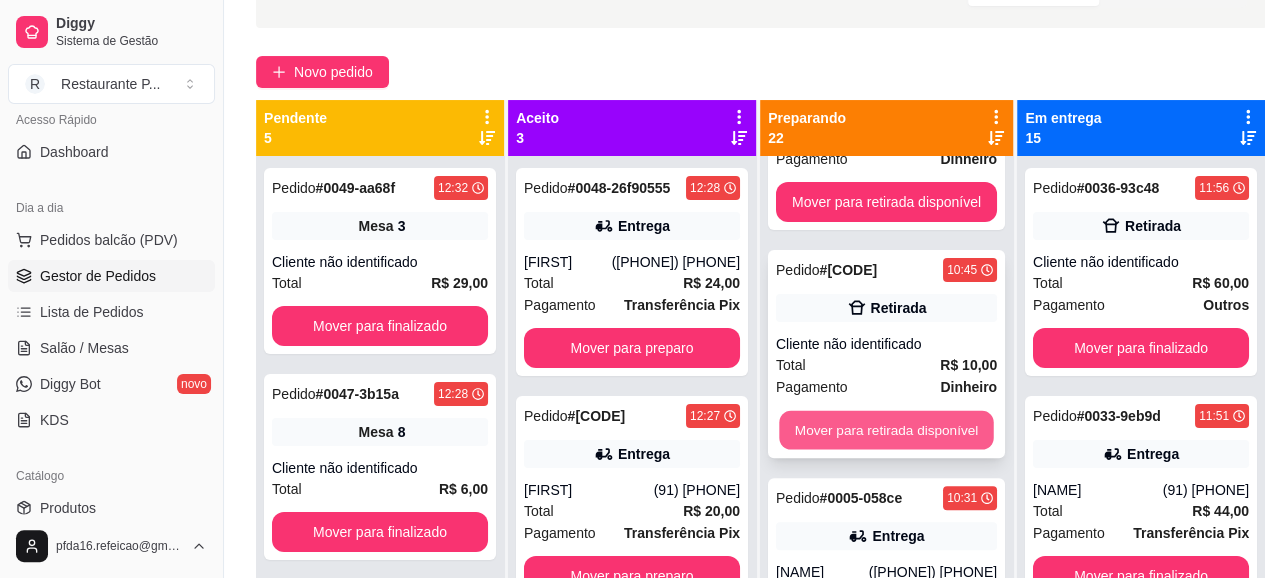click on "Mover para retirada disponível" at bounding box center [886, 430] 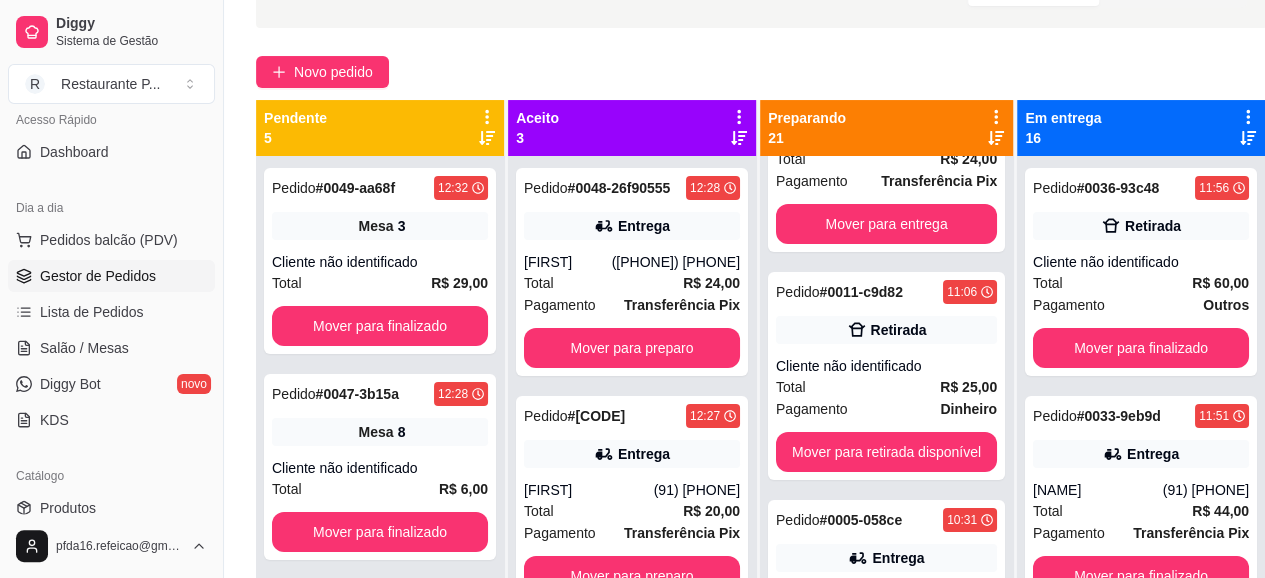 scroll, scrollTop: 3816, scrollLeft: 0, axis: vertical 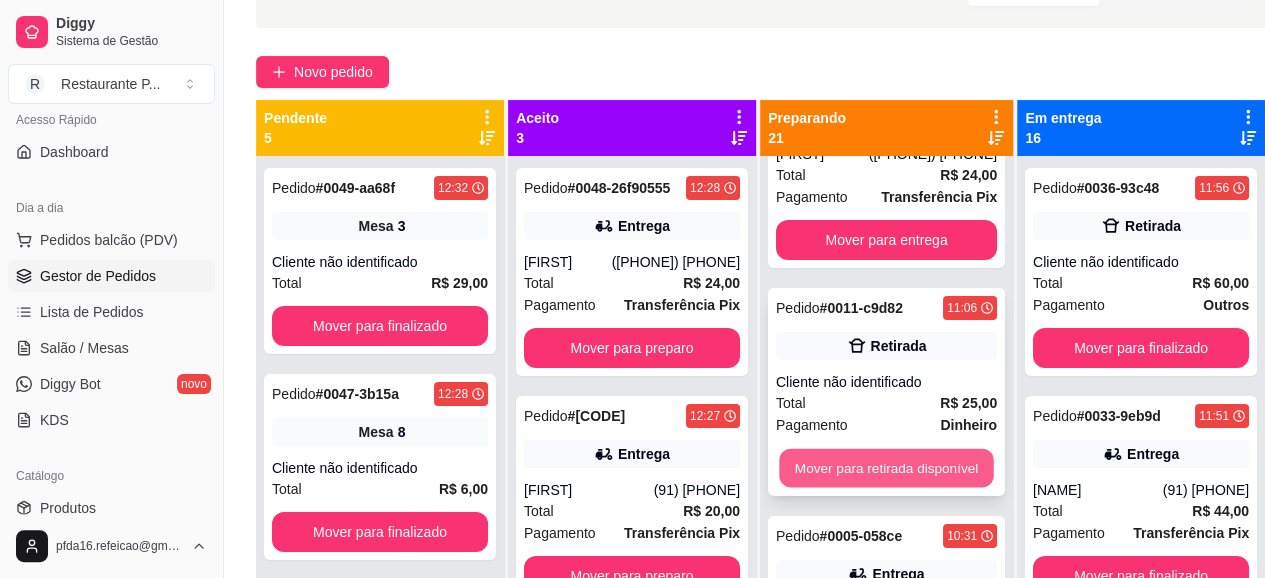 click on "Mover para retirada disponível" at bounding box center (886, 468) 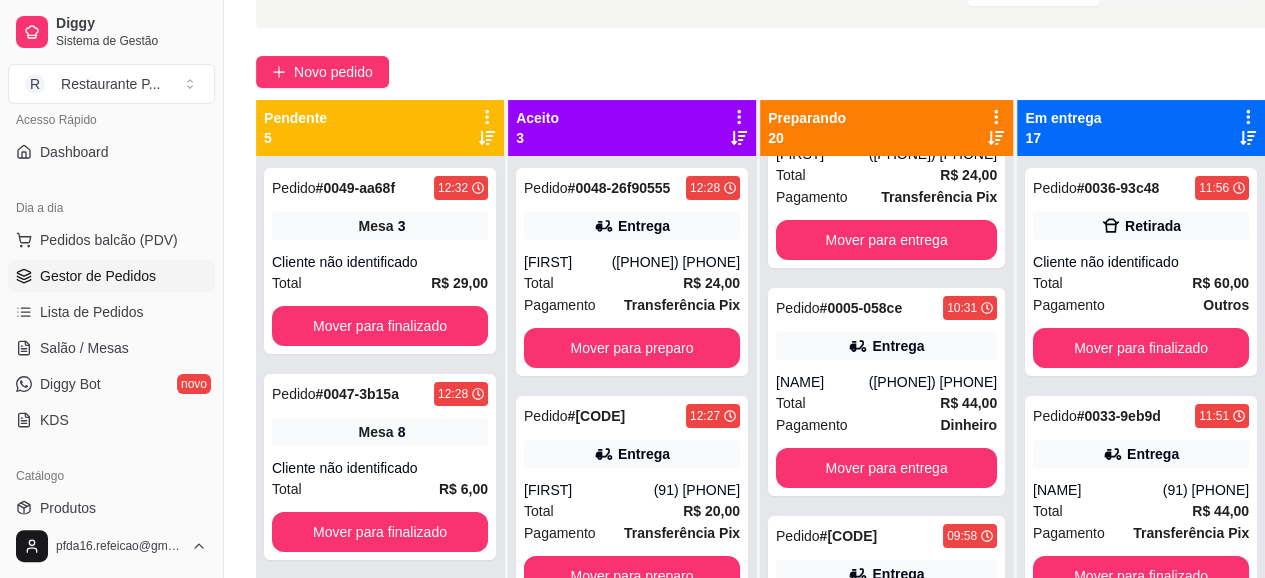 scroll, scrollTop: 124, scrollLeft: 64, axis: both 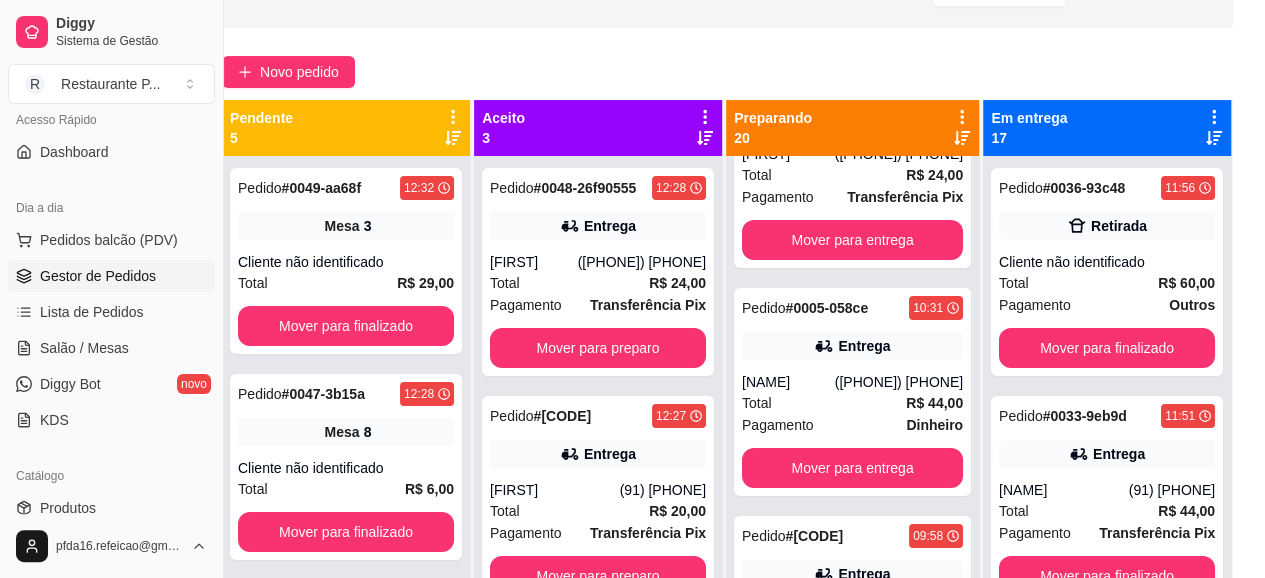 click on "Em entrega 17" at bounding box center [1107, 128] 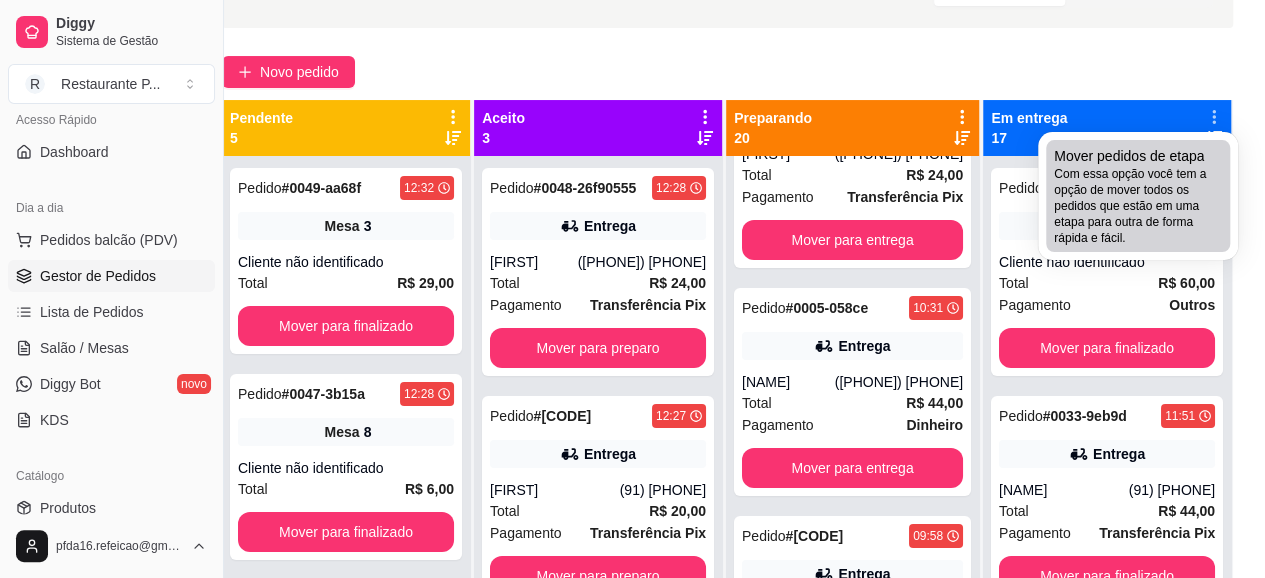 click on "Com essa opção você tem a opção de mover todos os pedidos que estão em uma etapa para outra de forma rápida e fácil." at bounding box center [1138, 206] 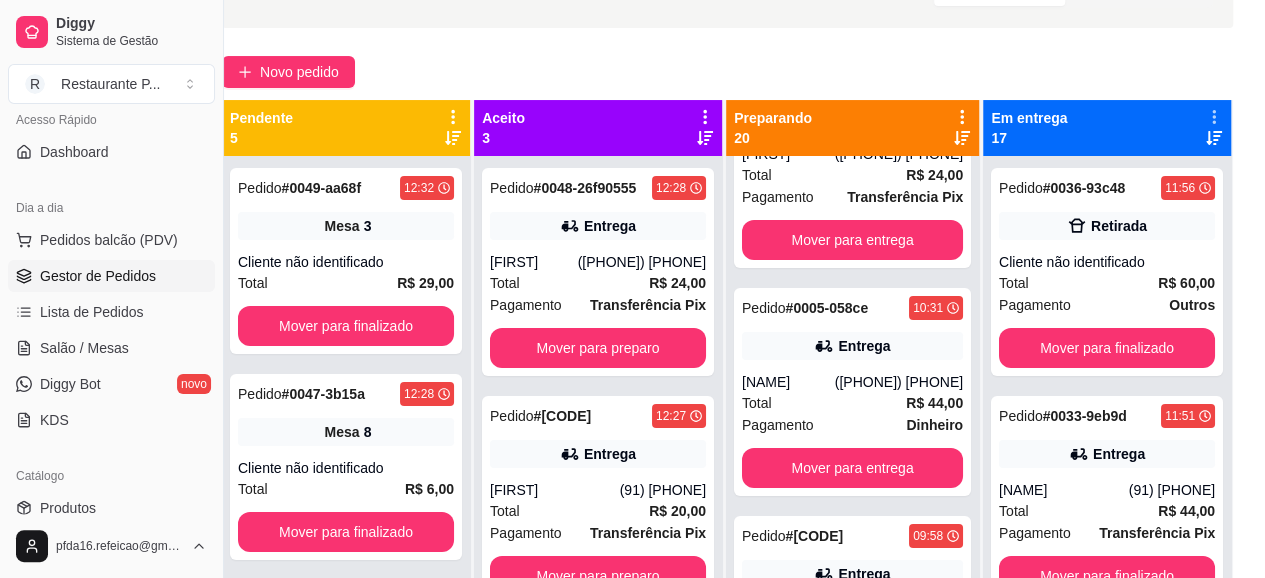 scroll, scrollTop: 124, scrollLeft: 49, axis: both 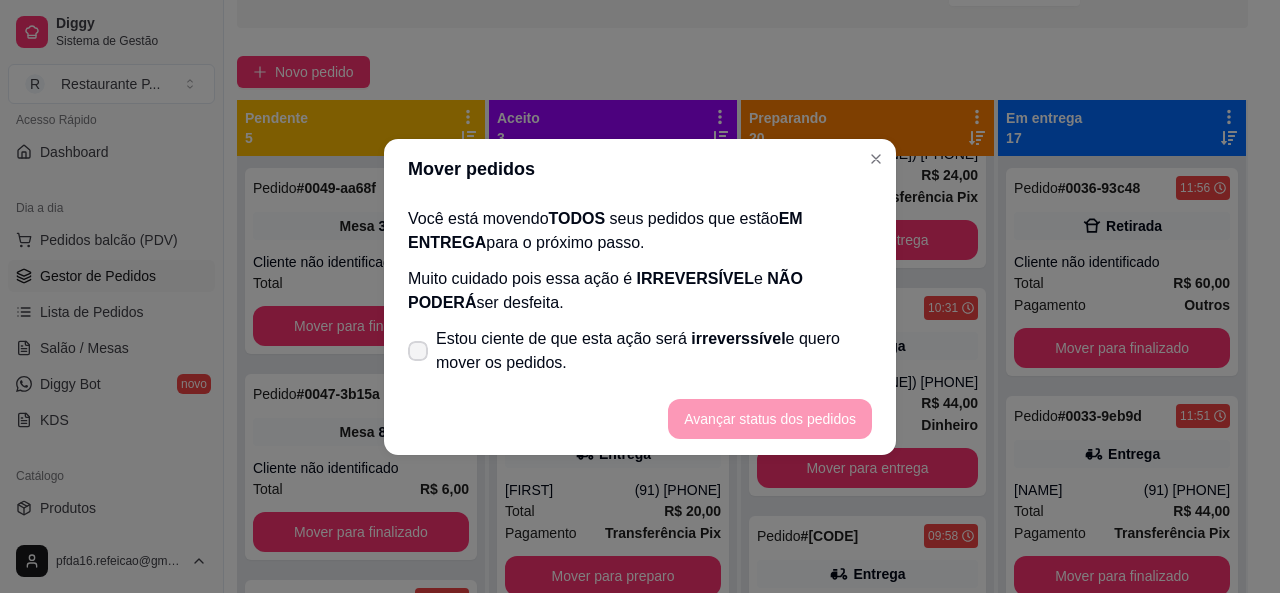 click 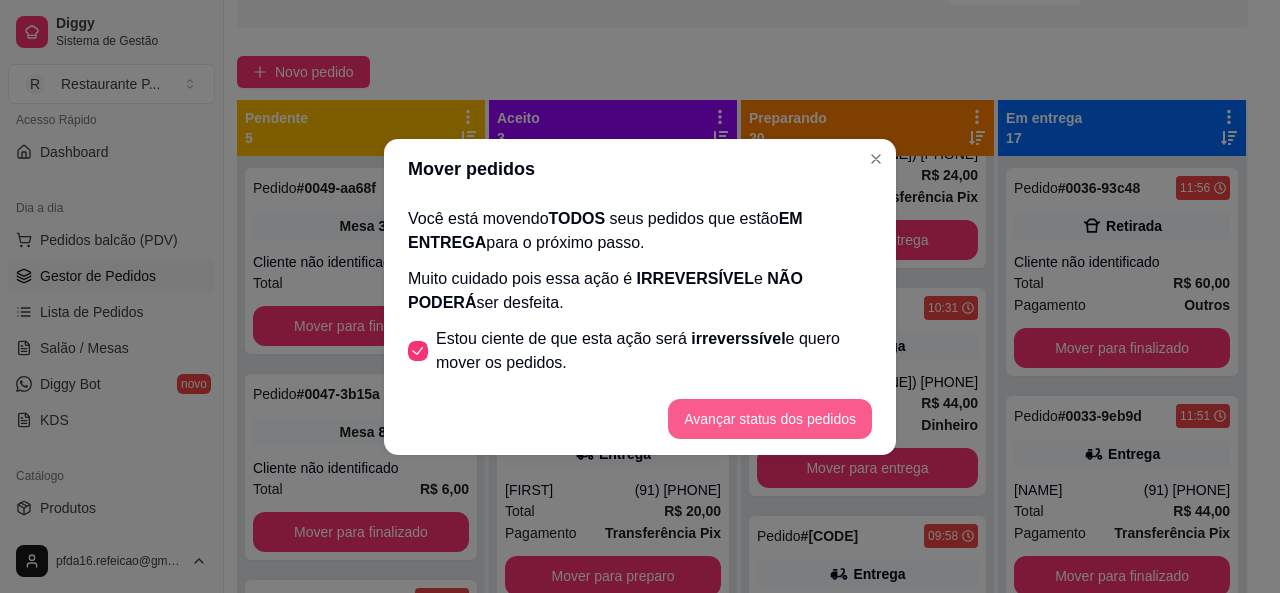 click on "Avançar status dos pedidos" at bounding box center [770, 419] 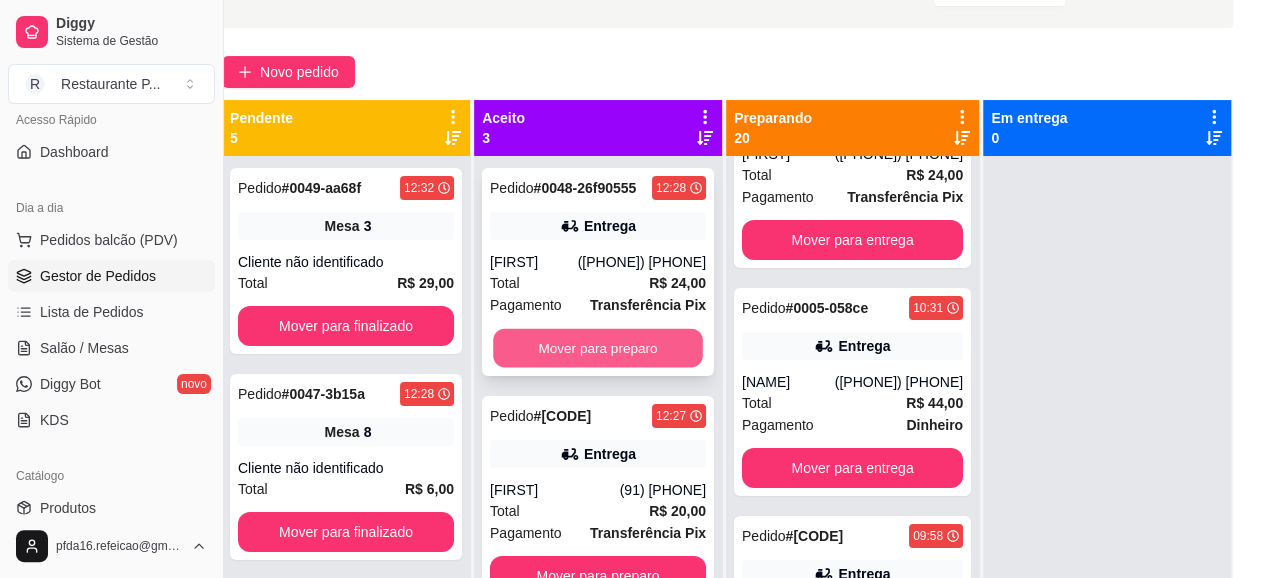 click on "Mover para preparo" at bounding box center (598, 348) 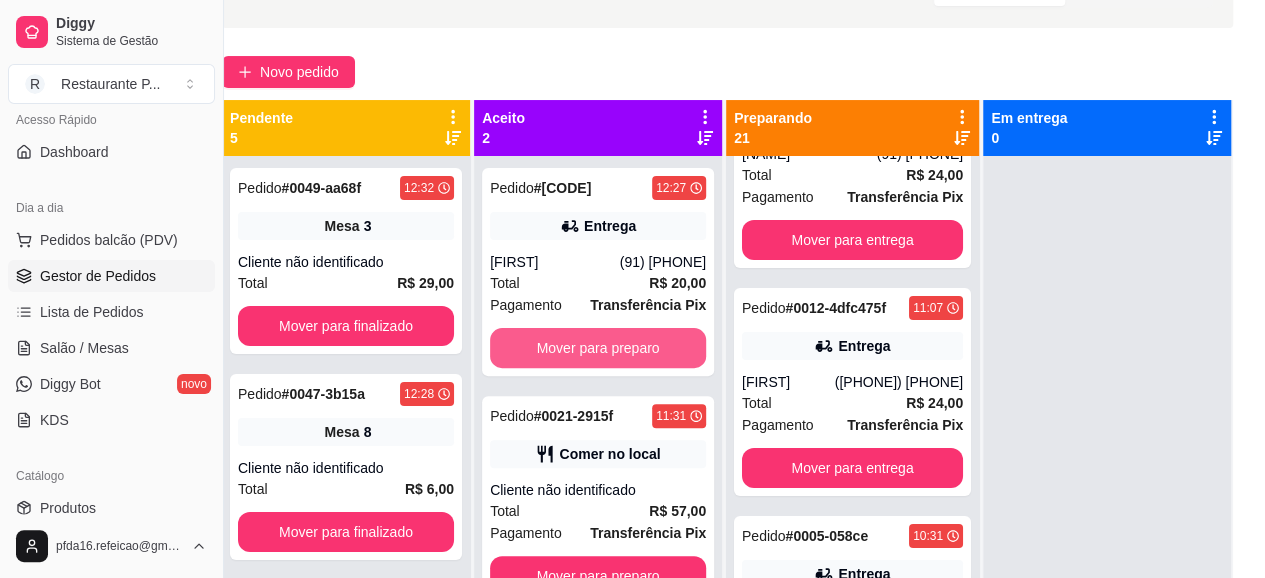 scroll, scrollTop: 4044, scrollLeft: 0, axis: vertical 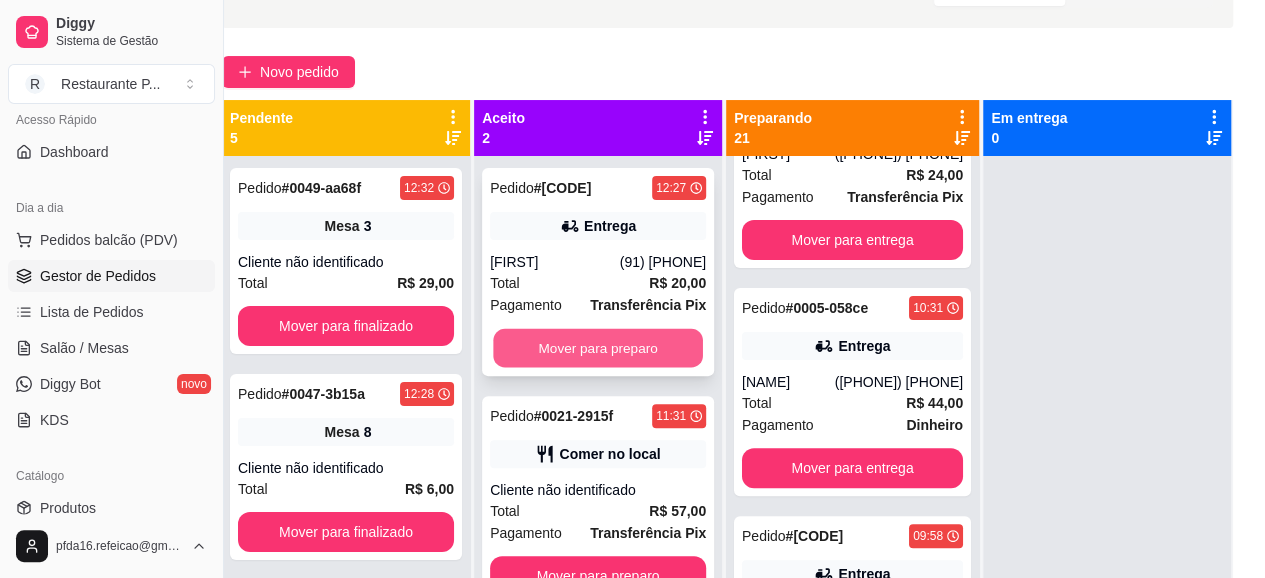 click on "Mover para preparo" at bounding box center (598, 348) 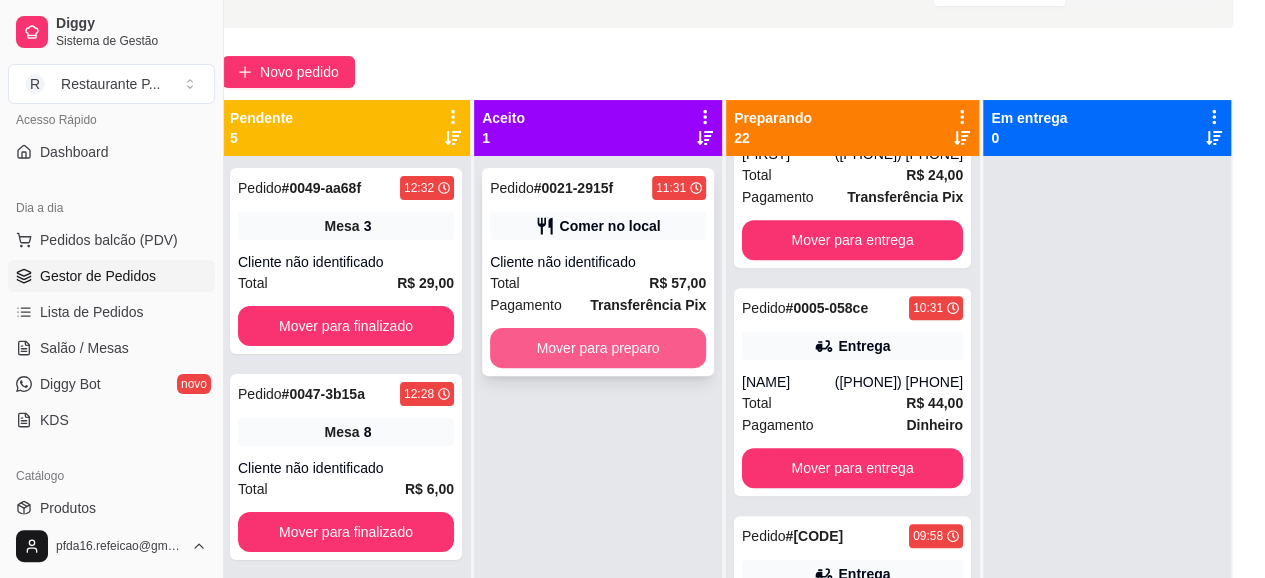 click on "Mover para preparo" at bounding box center [598, 348] 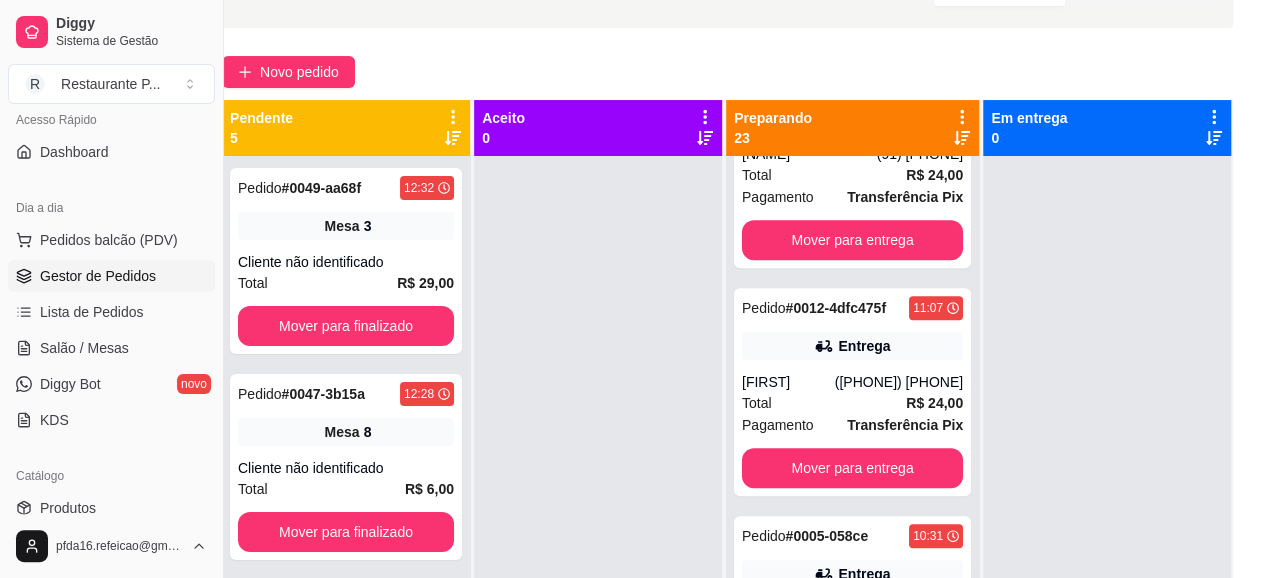 scroll, scrollTop: 4500, scrollLeft: 0, axis: vertical 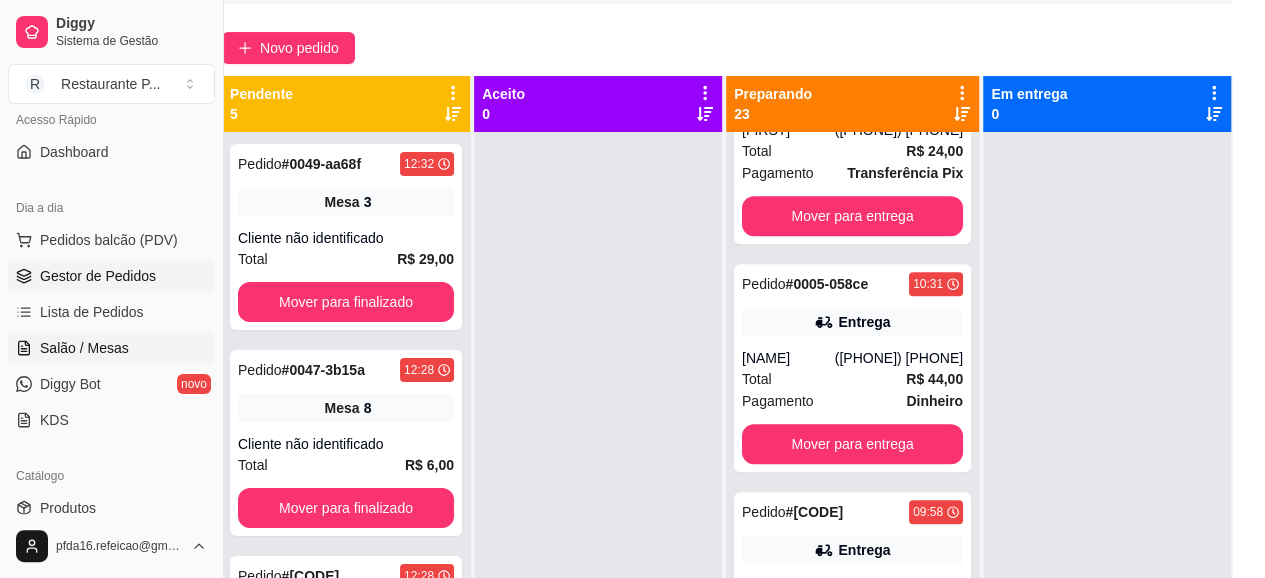 click on "Salão / Mesas" at bounding box center (84, 348) 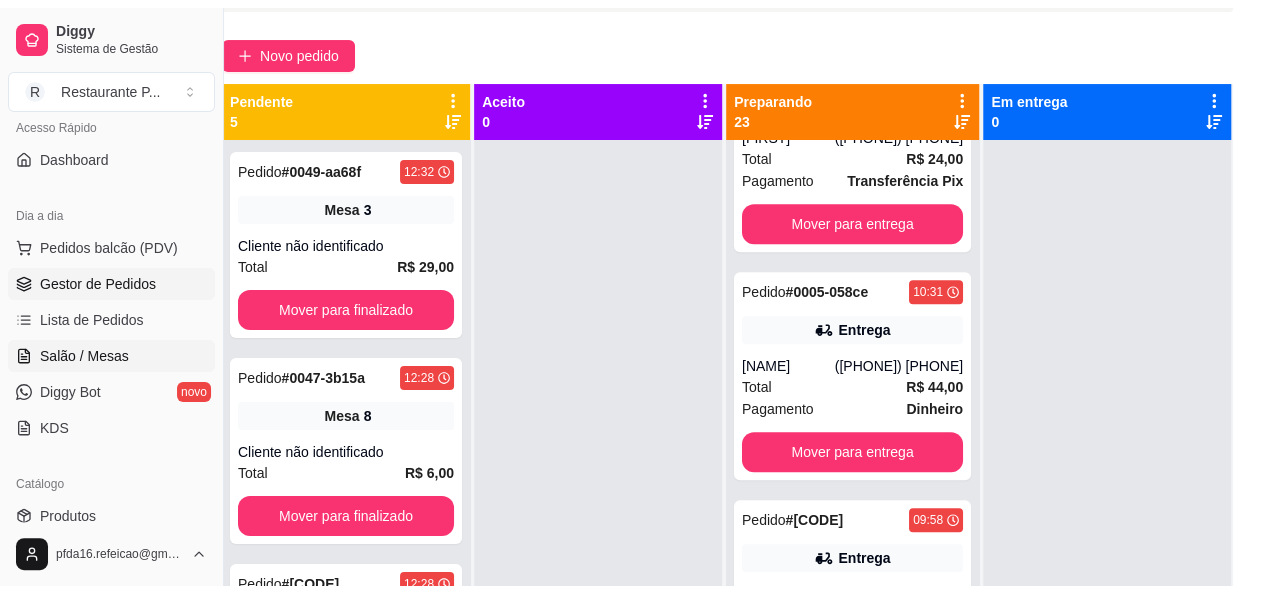 scroll, scrollTop: 0, scrollLeft: 0, axis: both 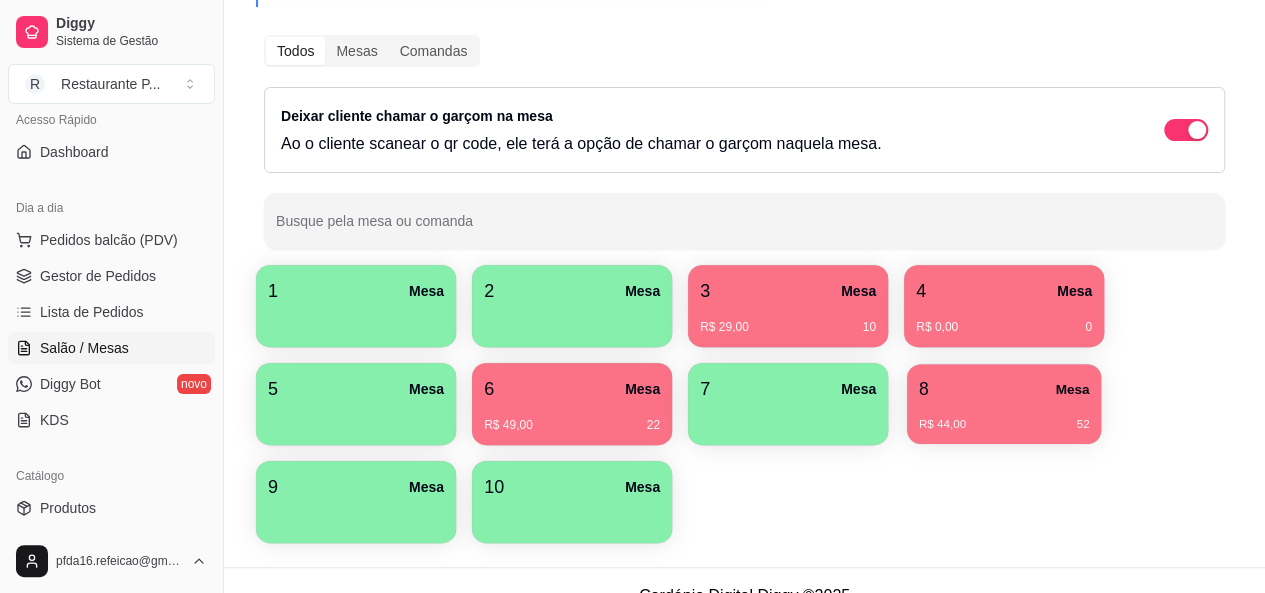 click on "R$ 44,00 52" at bounding box center [1004, 417] 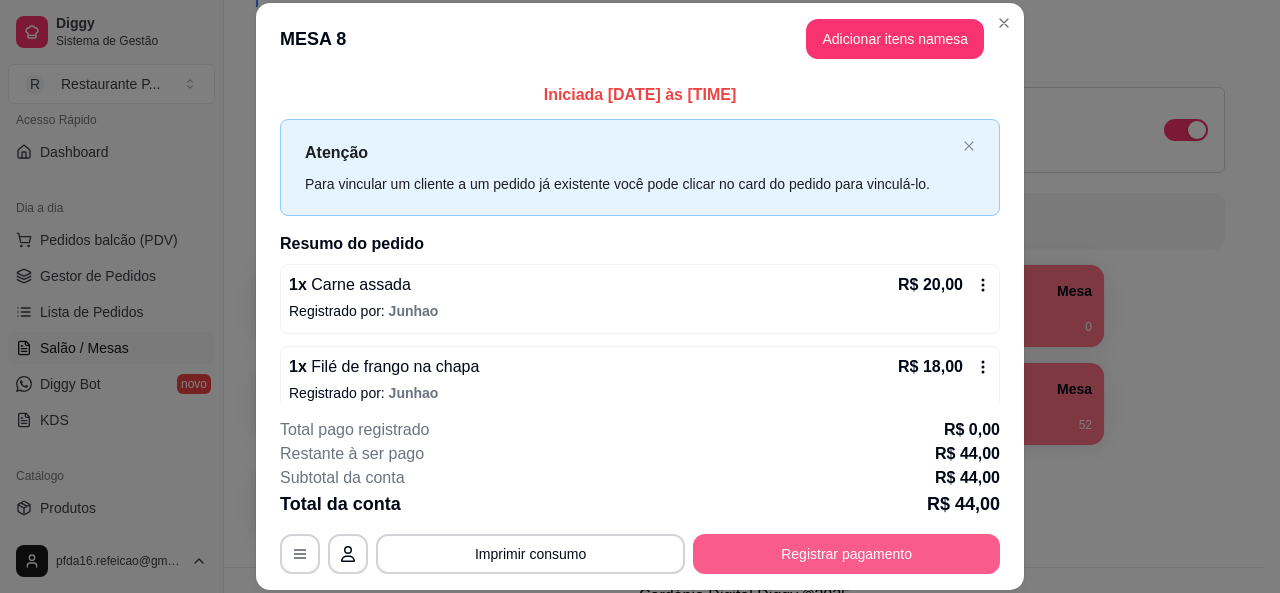 click on "Registrar pagamento" at bounding box center [846, 554] 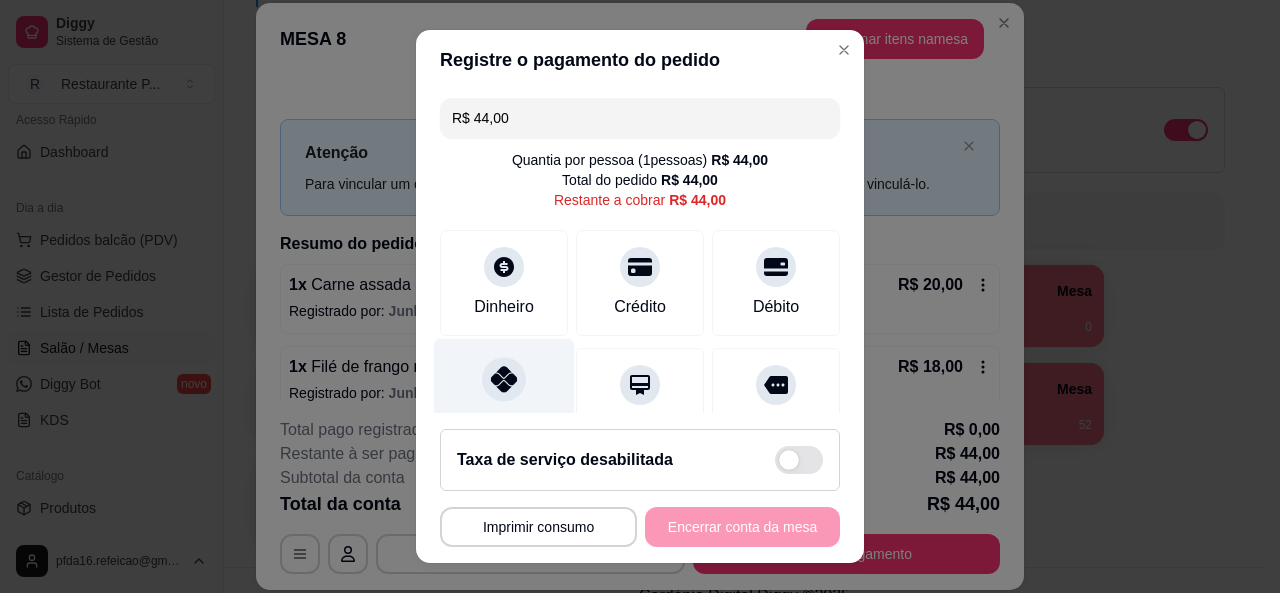 click on "Pix" at bounding box center (504, 396) 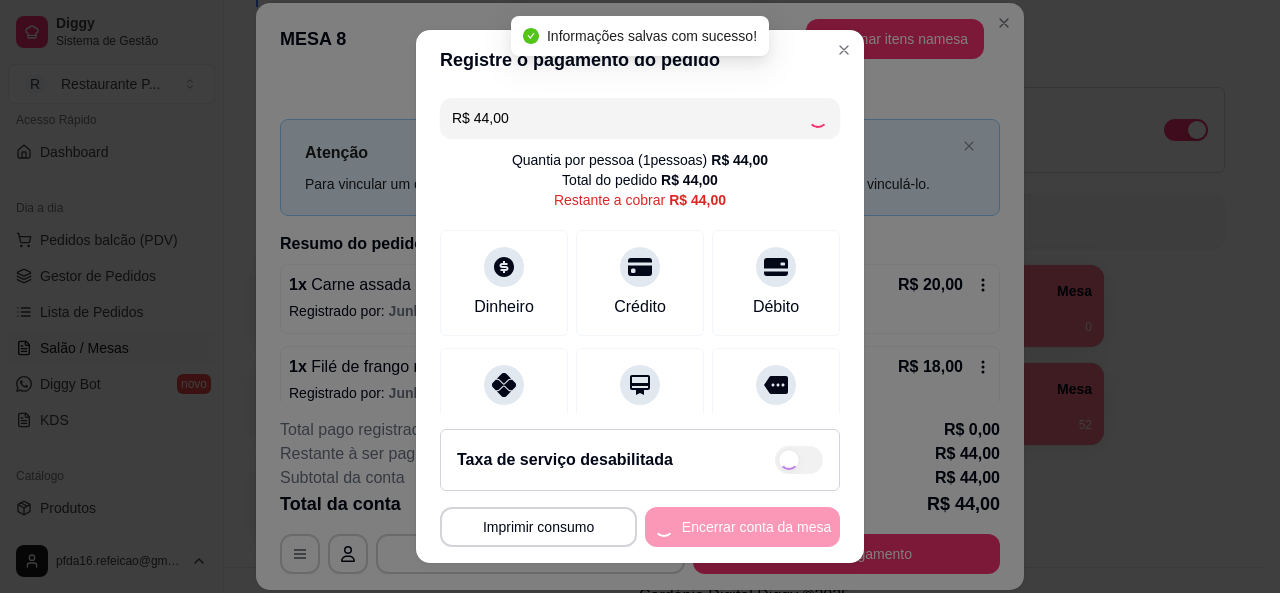 type on "R$ 0,00" 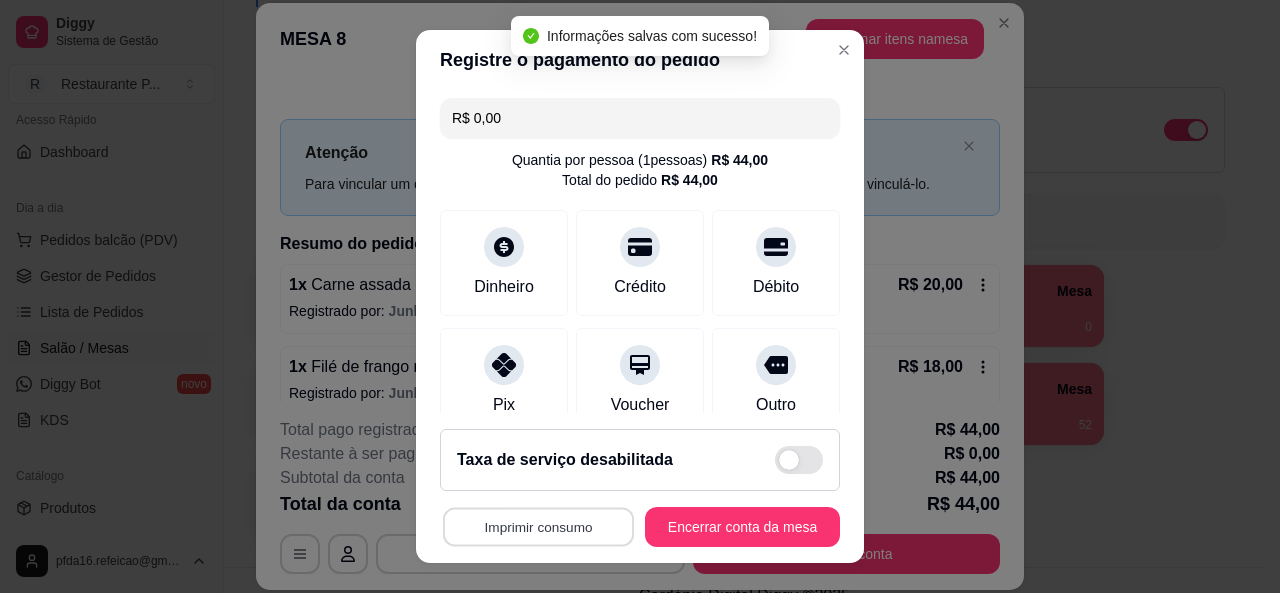 click on "Imprimir consumo" at bounding box center [538, 527] 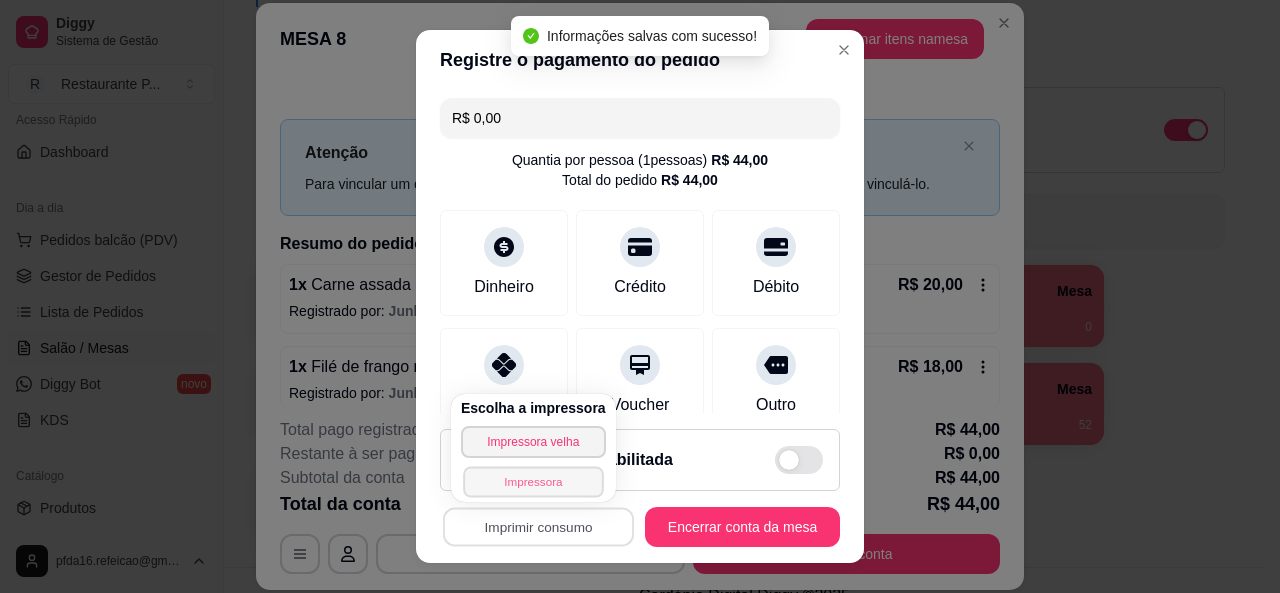 click on "Impressora" at bounding box center (533, 481) 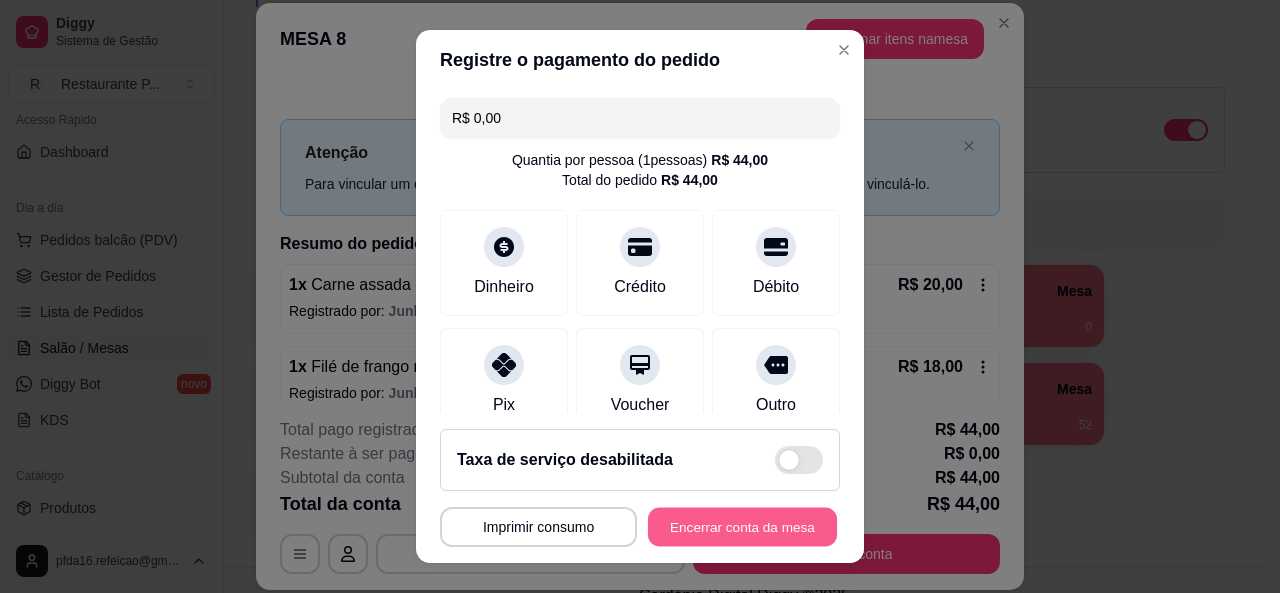 click on "Encerrar conta da mesa" at bounding box center [742, 527] 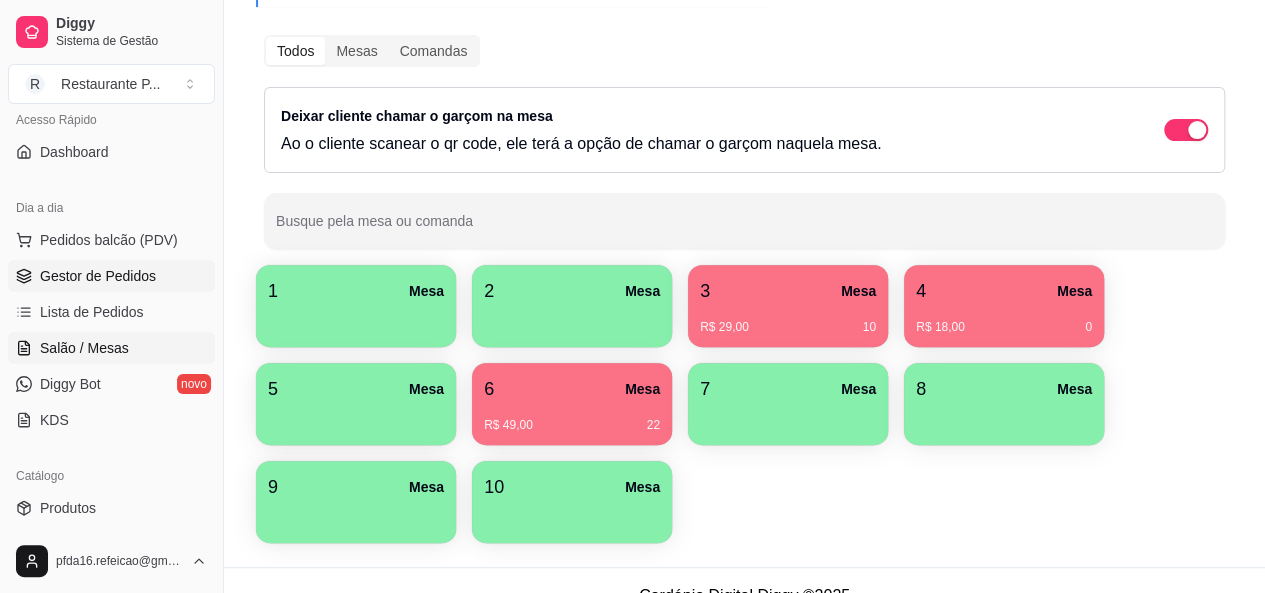 click on "Gestor de Pedidos" at bounding box center (98, 276) 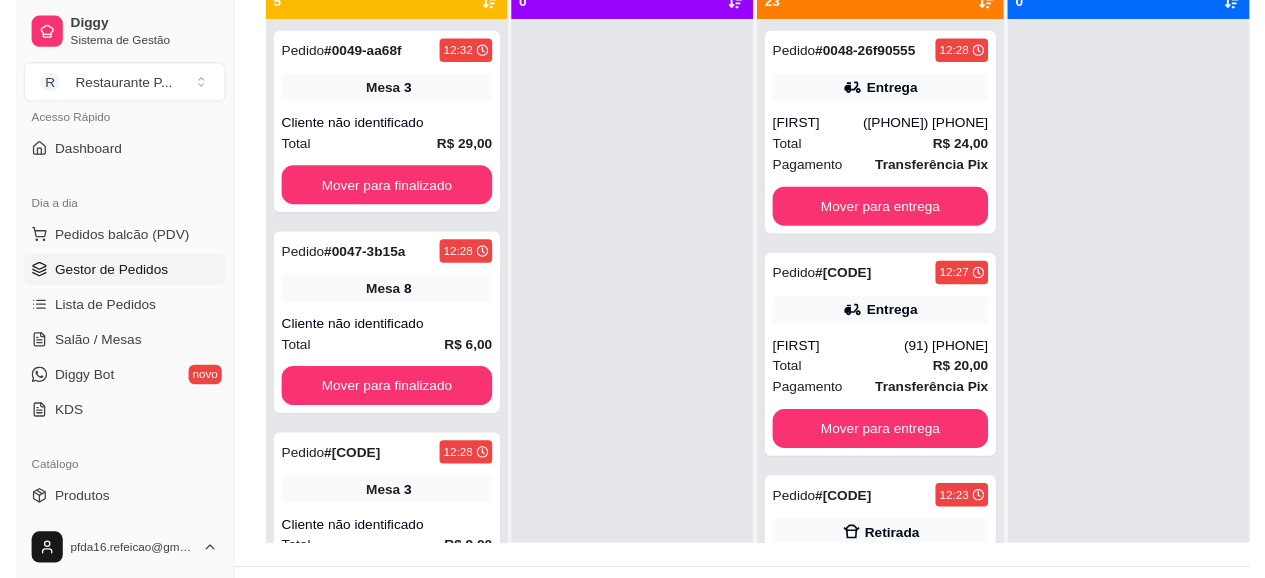 scroll, scrollTop: 0, scrollLeft: 0, axis: both 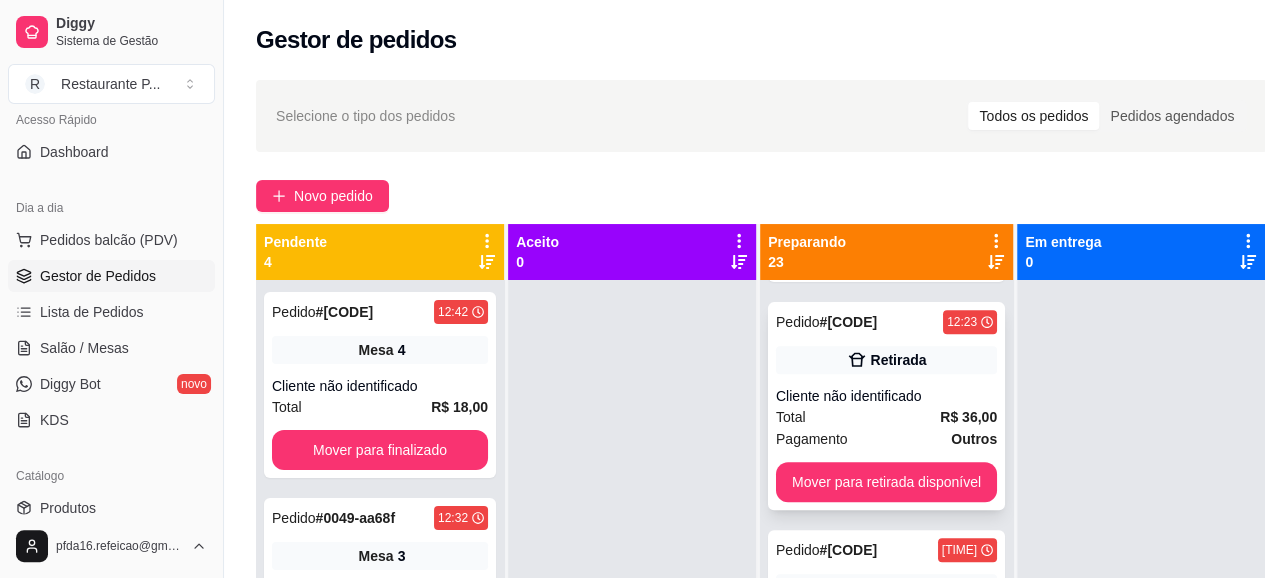 click on "Cliente não identificado" at bounding box center [886, 396] 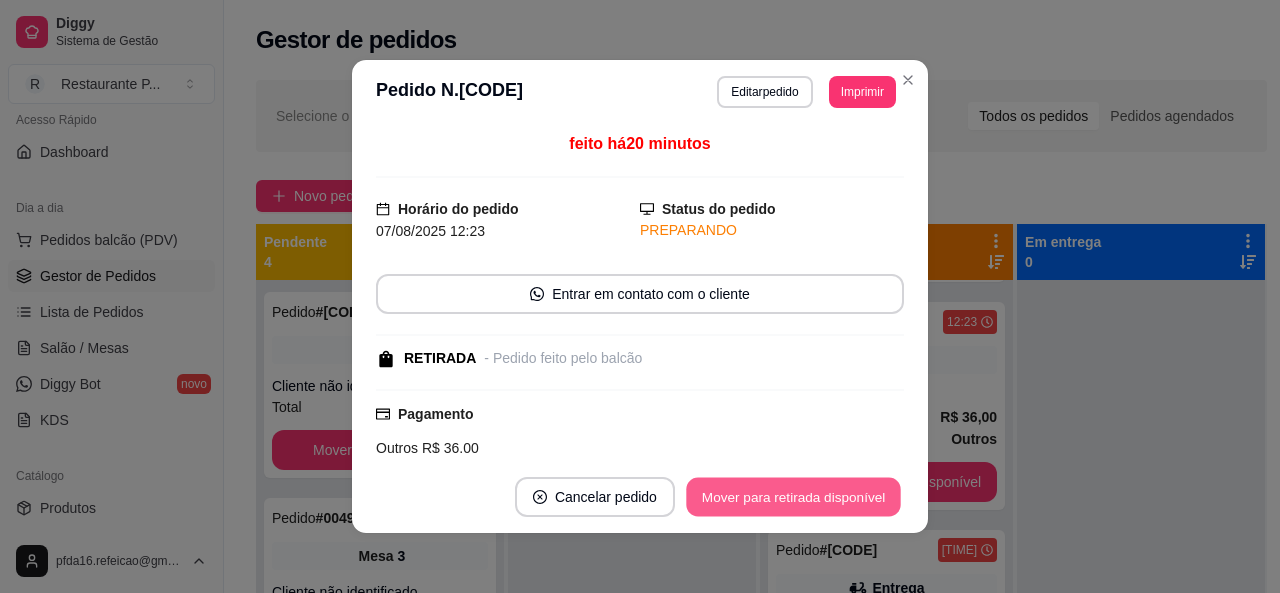 click on "Mover para retirada disponível" at bounding box center [793, 497] 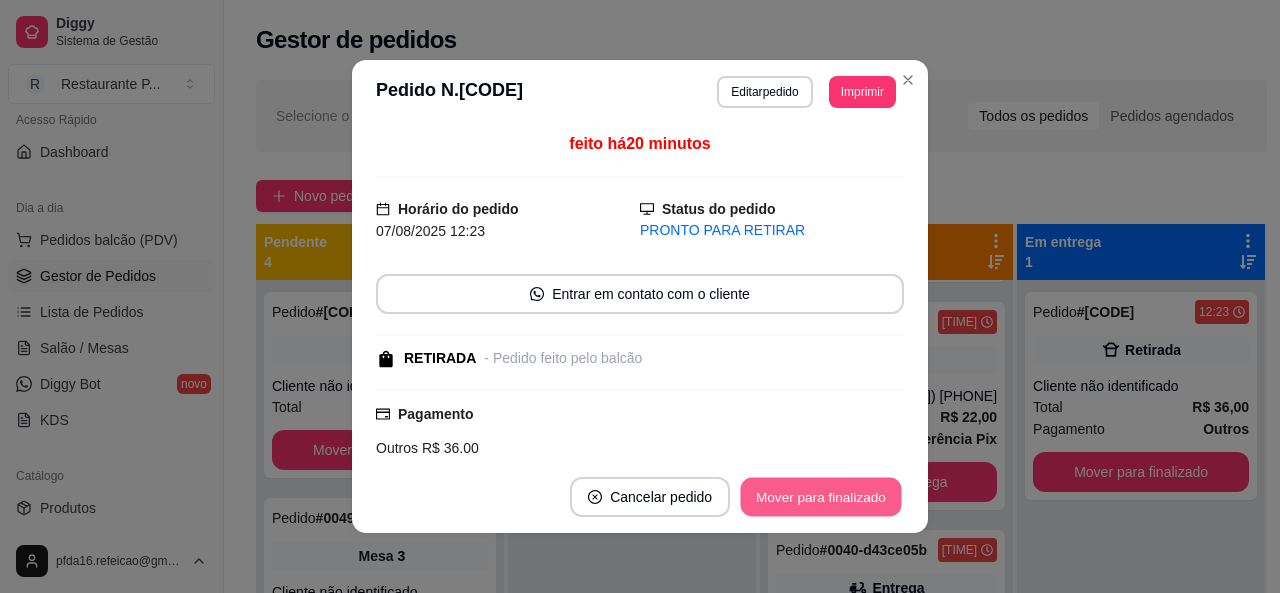 click on "Mover para finalizado" at bounding box center (821, 497) 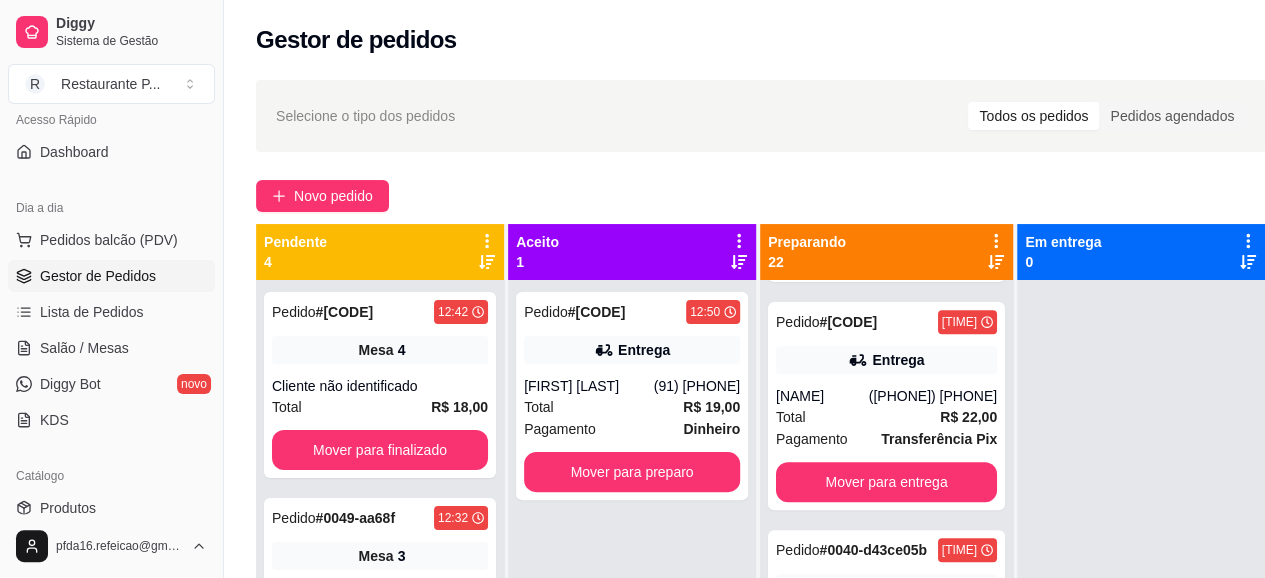 click on "Selecione o tipo dos pedidos Todos os pedidos Pedidos agendados Novo pedido Pendente 4 Pedido  # 0050-c0b8c 12:42 Mesa 4 Cliente não identificado Total R$ 18,00 Mover para finalizado Pedido  # 0049-aa68f 12:32 Mesa 3 Cliente não identificado Total R$ 29,00 Mover para finalizado Pedido  # 0046-97ae0 12:28 Mesa 3 Cliente não identificado Total R$ 9,00 Mover para finalizado Pedido  # 0043-0140d 12:20 Mesa 3 Cliente não identificado Total R$ 40,00 Mover para finalizado Aceito 1 Pedido  # 0051-d1422c1e 12:50 Entrega [FIRST] [PHONE] Total R$ 19,00 Pagamento Dinheiro Mover para preparo Preparando 22 Pedido  # 0048-26f90555 12:28 Entrega [FIRST] ([PHONE]) Total R$ 24,00 Pagamento Transferência Pix Mover para entrega Pedido  # 0045-91b2b 12:27 Entrega [FIRST] ([PHONE]) Total R$ 20,00 Pagamento Transferência Pix Mover para entrega Pedido  # 0042-f3216d58 12:20 Entrega [FIRST] ([PHONE]) Total R$ 22,00 Pagamento Transferência Pix Mover para entrega Pedido  # 0040-d43ce05b 12:15" at bounding box center [761, 447] 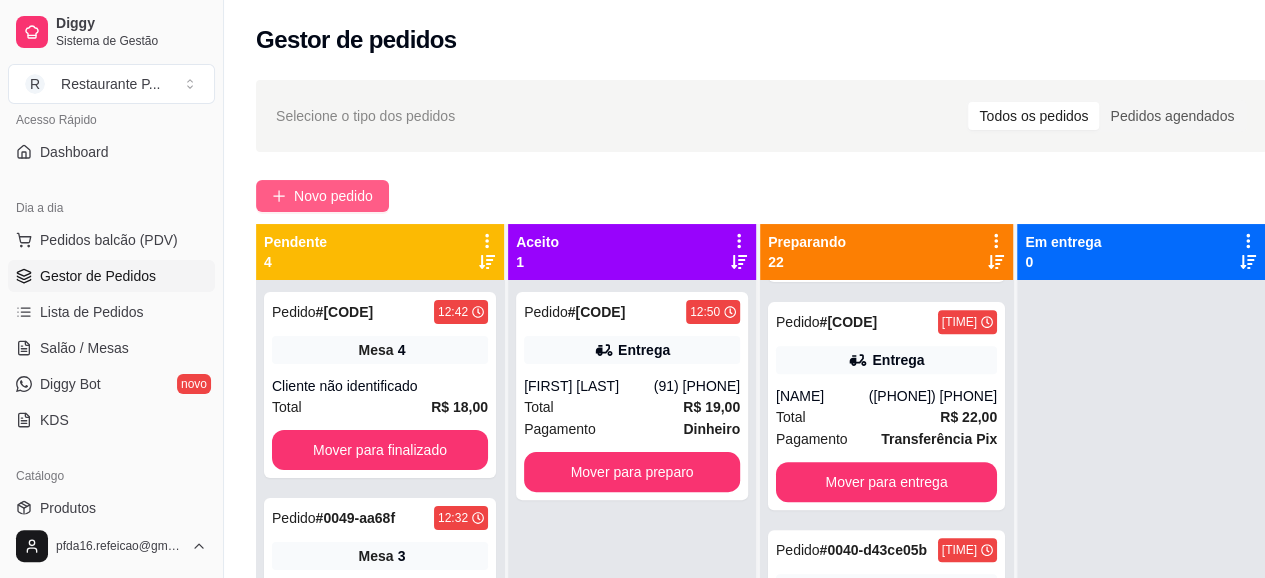 click on "Novo pedido" at bounding box center (333, 196) 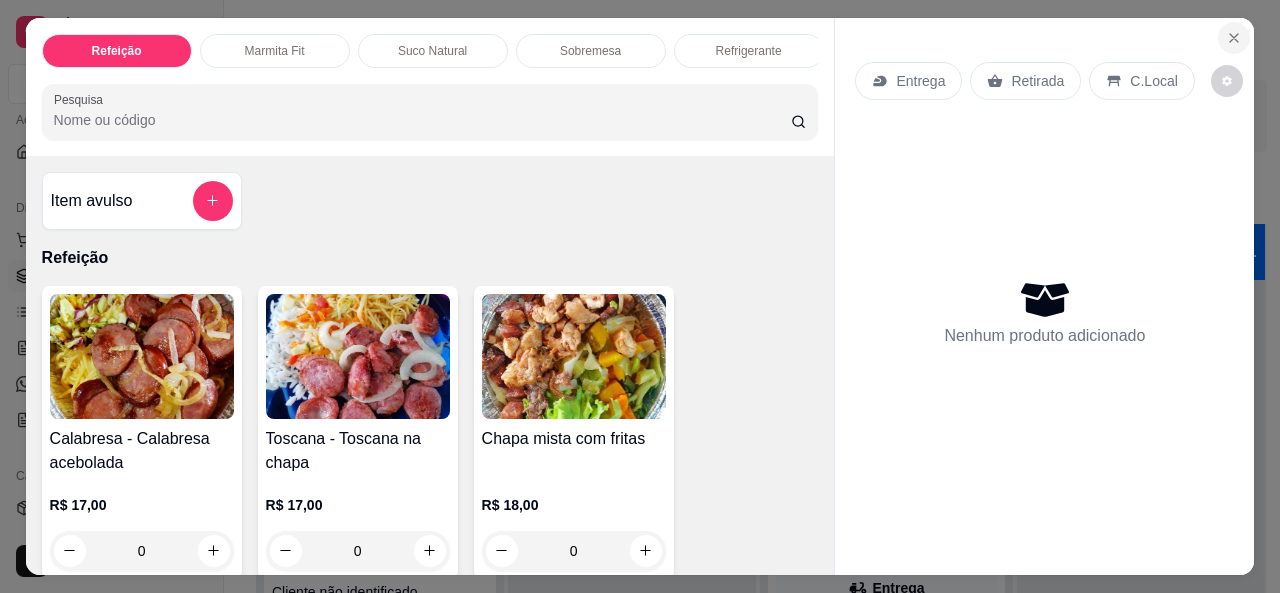 click 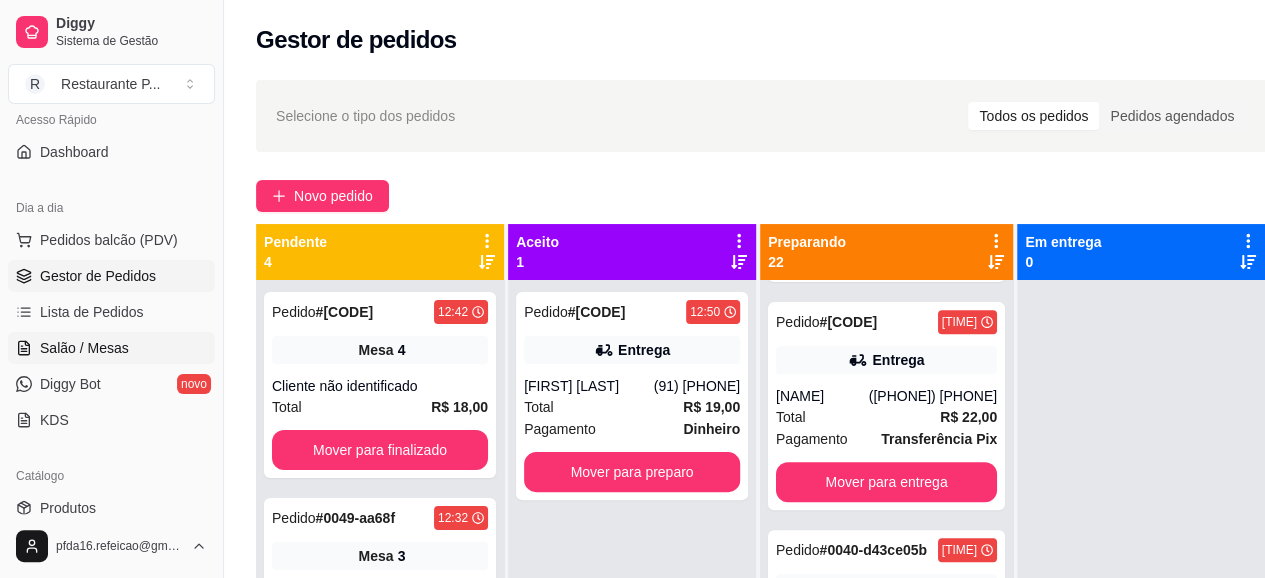click on "Salão / Mesas" at bounding box center (84, 348) 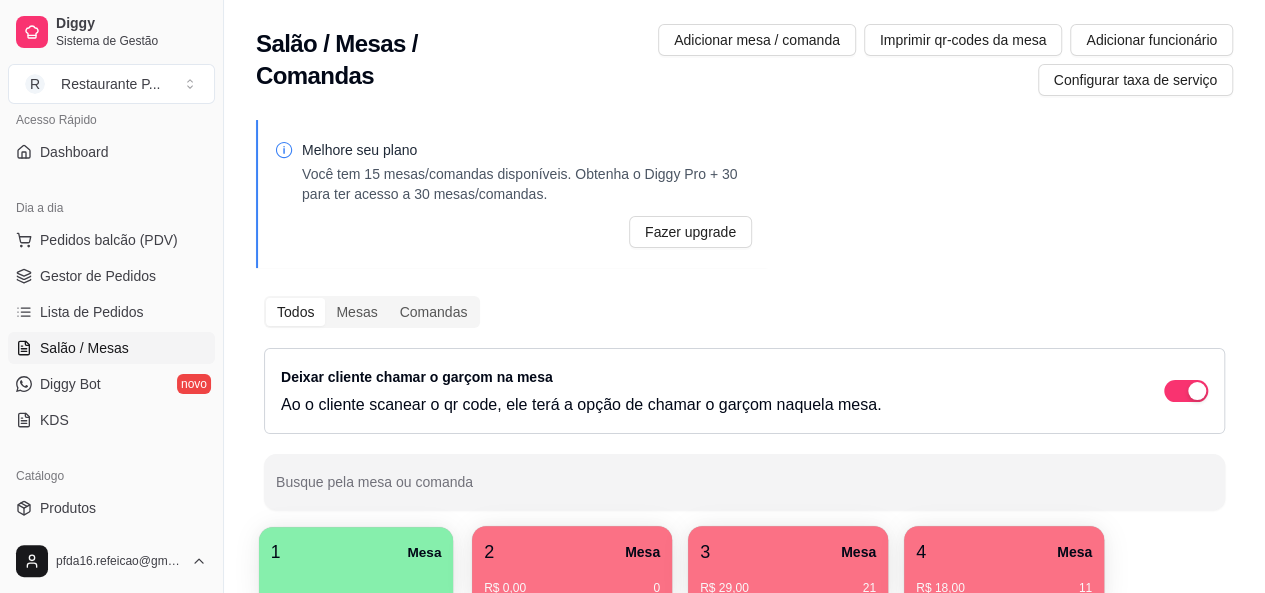 click on "1 Mesa" at bounding box center (356, 552) 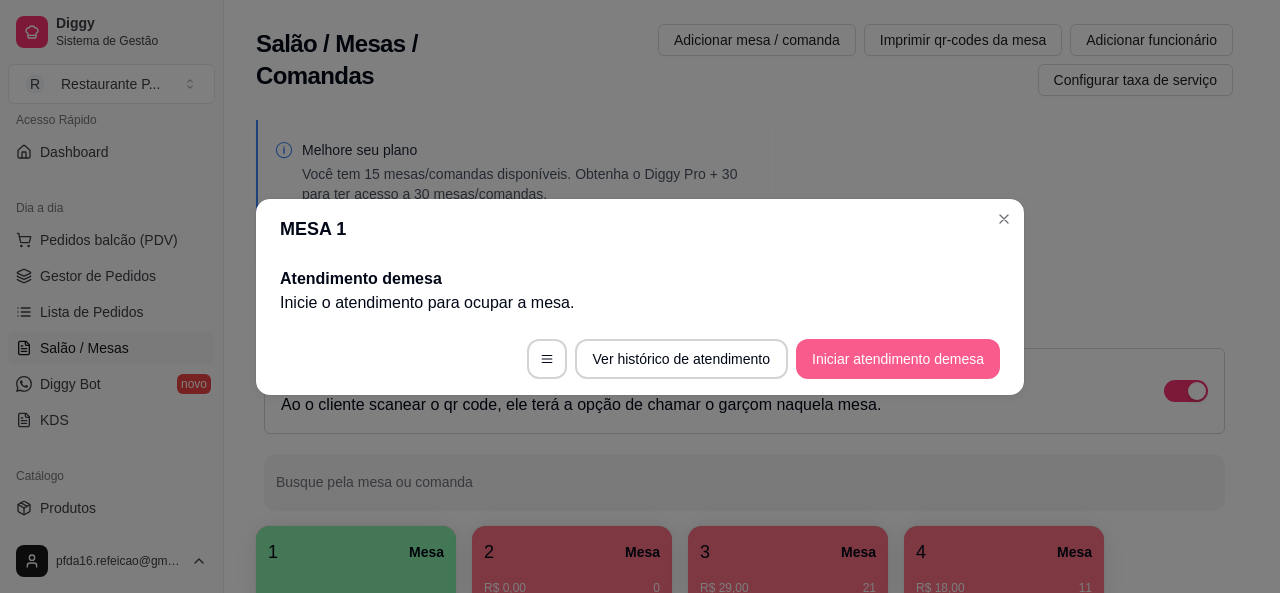 click on "Iniciar atendimento de  mesa" at bounding box center (898, 359) 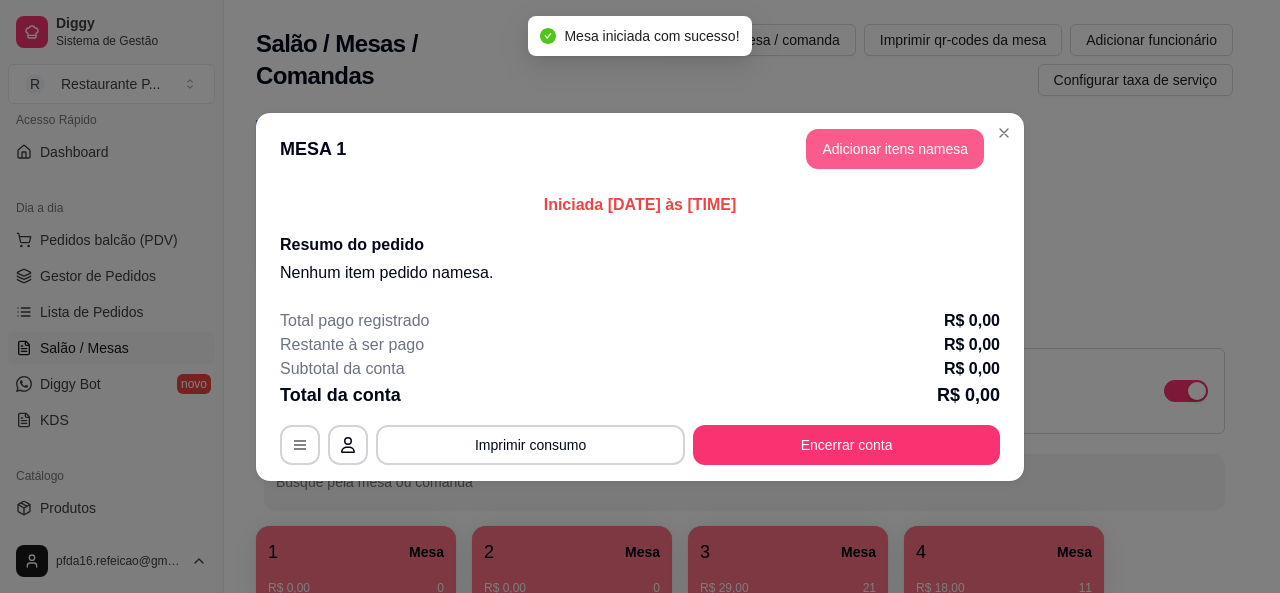 click on "Adicionar itens na  mesa" at bounding box center (895, 149) 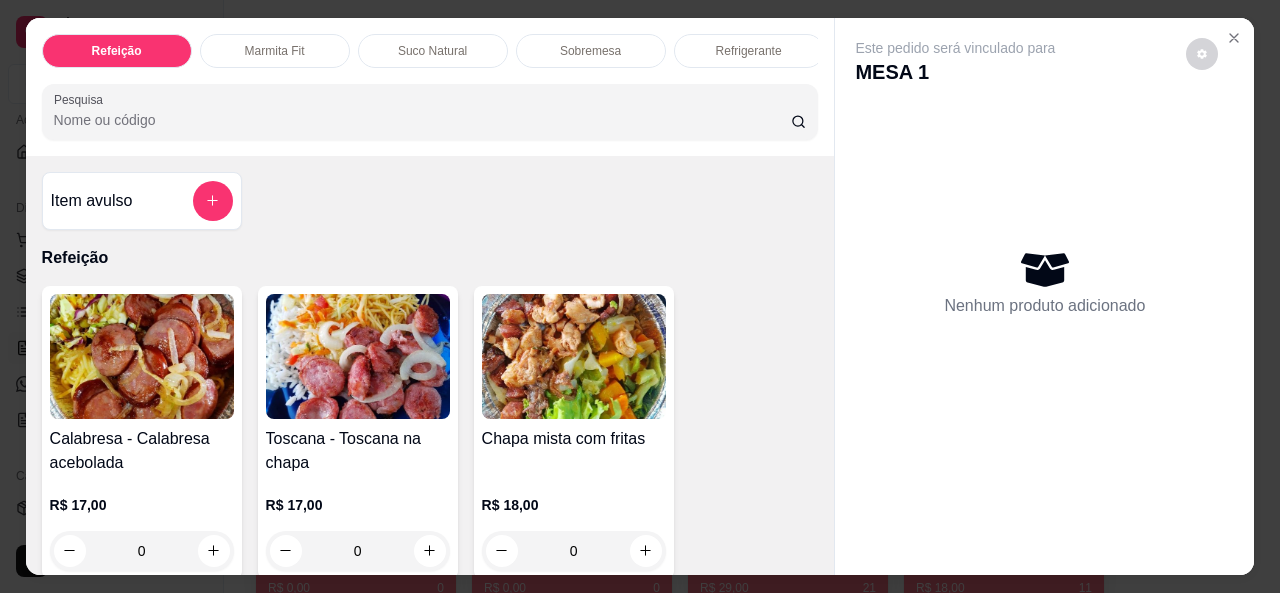 click on "Chapa mista com fritas" at bounding box center [574, 451] 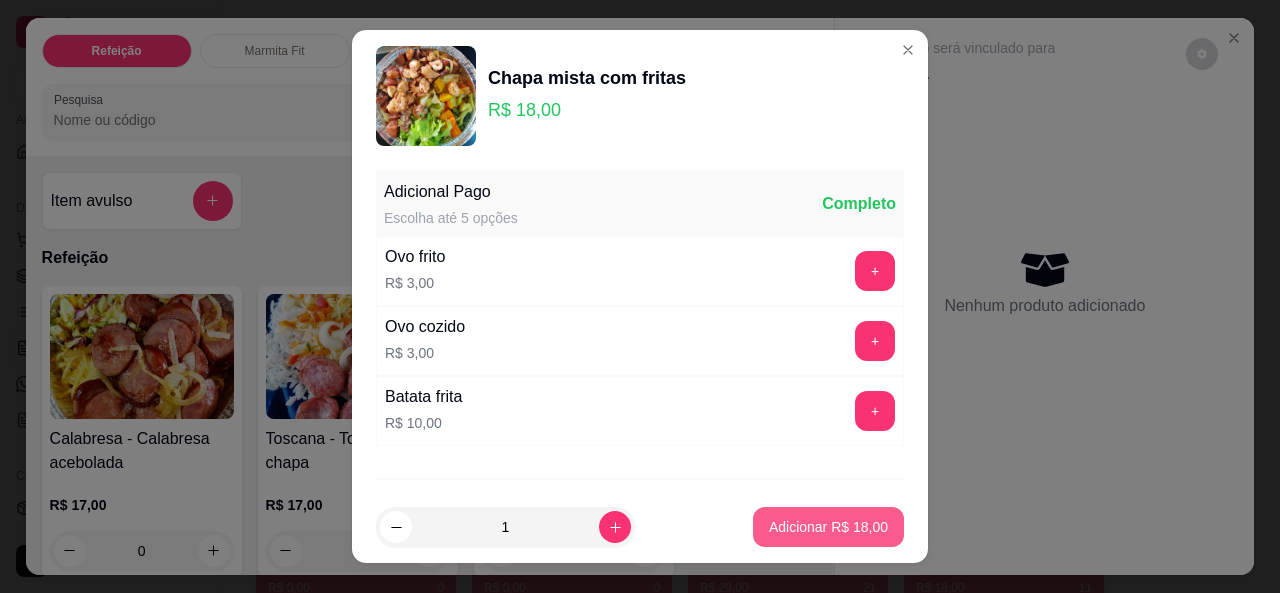 click on "Adicionar   R$ 18,00" at bounding box center (828, 527) 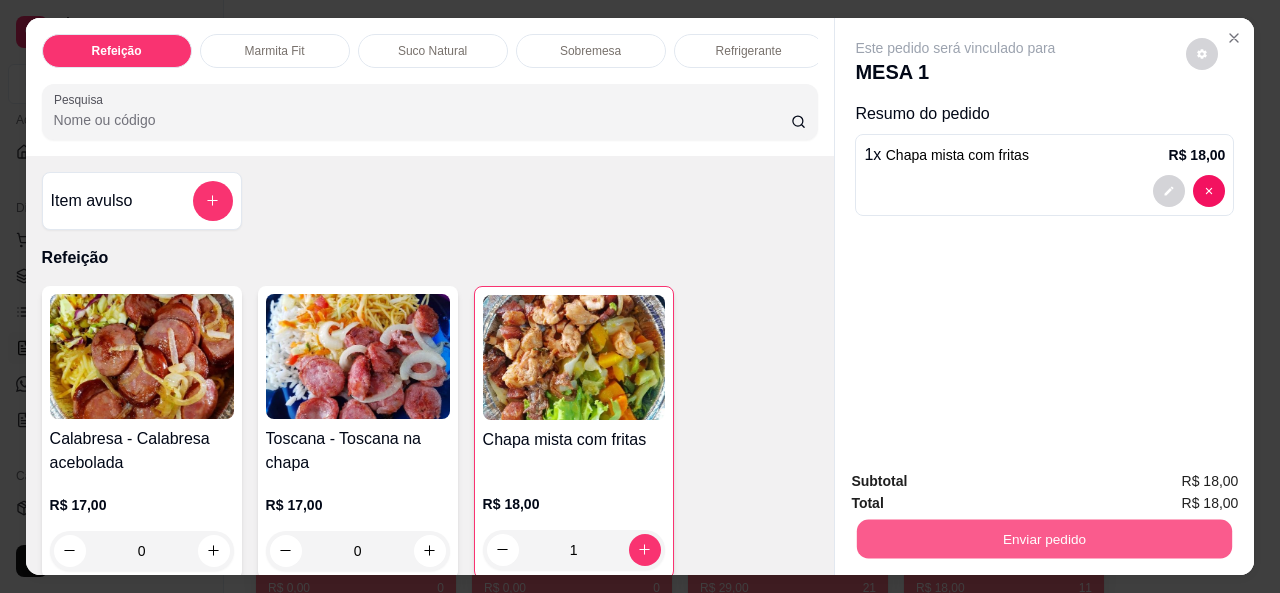 click on "Enviar pedido" at bounding box center (1044, 539) 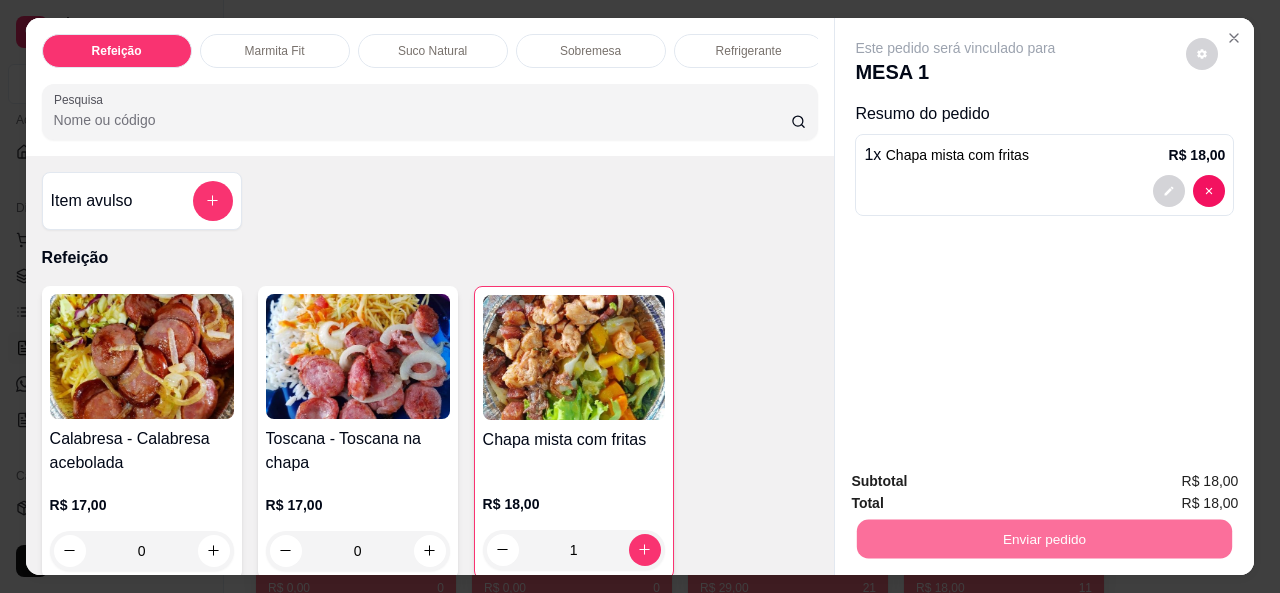 click on "Não registrar e enviar pedido" at bounding box center [978, 483] 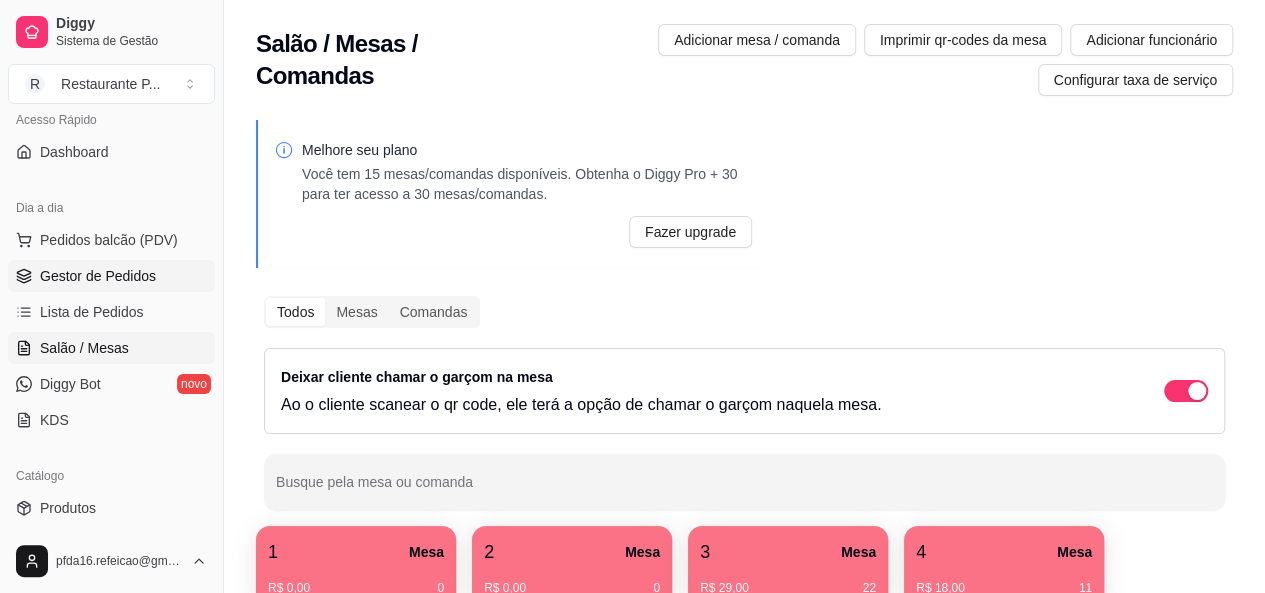 click on "Gestor de Pedidos" at bounding box center [98, 276] 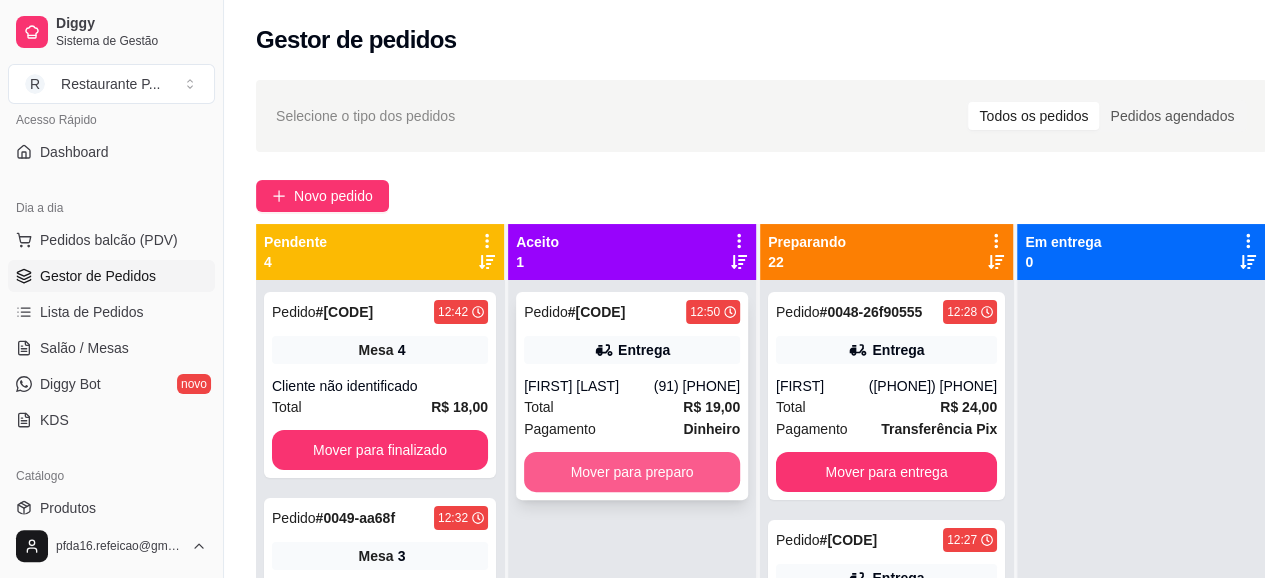 click on "Mover para preparo" at bounding box center (632, 472) 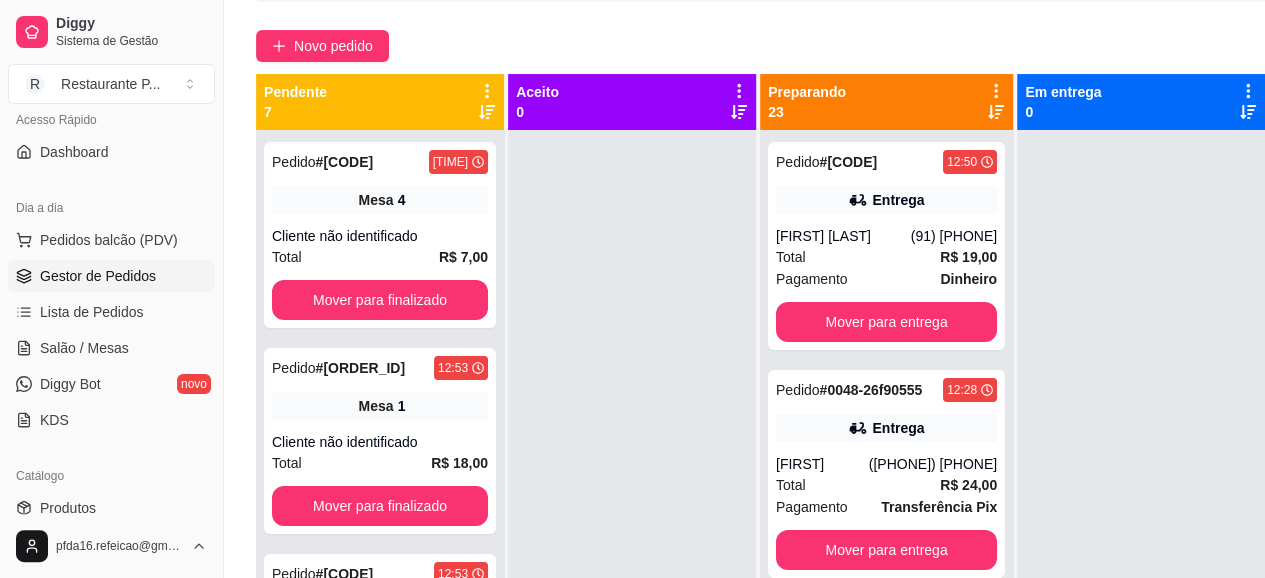 scroll, scrollTop: 165, scrollLeft: 0, axis: vertical 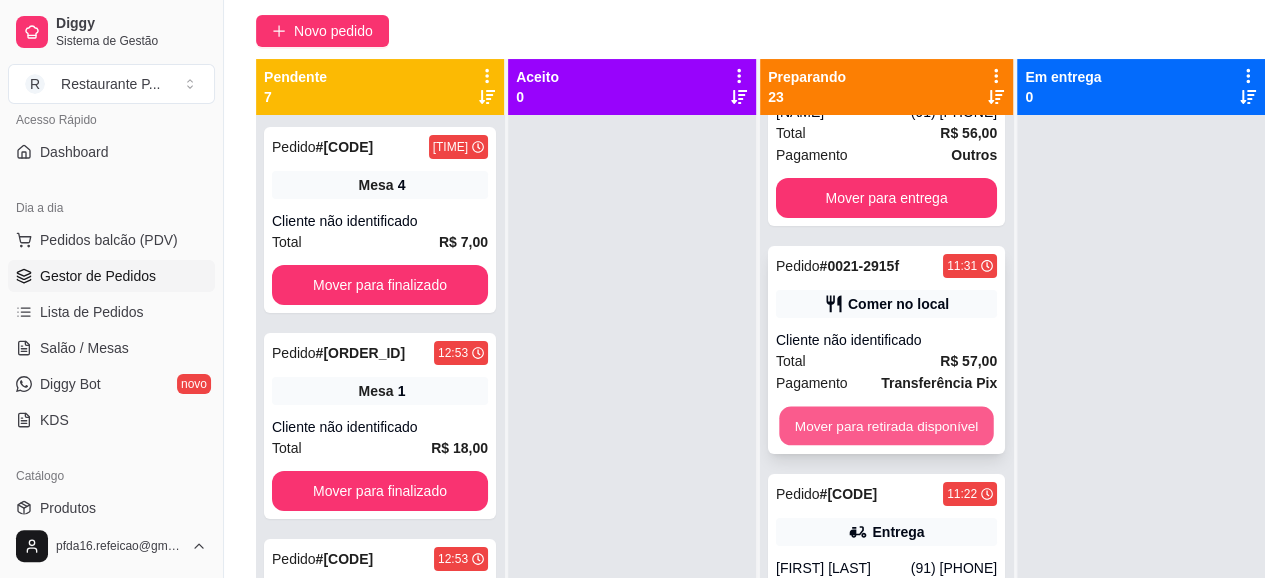 click on "Mover para retirada disponível" at bounding box center (886, 426) 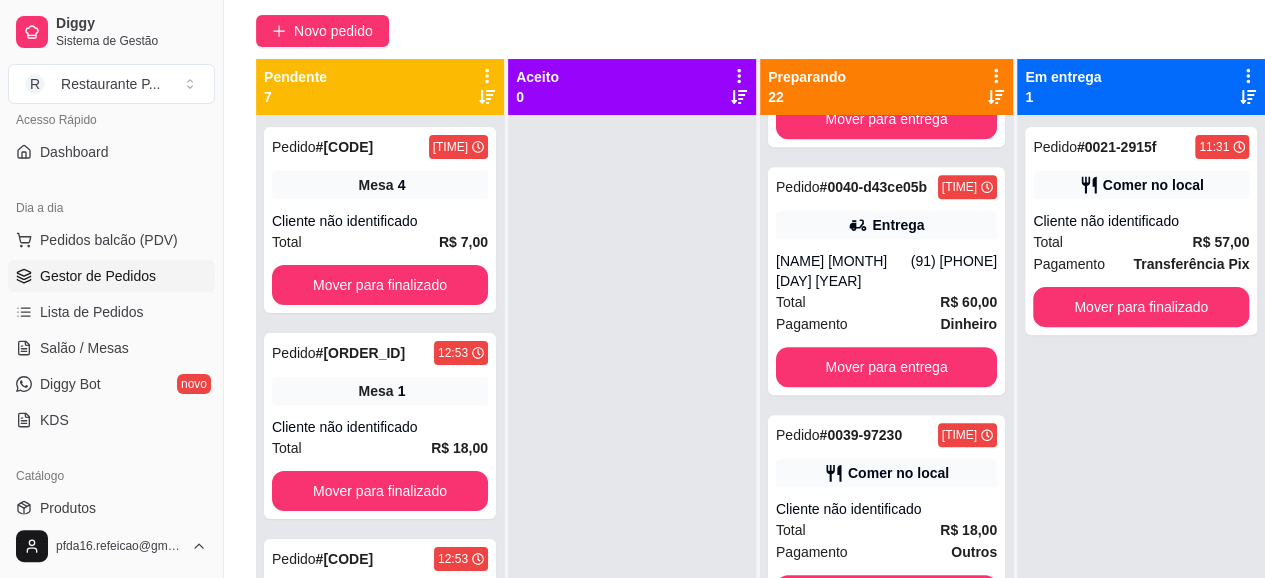 scroll, scrollTop: 854, scrollLeft: 0, axis: vertical 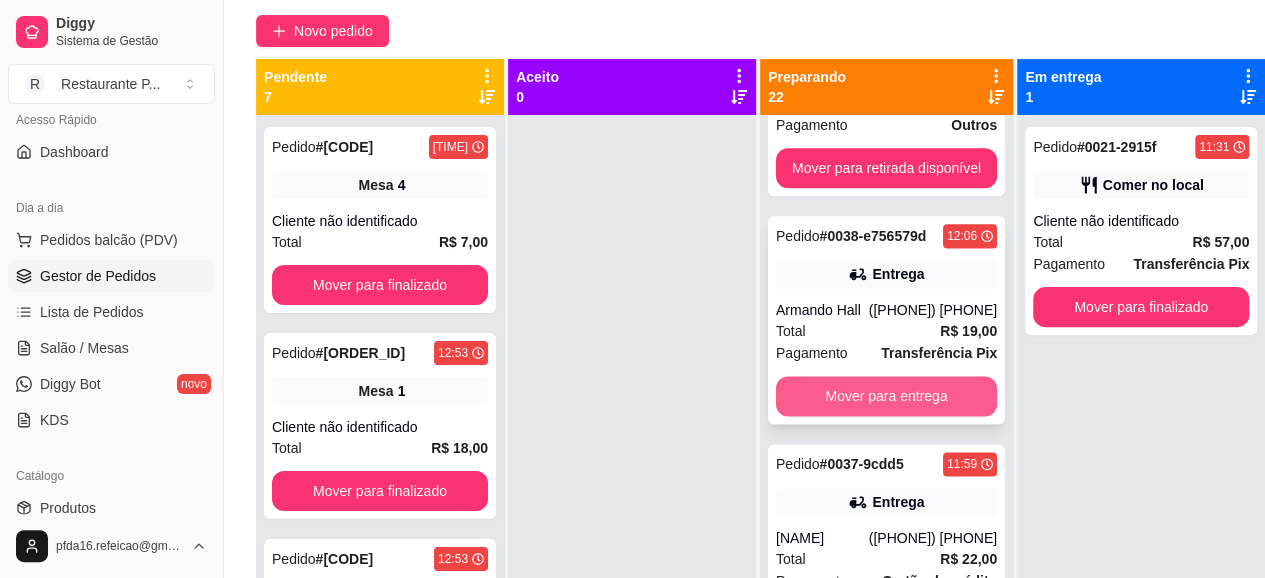 click on "Mover para entrega" at bounding box center (886, 396) 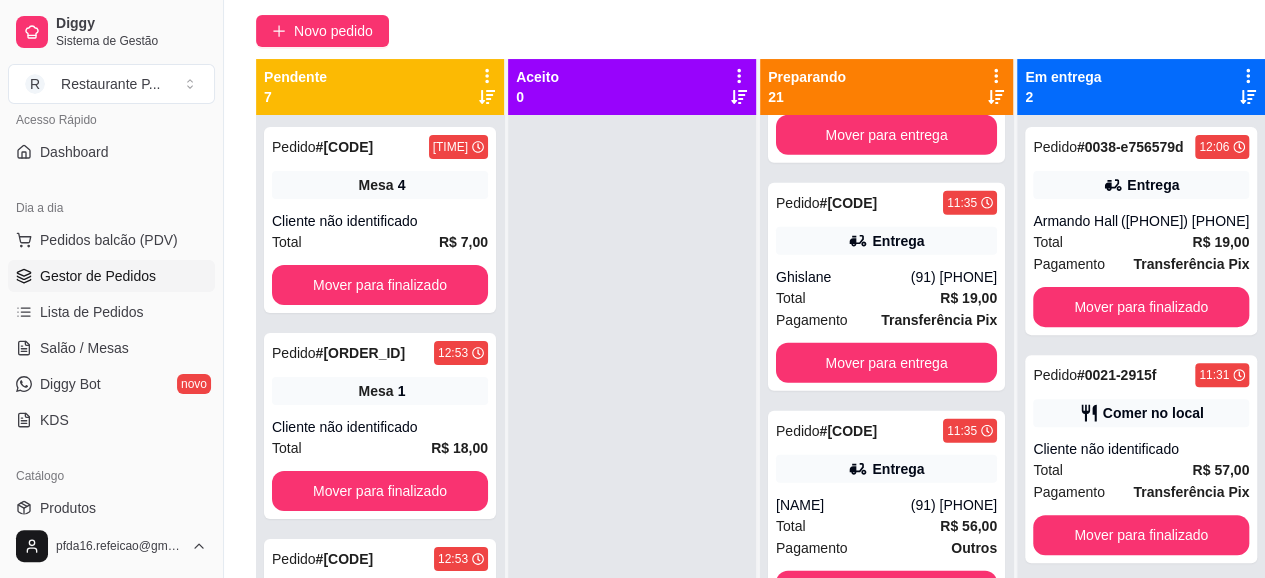 scroll, scrollTop: 2849, scrollLeft: 0, axis: vertical 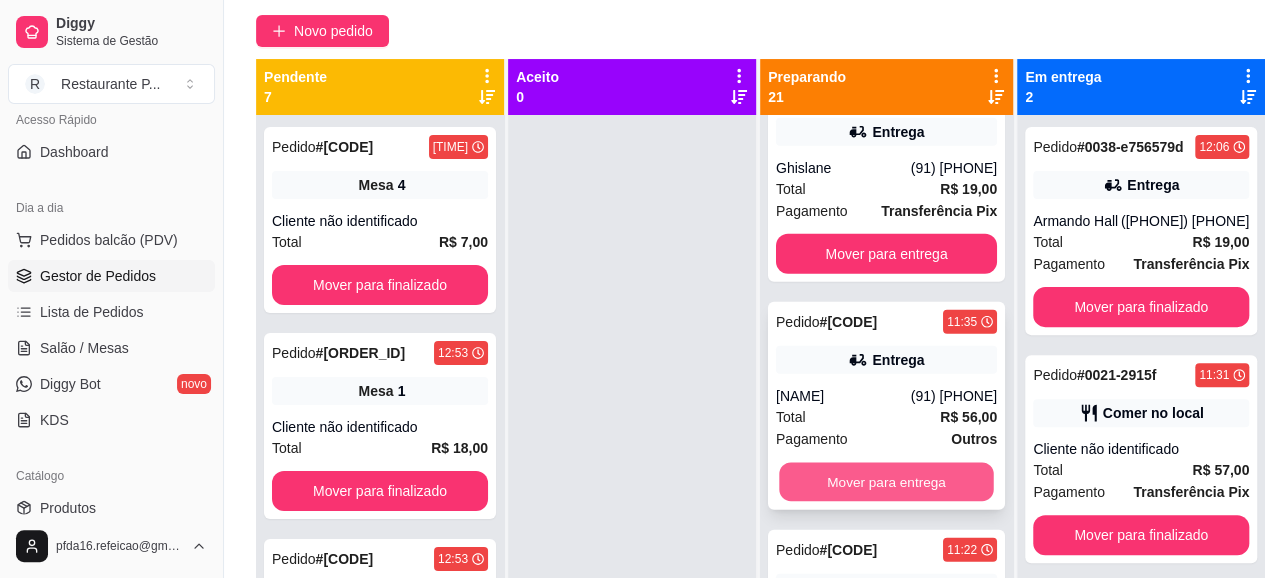 click on "Mover para entrega" at bounding box center [886, 482] 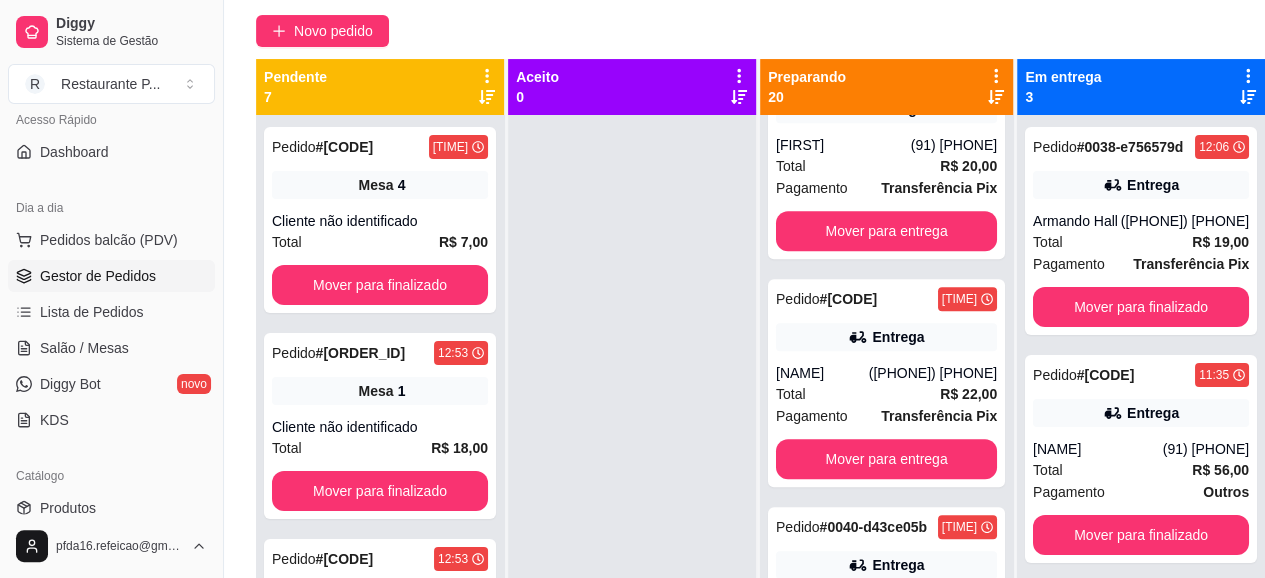 scroll, scrollTop: 488, scrollLeft: 0, axis: vertical 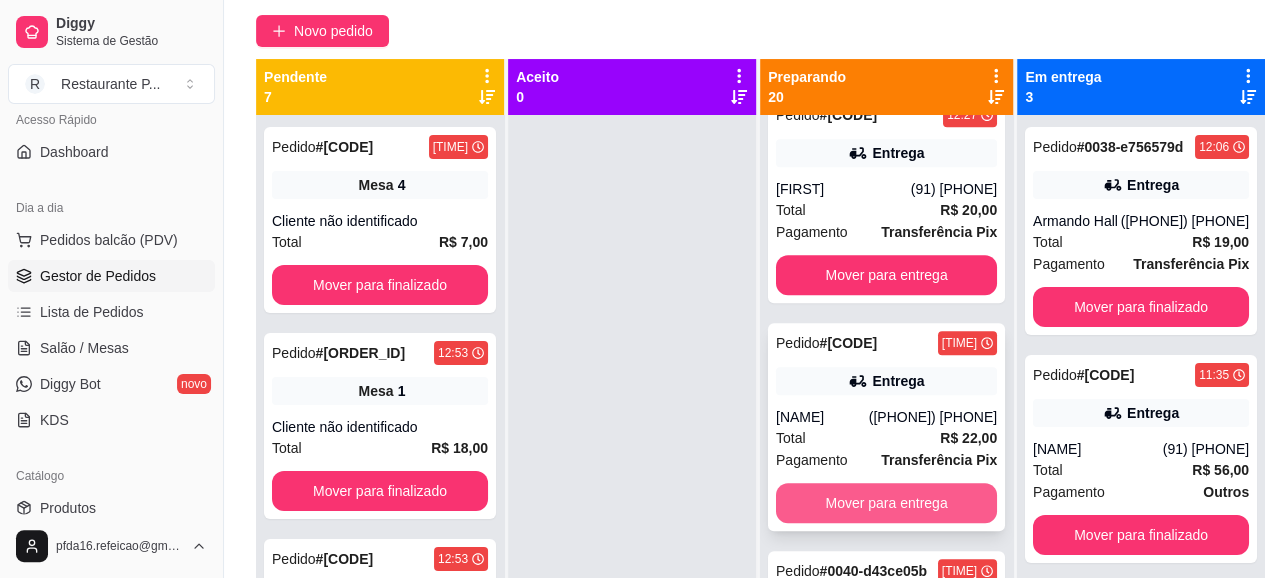 click on "Mover para entrega" at bounding box center (886, 503) 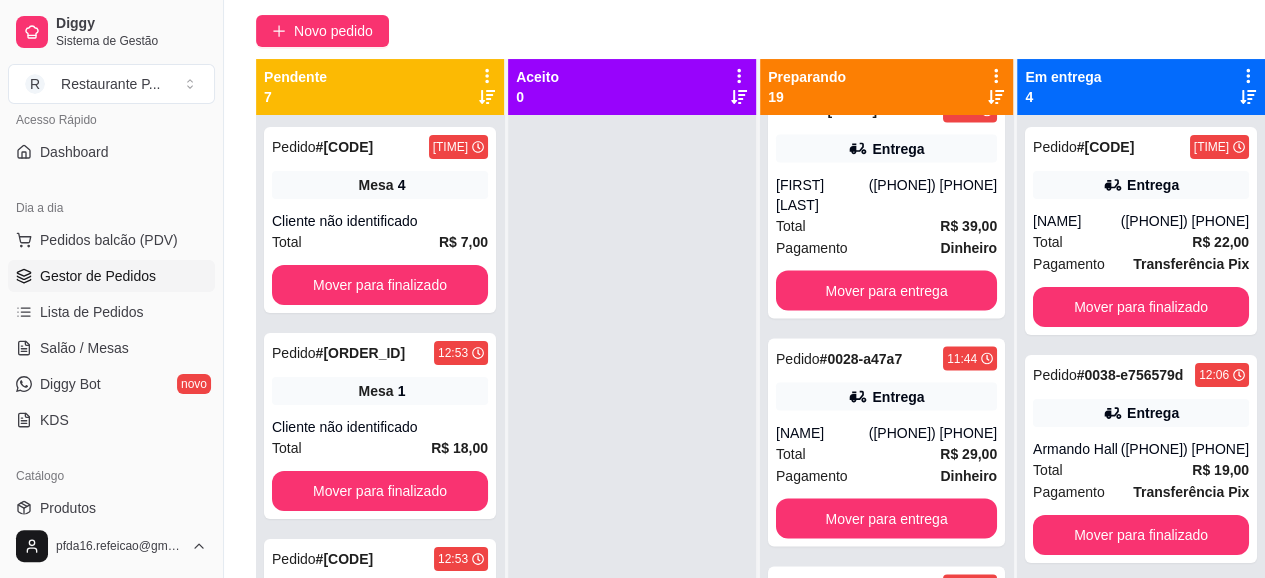 scroll, scrollTop: 1897, scrollLeft: 0, axis: vertical 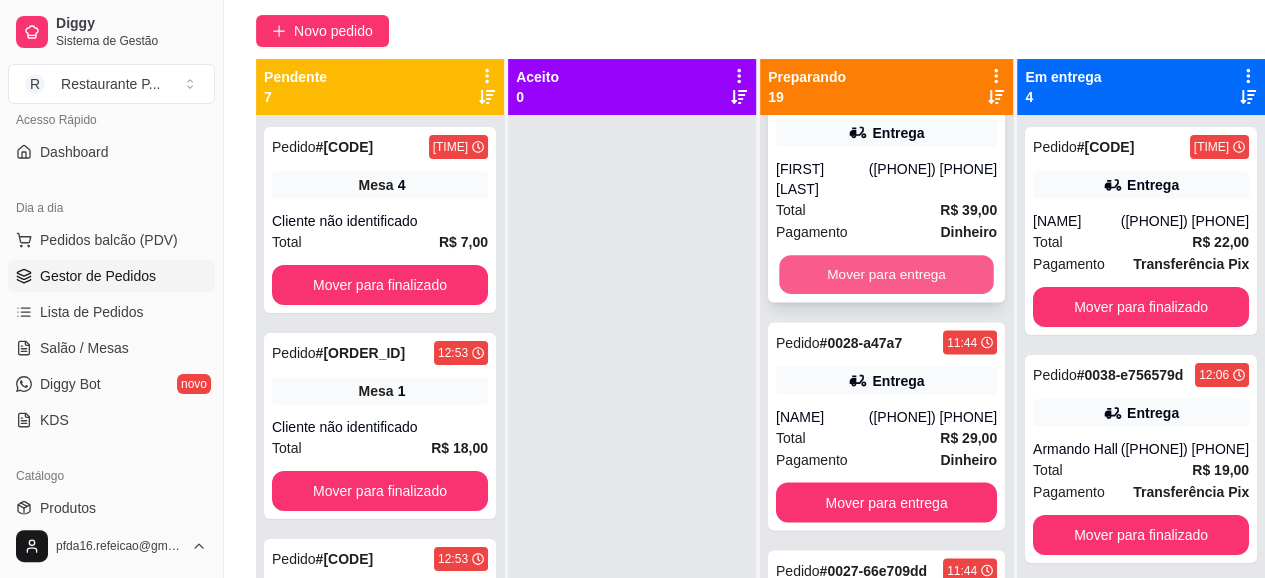 click on "Mover para entrega" at bounding box center [886, 274] 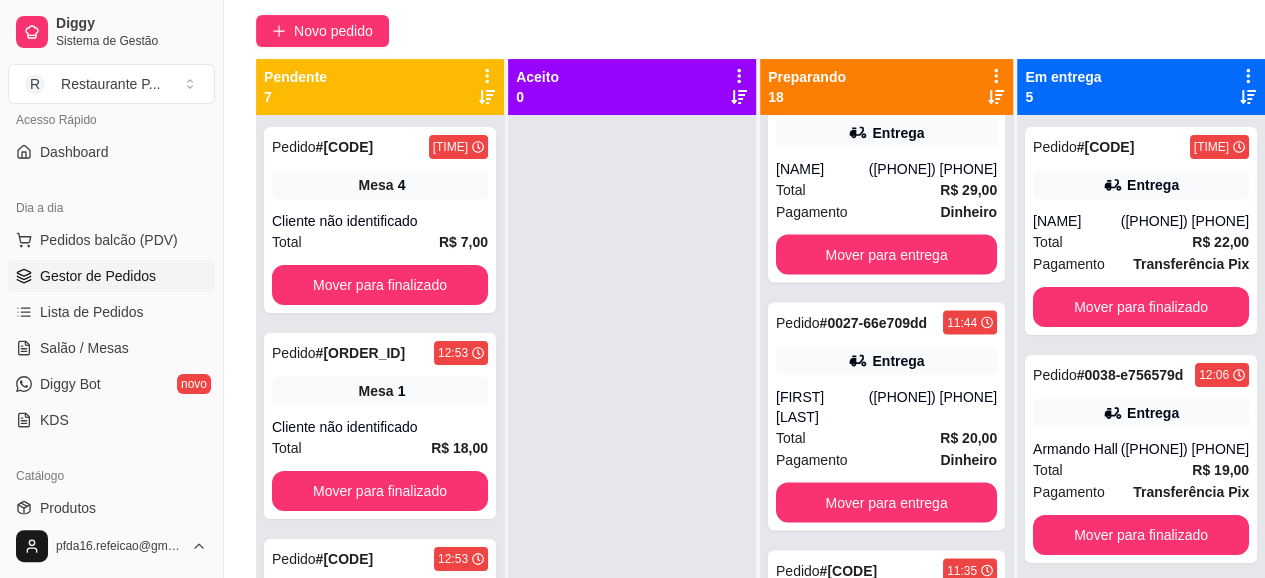 scroll, scrollTop: 1669, scrollLeft: 0, axis: vertical 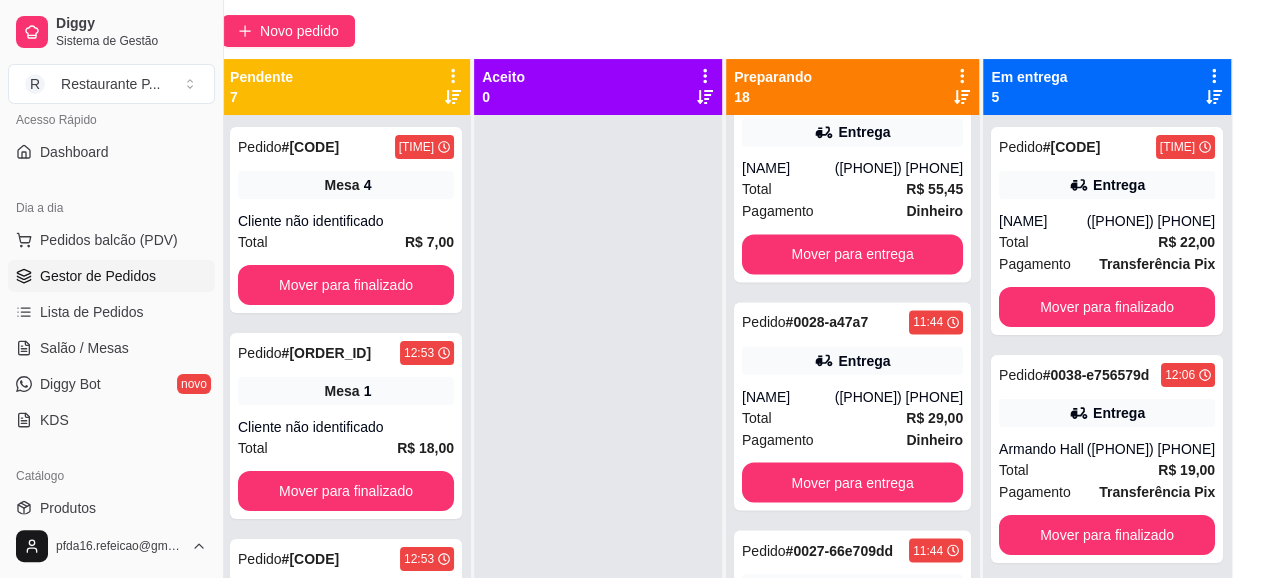 click 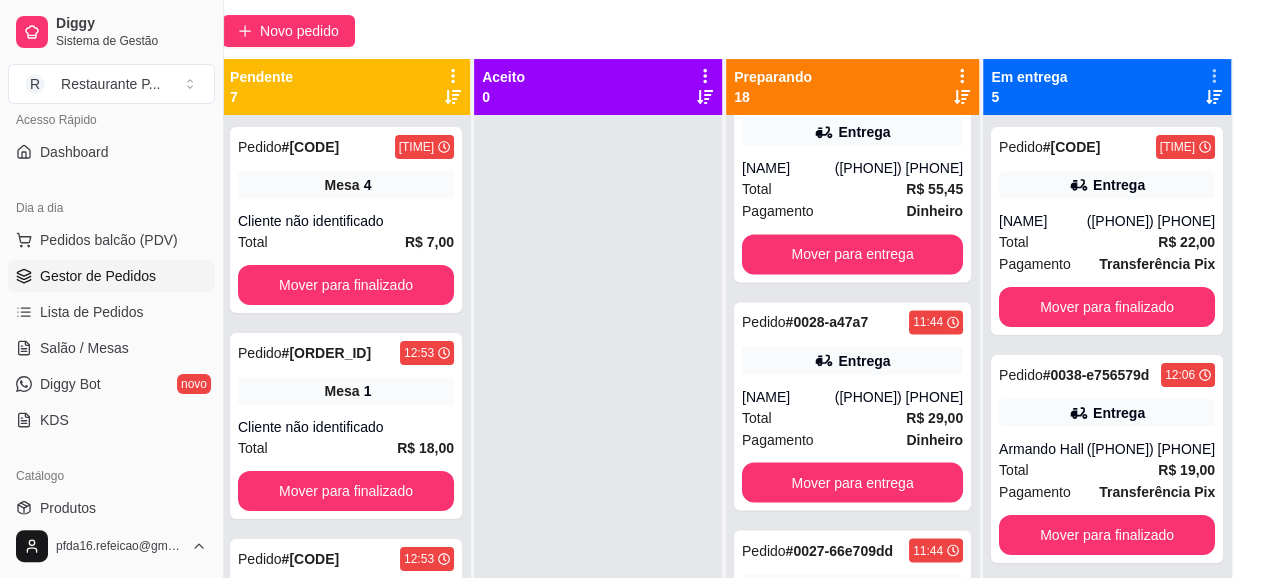 click 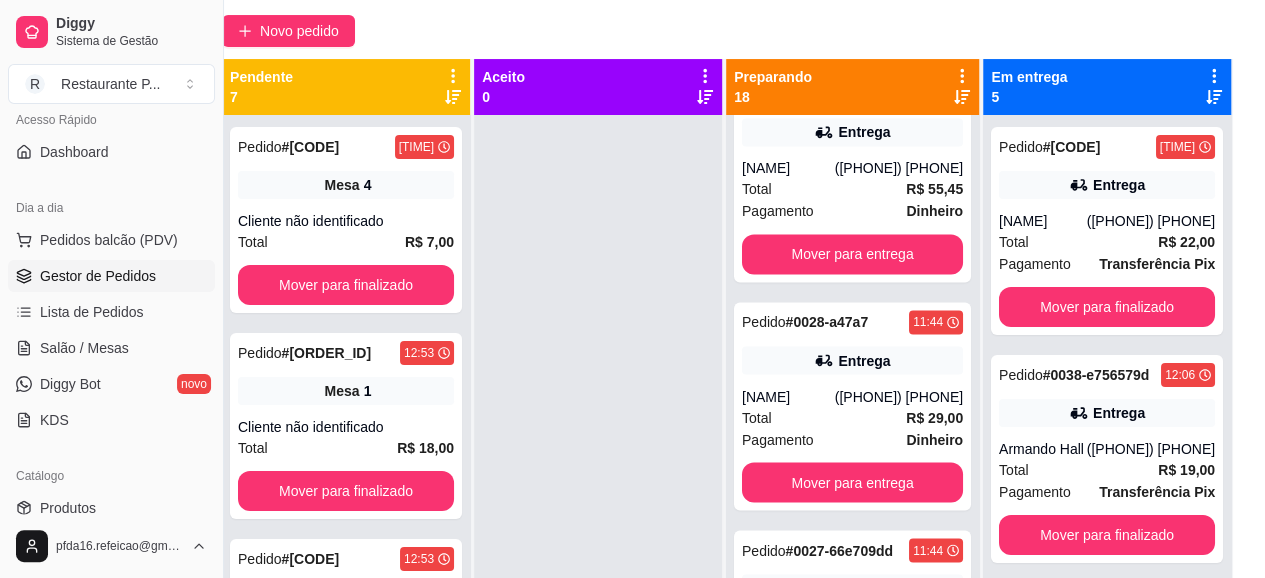 click 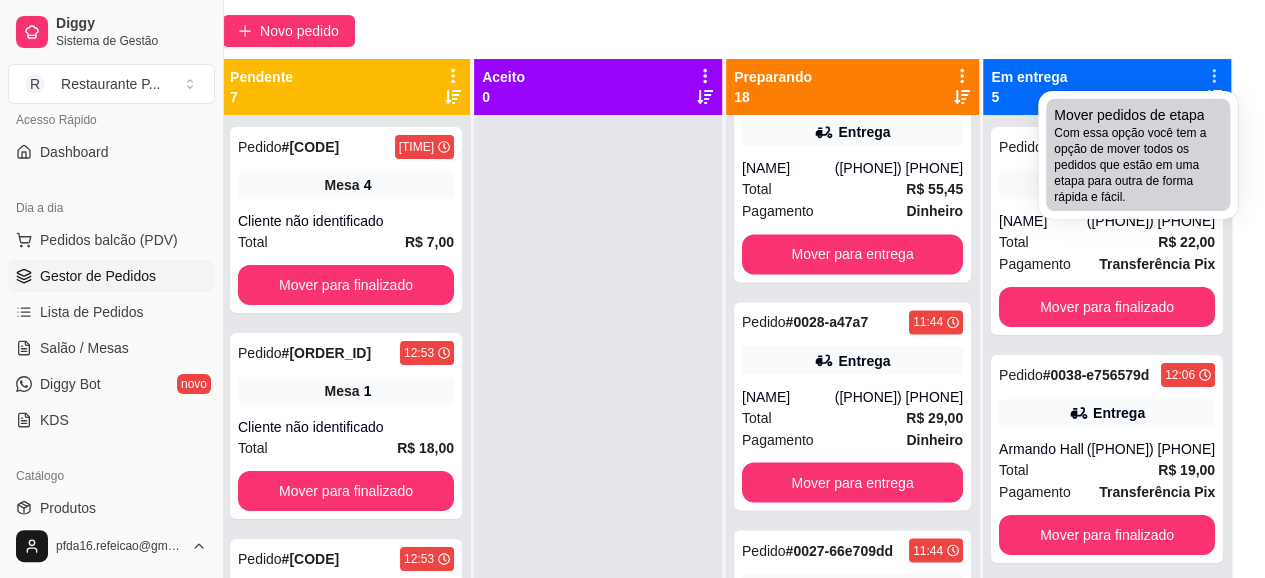 click on "Com essa opção você tem a opção de mover todos os pedidos que estão em uma etapa para outra de forma rápida e fácil." at bounding box center [1138, 165] 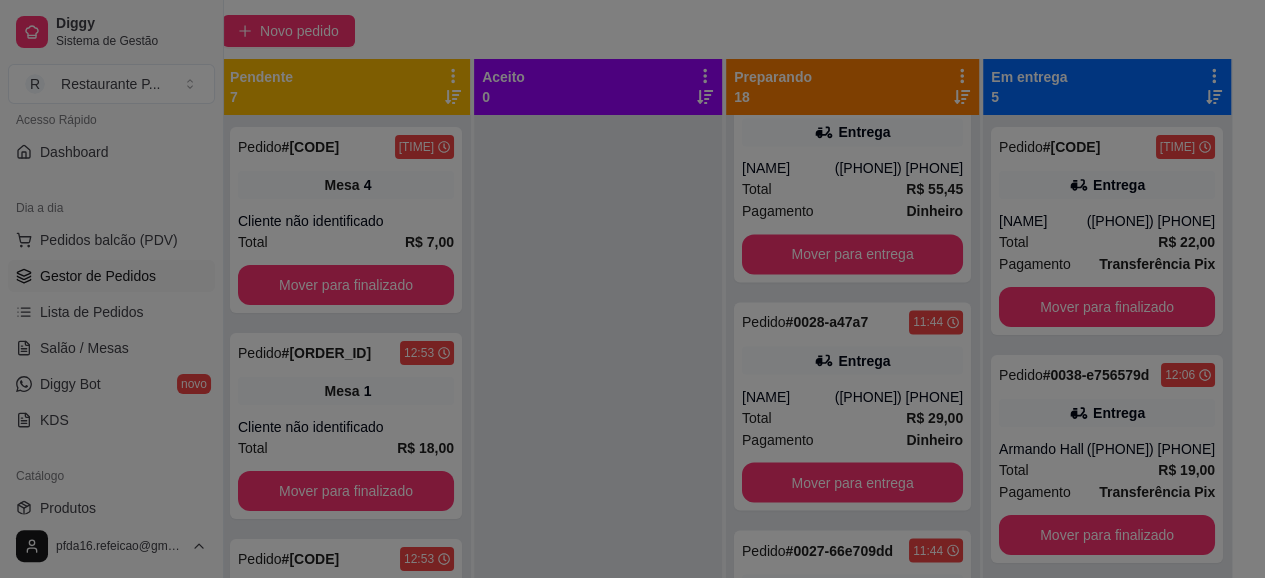 scroll, scrollTop: 165, scrollLeft: 49, axis: both 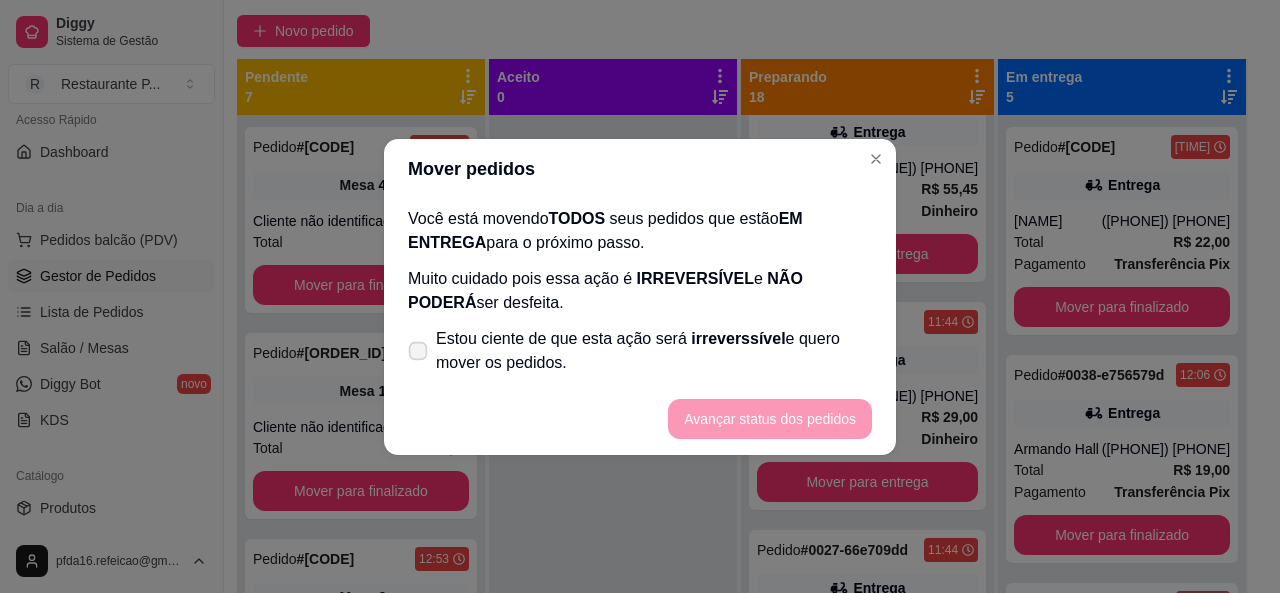 click 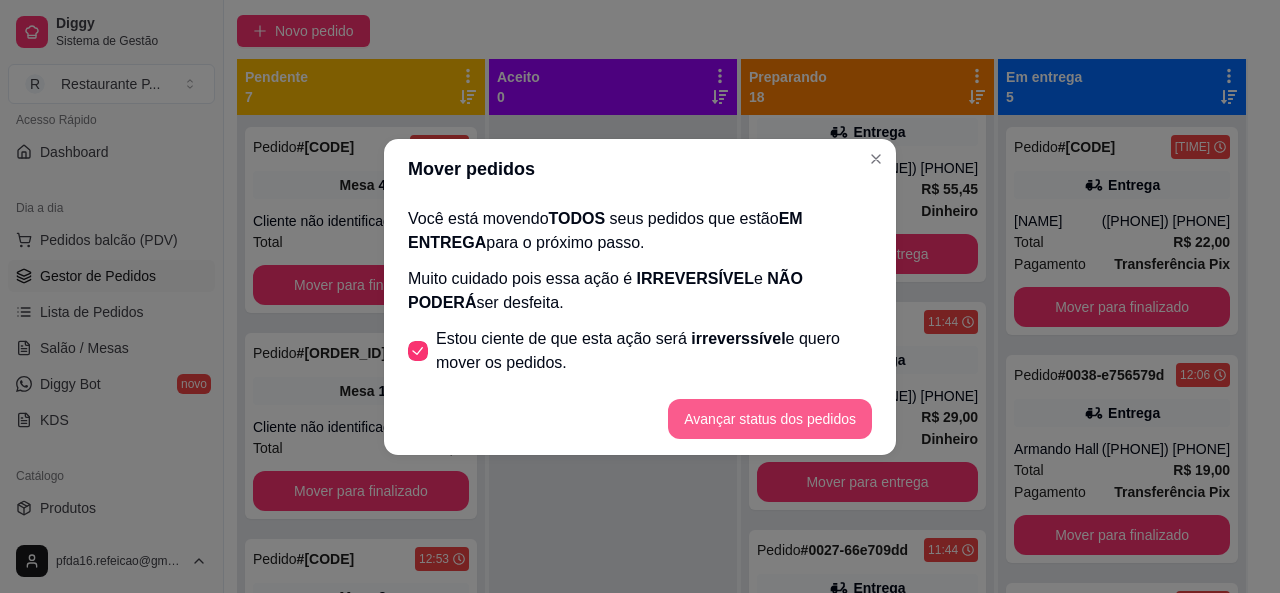 click on "Avançar status dos pedidos" at bounding box center [770, 419] 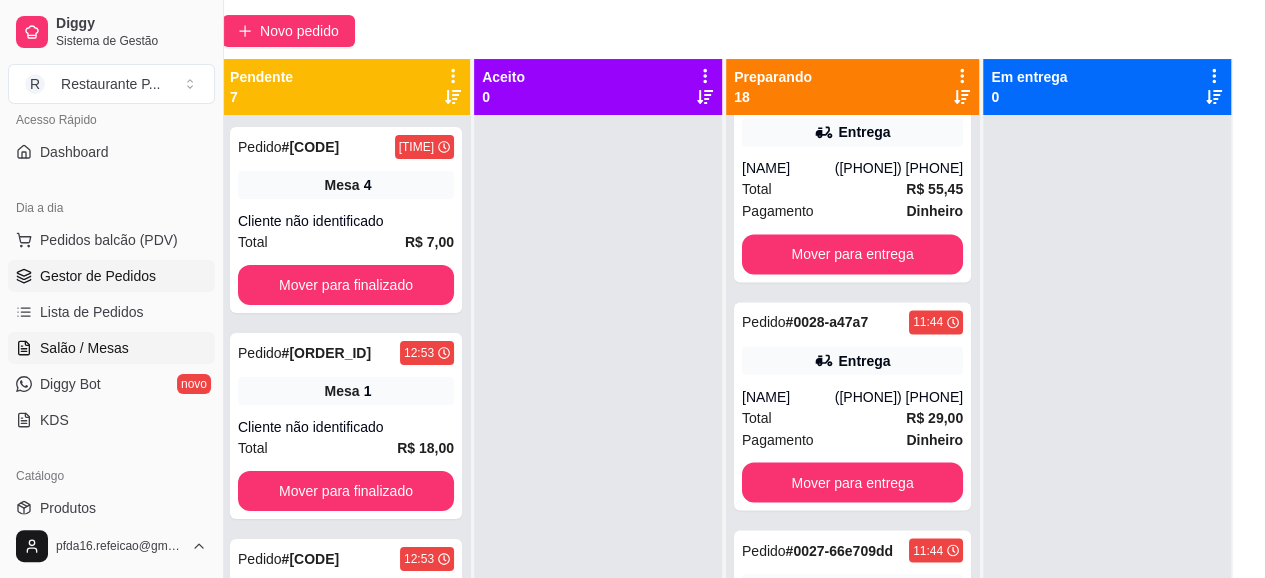 click on "Salão / Mesas" at bounding box center (84, 348) 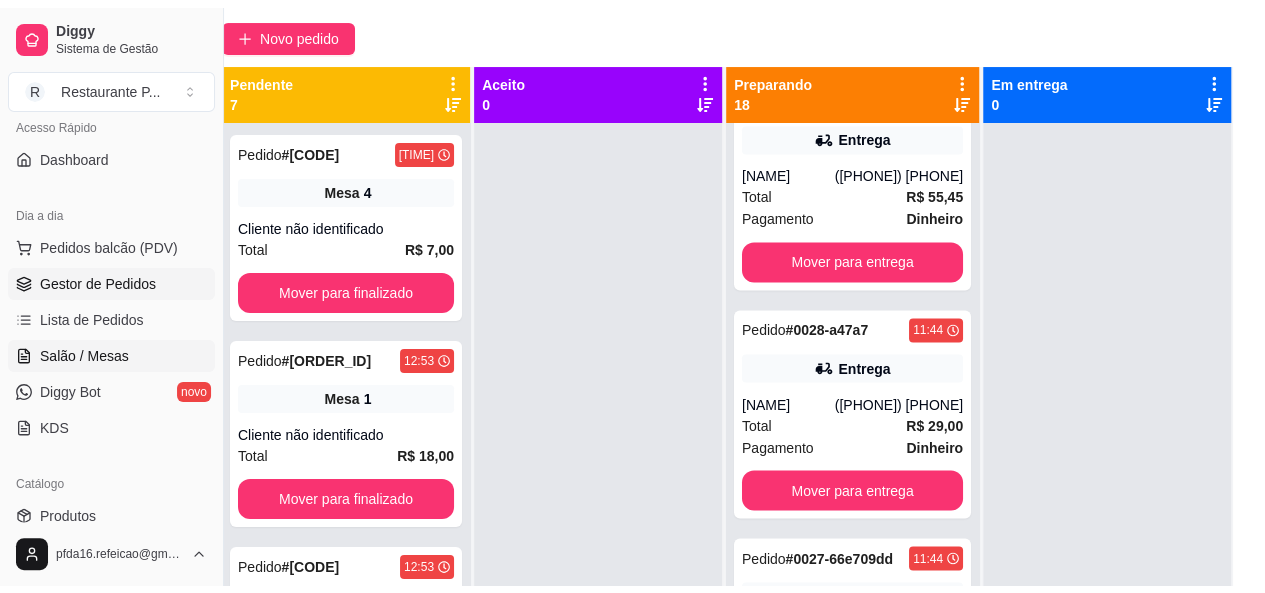 scroll, scrollTop: 0, scrollLeft: 0, axis: both 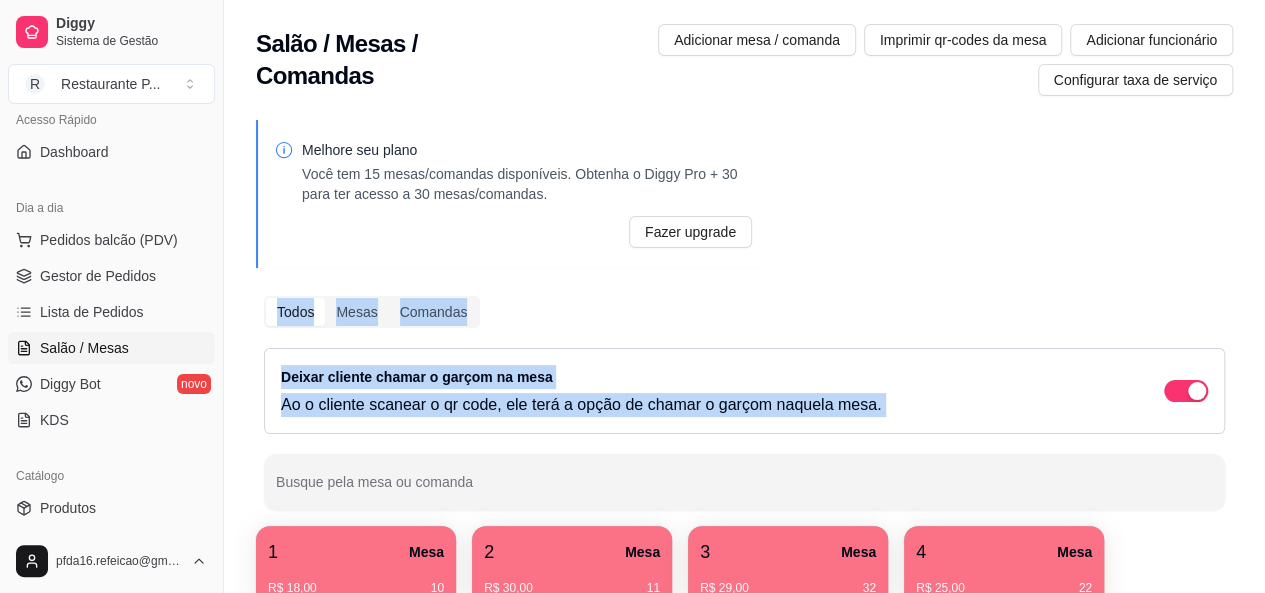 drag, startPoint x: 1259, startPoint y: 237, endPoint x: 1272, endPoint y: 329, distance: 92.91394 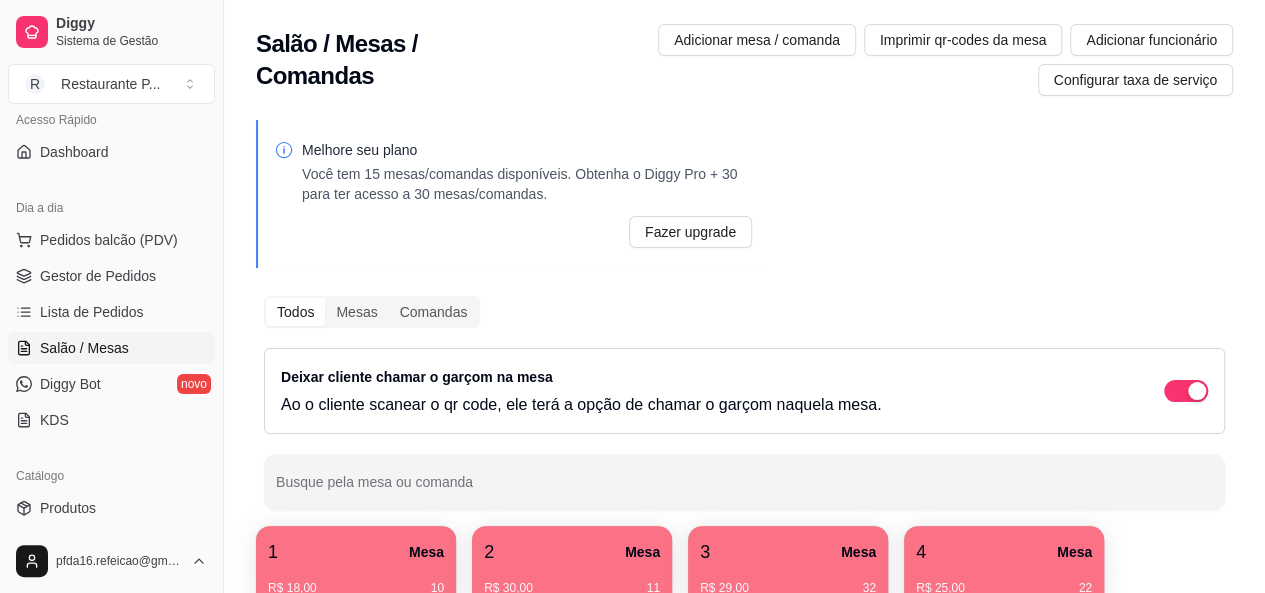 click on "Melhore seu plano
Você tem 15 mesas/comandas disponíveis. Obtenha o Diggy Pro + 30 para ter acesso a 30 mesas/comandas. Fazer upgrade Todos Mesas Comandas Deixar cliente chamar o garçom na mesa Ao o cliente scanear o qr code, ele terá a opção de chamar o garçom naquela mesa. Busque pela mesa ou comanda
1 Mesa R$ 18,00 10 2 Mesa R$ 30,00 11 3 Mesa R$ 29,00 32 4 Mesa R$ 25,00 22 5 Mesa 6 Mesa R$ 49,00 44 7 Mesa 8 Mesa 9 Mesa 10 Mesa" at bounding box center [744, 468] 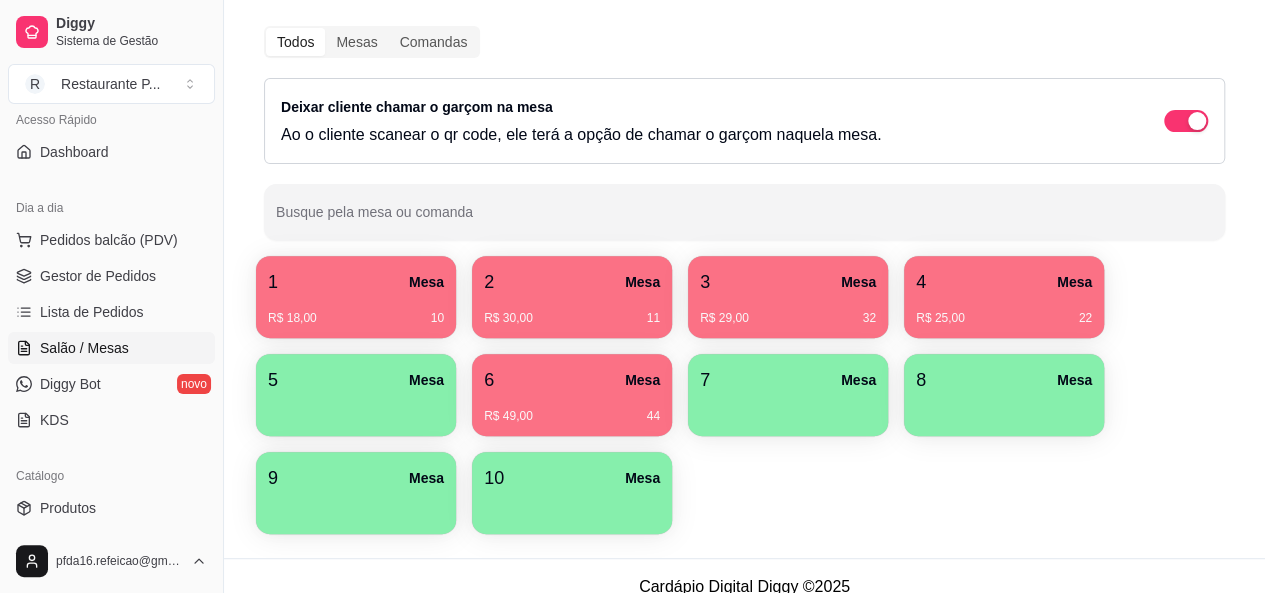 scroll, scrollTop: 278, scrollLeft: 0, axis: vertical 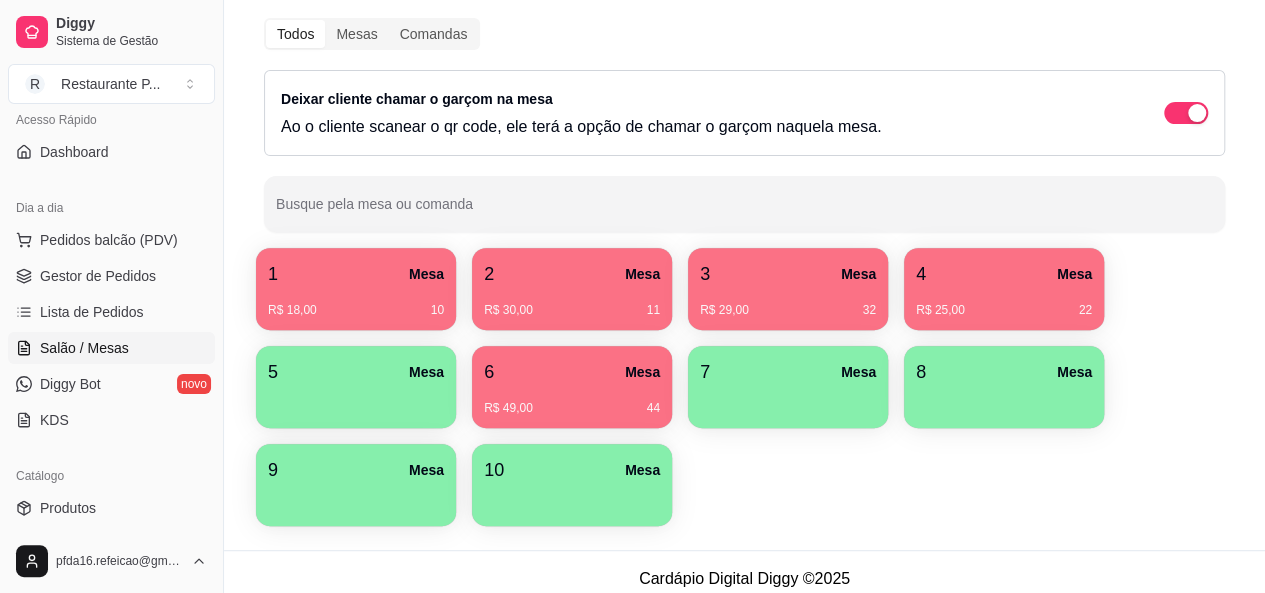 click on "4 Mesa" at bounding box center (1004, 274) 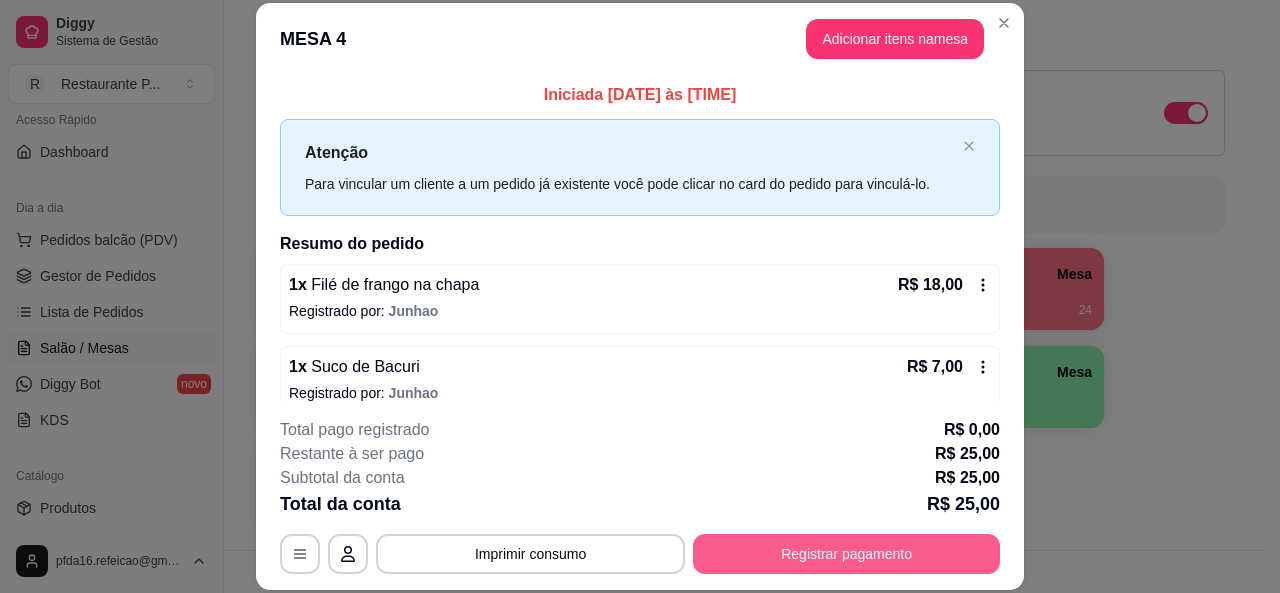 click on "Registrar pagamento" at bounding box center (846, 554) 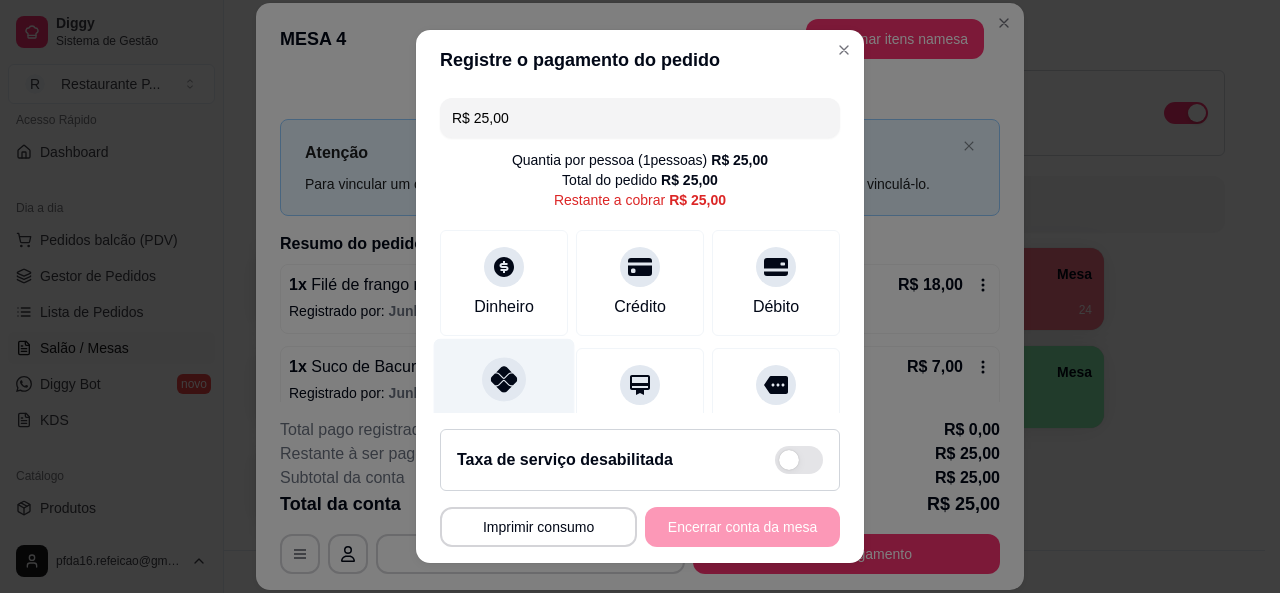 click at bounding box center (504, 379) 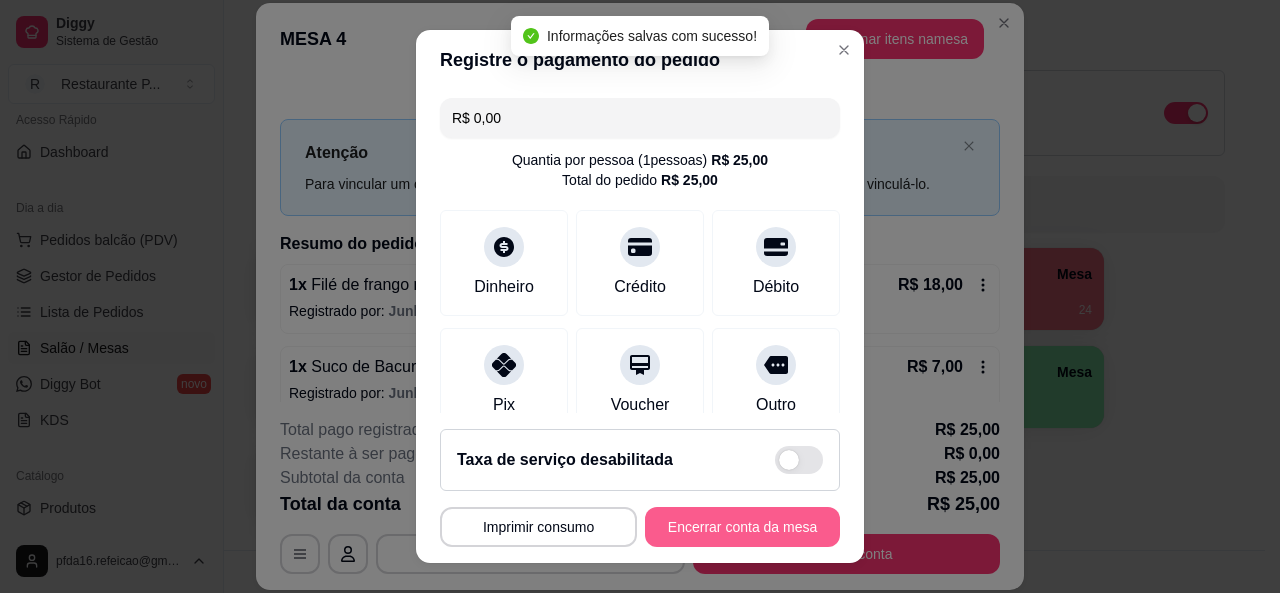 type on "R$ 0,00" 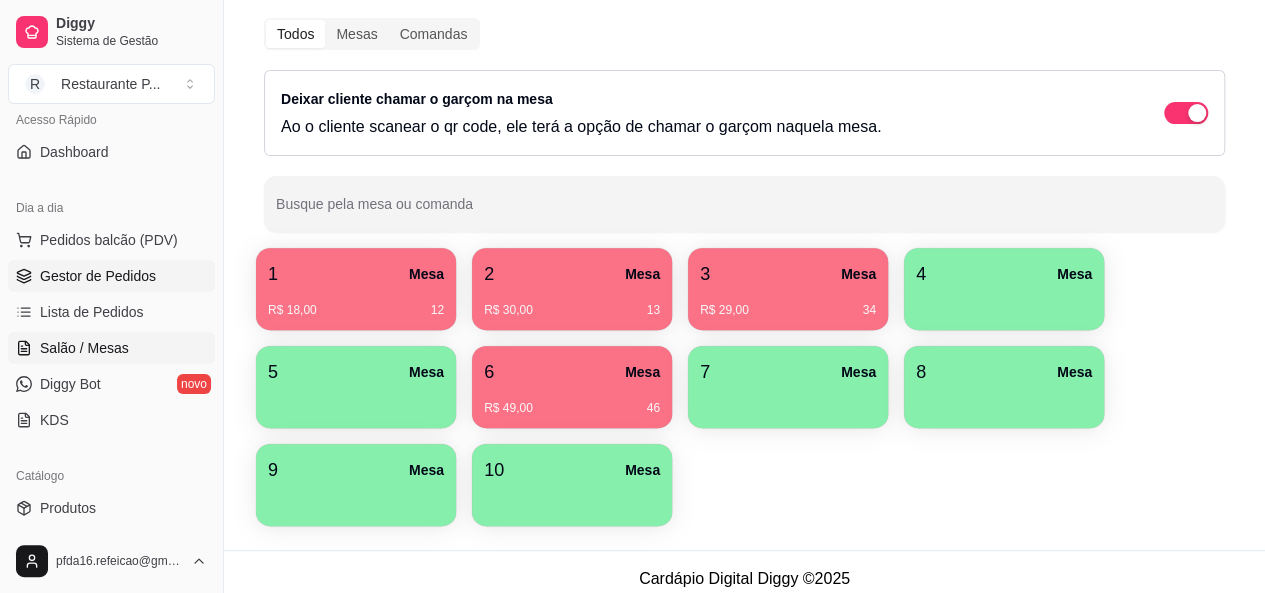 click on "Gestor de Pedidos" at bounding box center (98, 276) 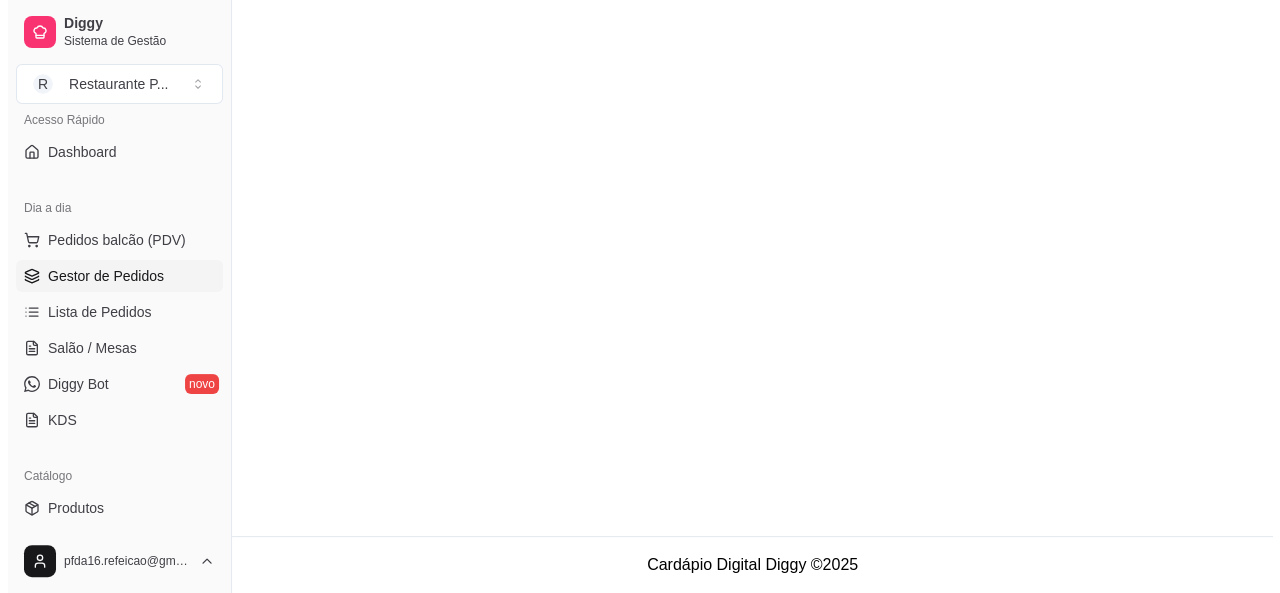 scroll, scrollTop: 0, scrollLeft: 0, axis: both 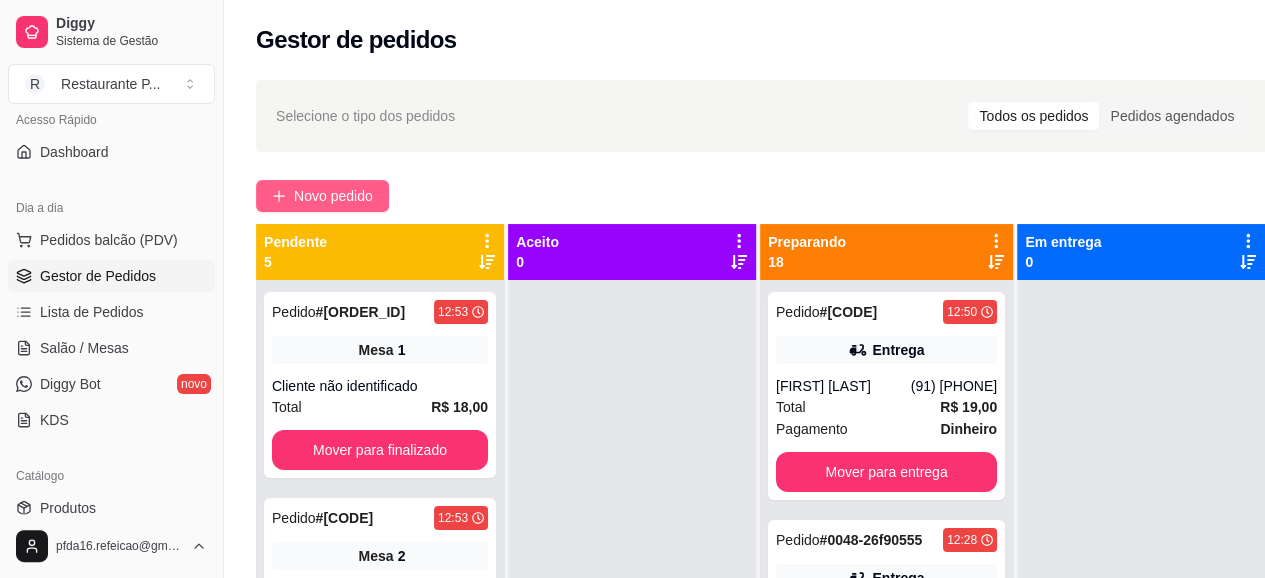 click on "Novo pedido" at bounding box center (333, 196) 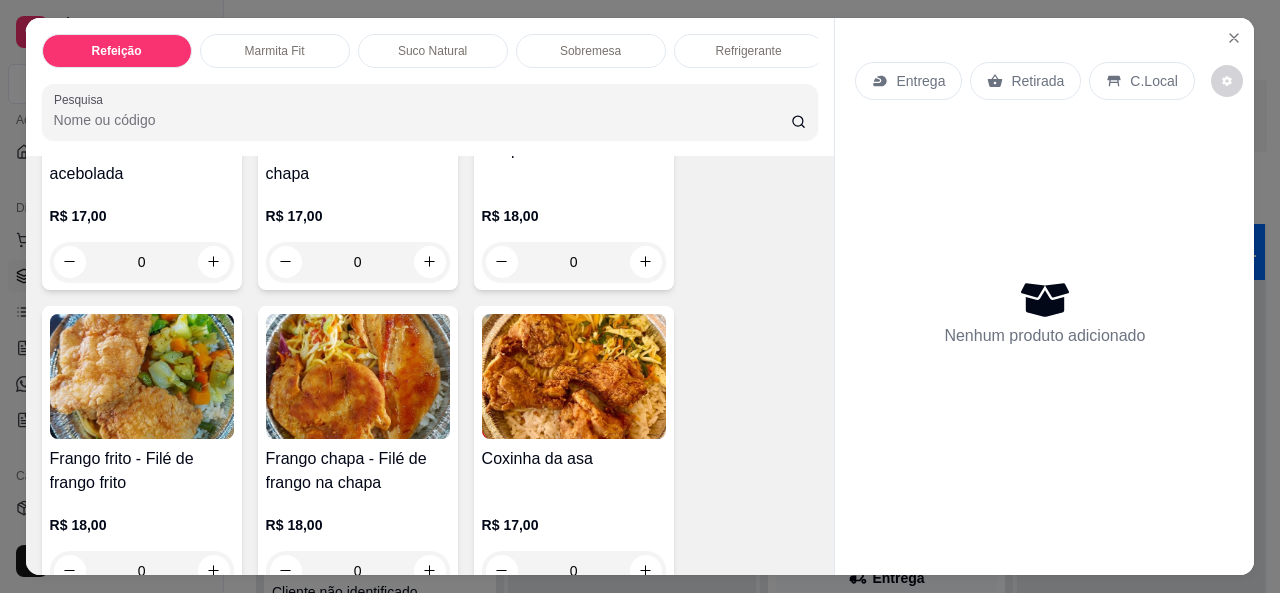 scroll, scrollTop: 0, scrollLeft: 0, axis: both 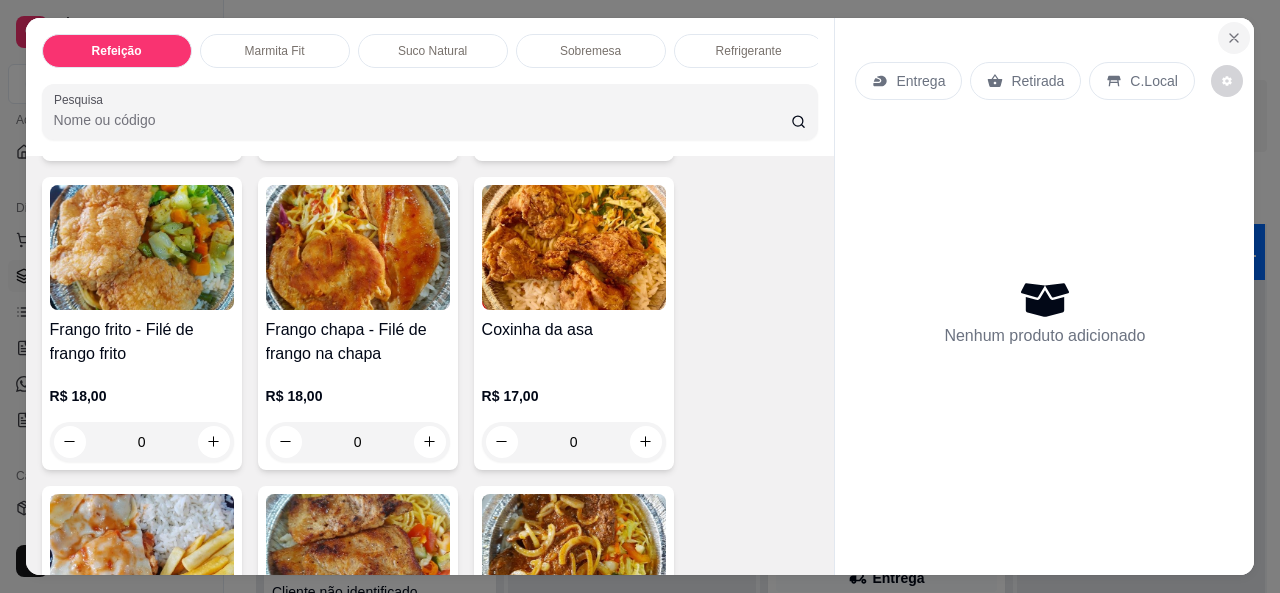 click 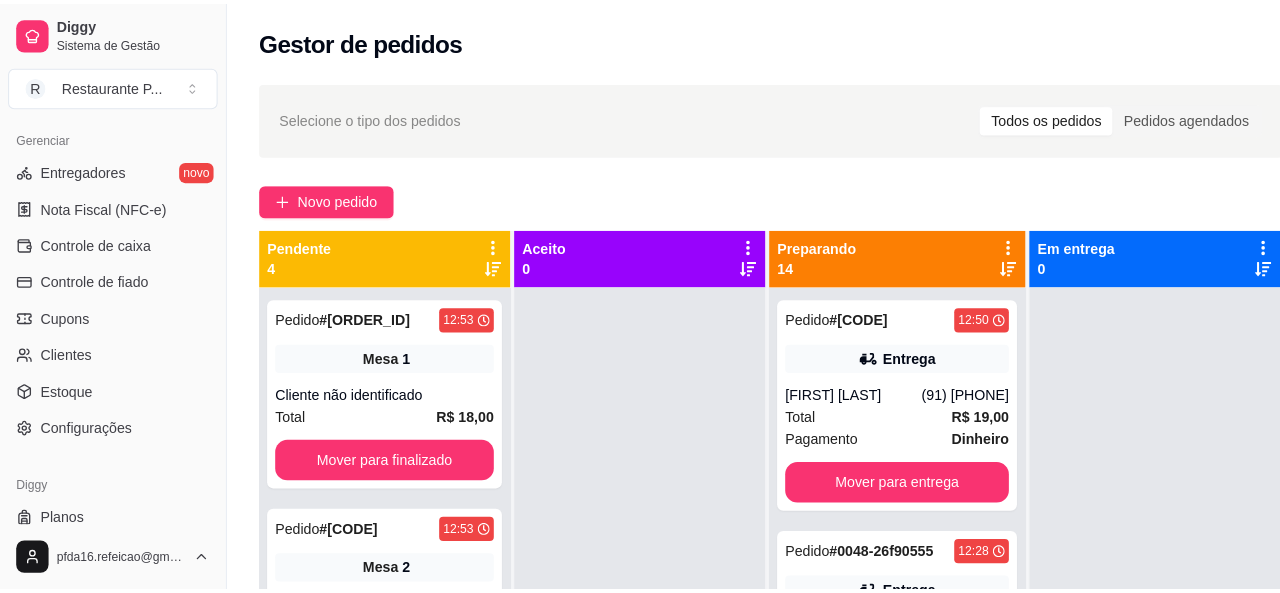 scroll, scrollTop: 844, scrollLeft: 0, axis: vertical 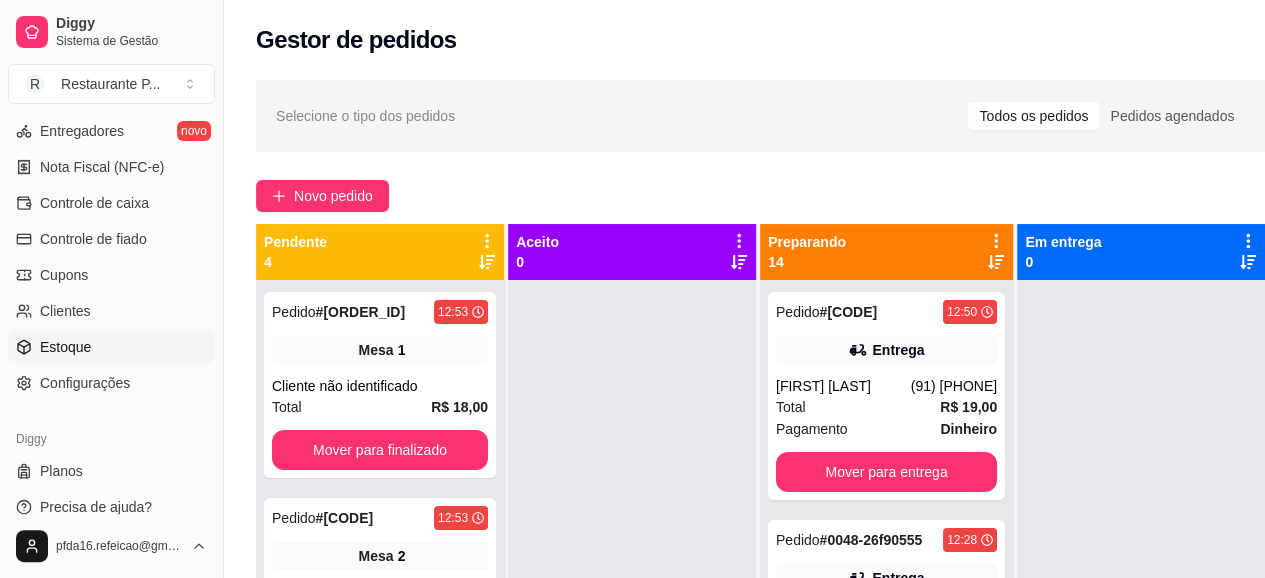 click on "Estoque" at bounding box center (111, 347) 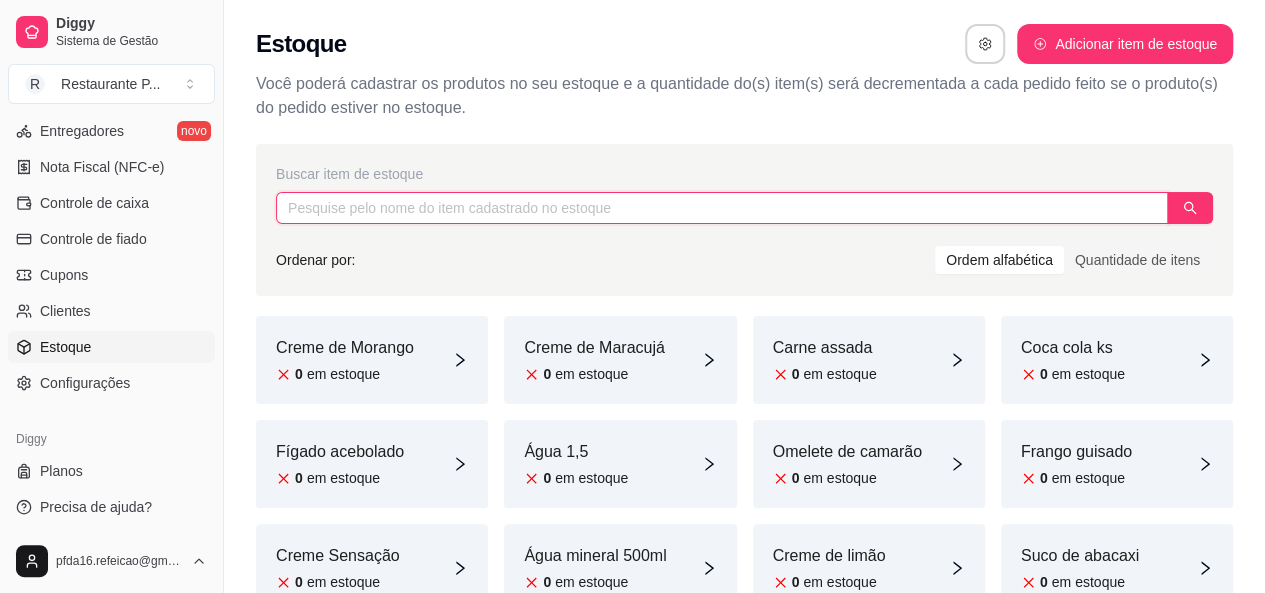 click at bounding box center [722, 208] 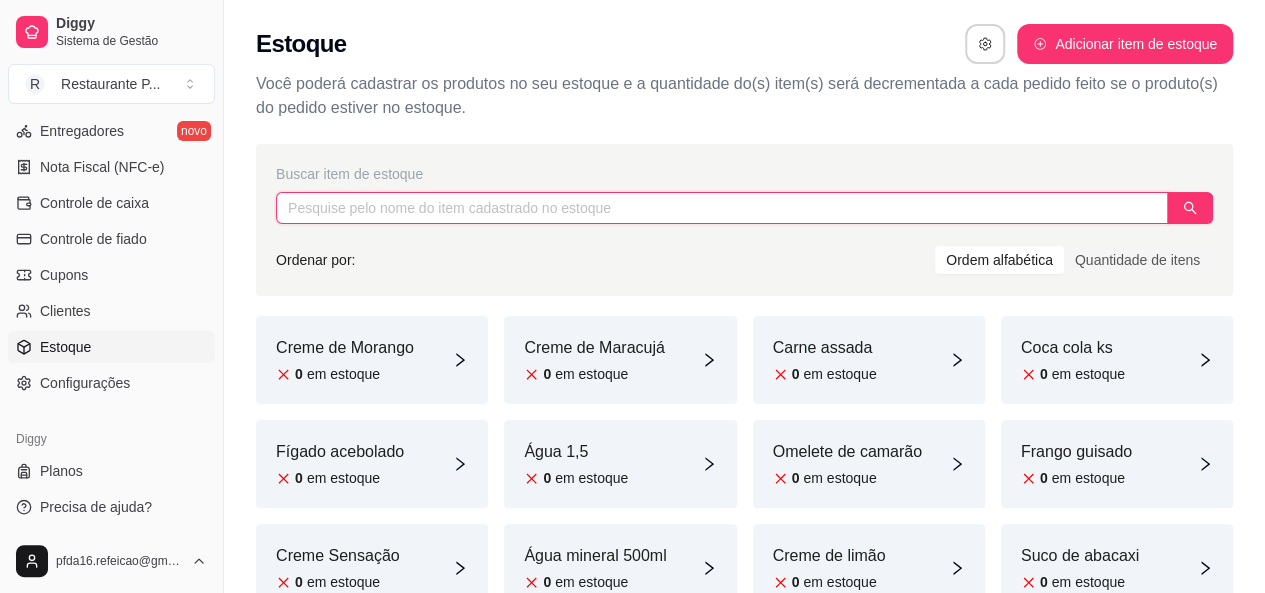 click at bounding box center (722, 208) 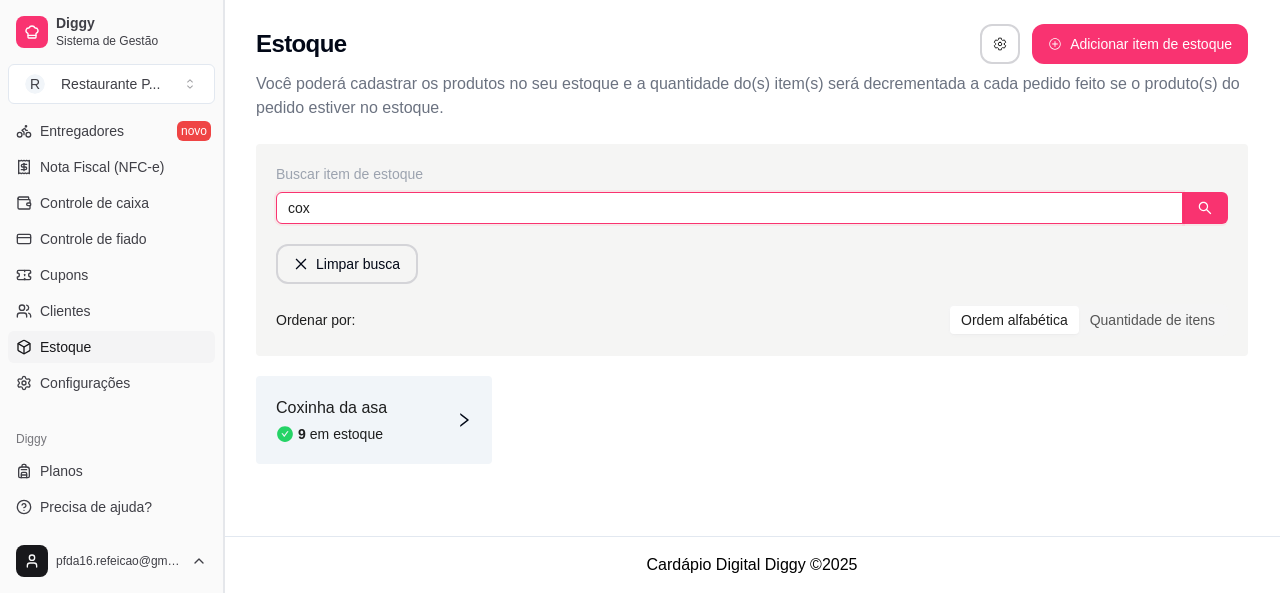 type on "cox" 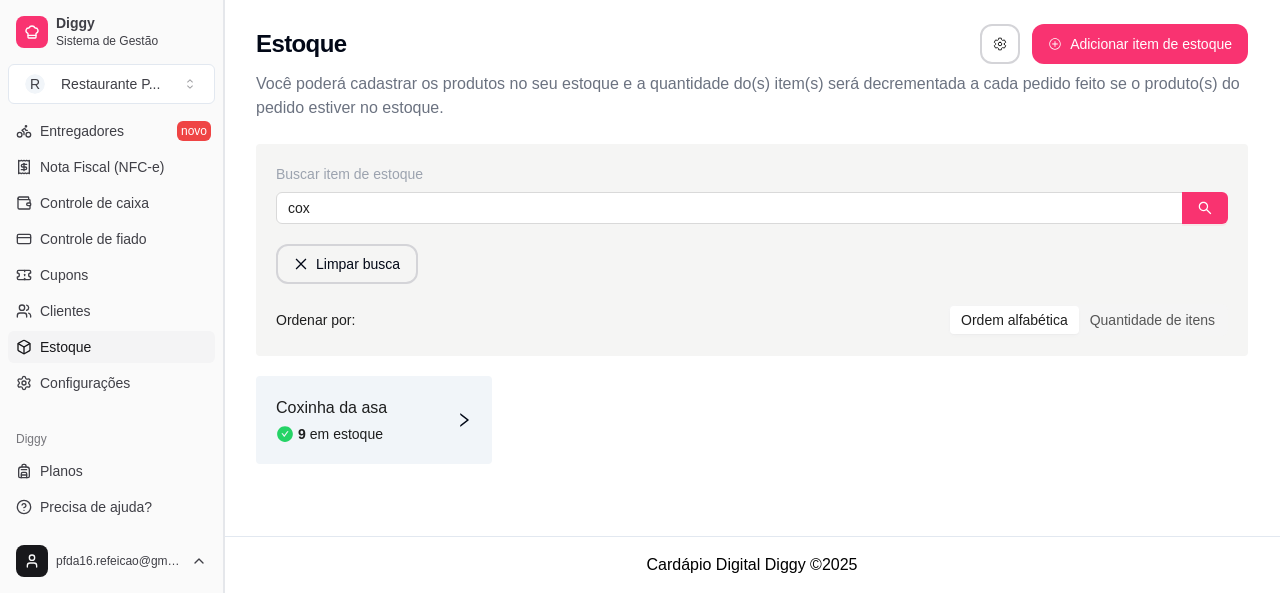click at bounding box center [223, 296] 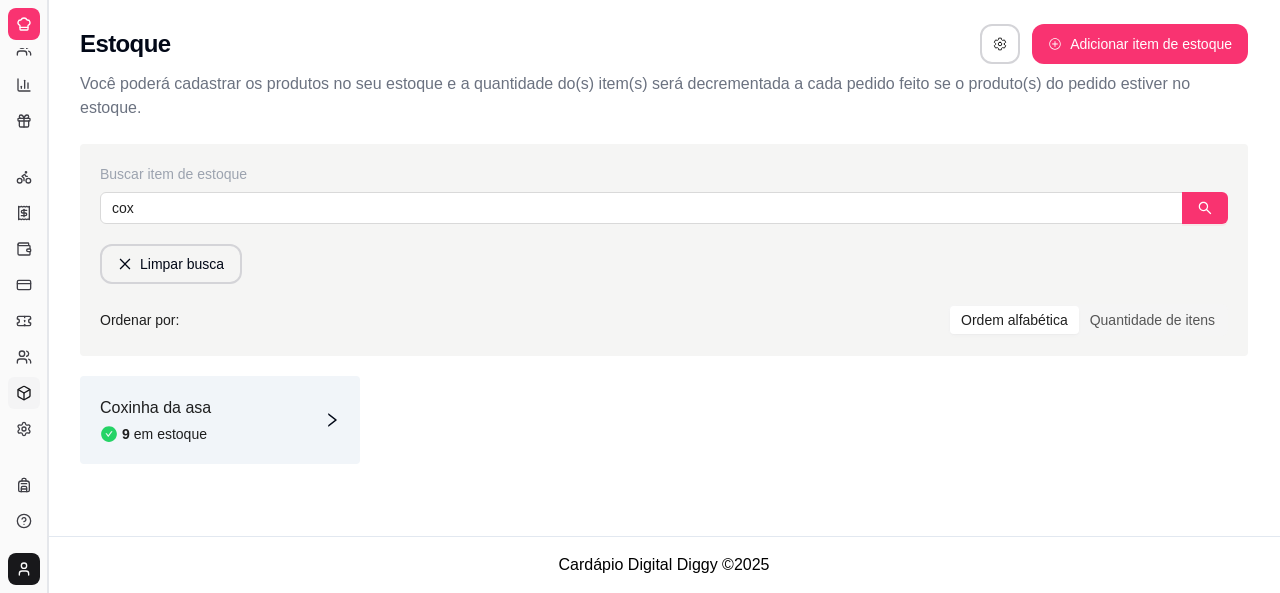 scroll, scrollTop: 442, scrollLeft: 0, axis: vertical 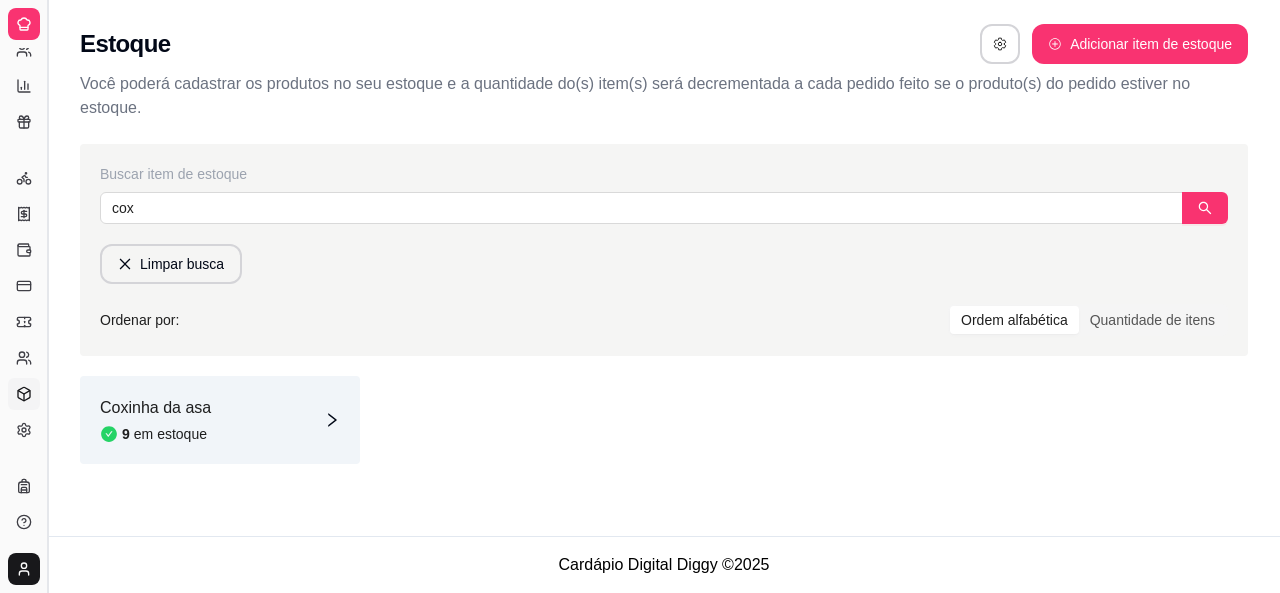 click at bounding box center (47, 296) 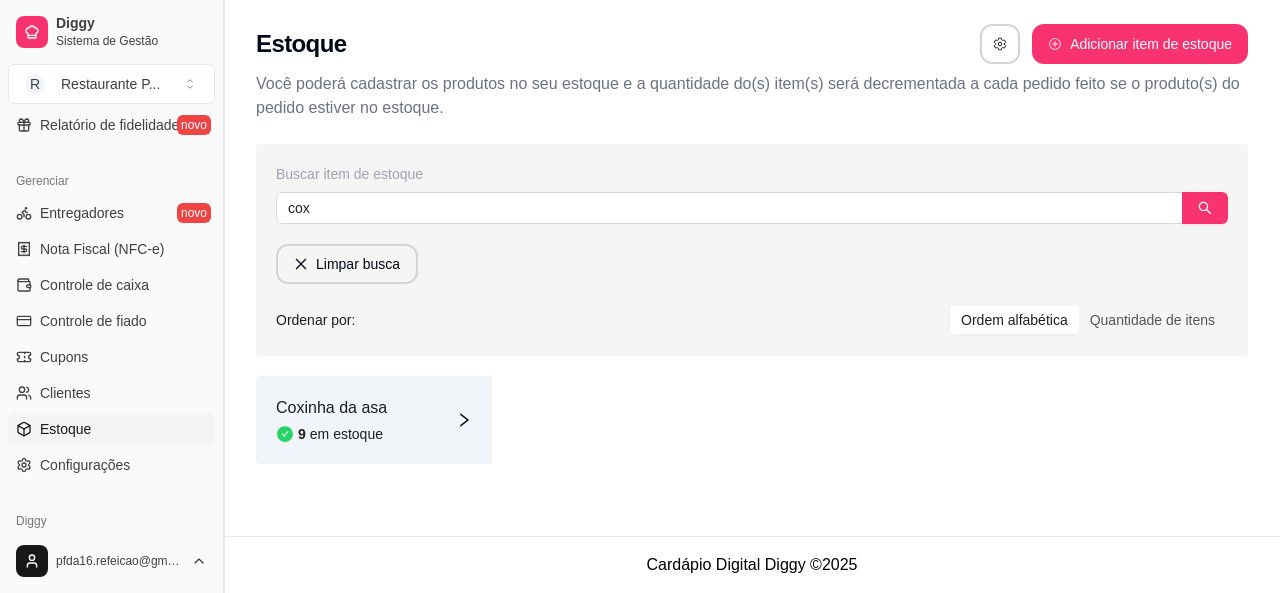 scroll, scrollTop: 758, scrollLeft: 0, axis: vertical 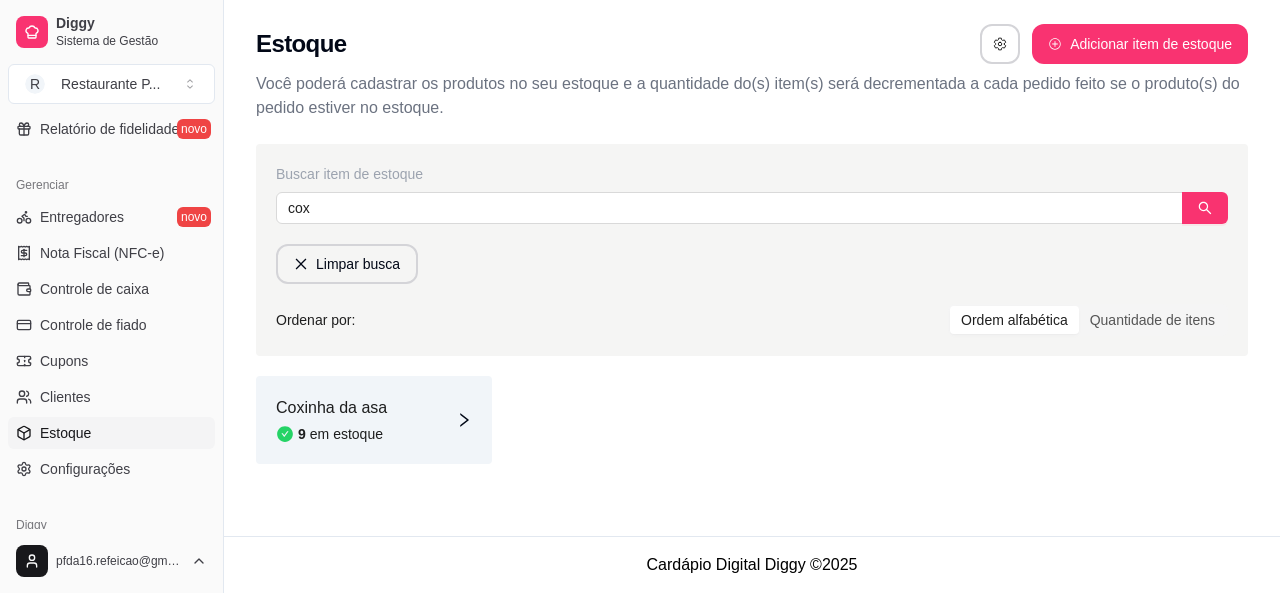 click on "Gerenciar Entregadores novo Nota Fiscal (NFC-e) Controle de caixa Controle de fiado Cupons Clientes Estoque Configurações" at bounding box center [111, 327] 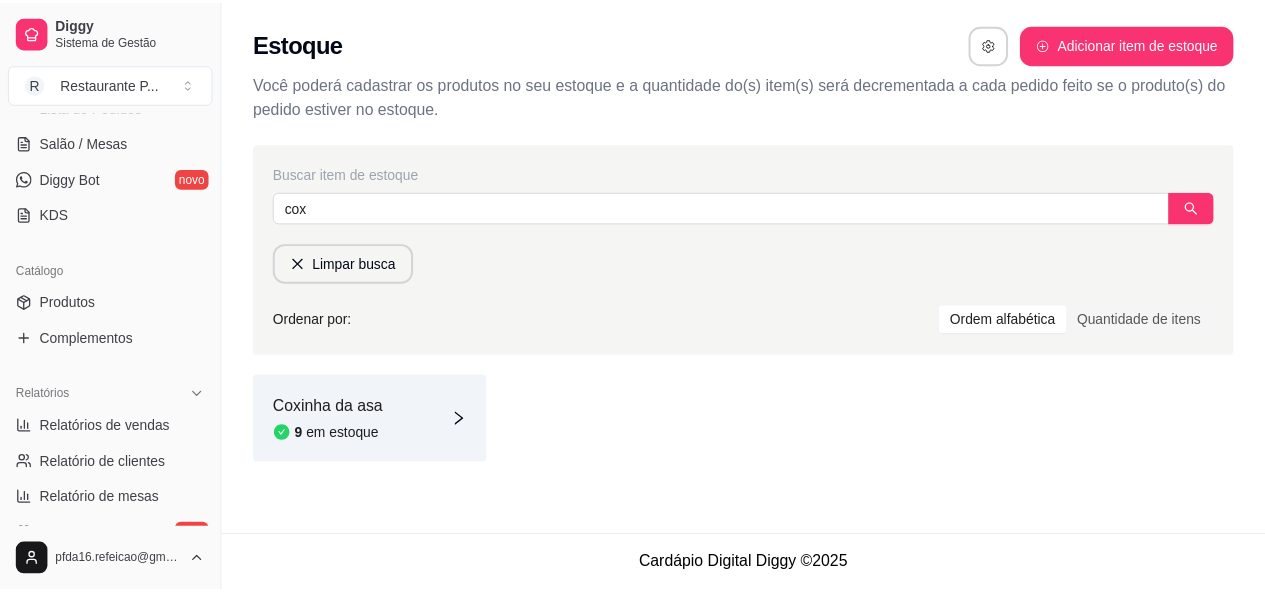 scroll, scrollTop: 318, scrollLeft: 0, axis: vertical 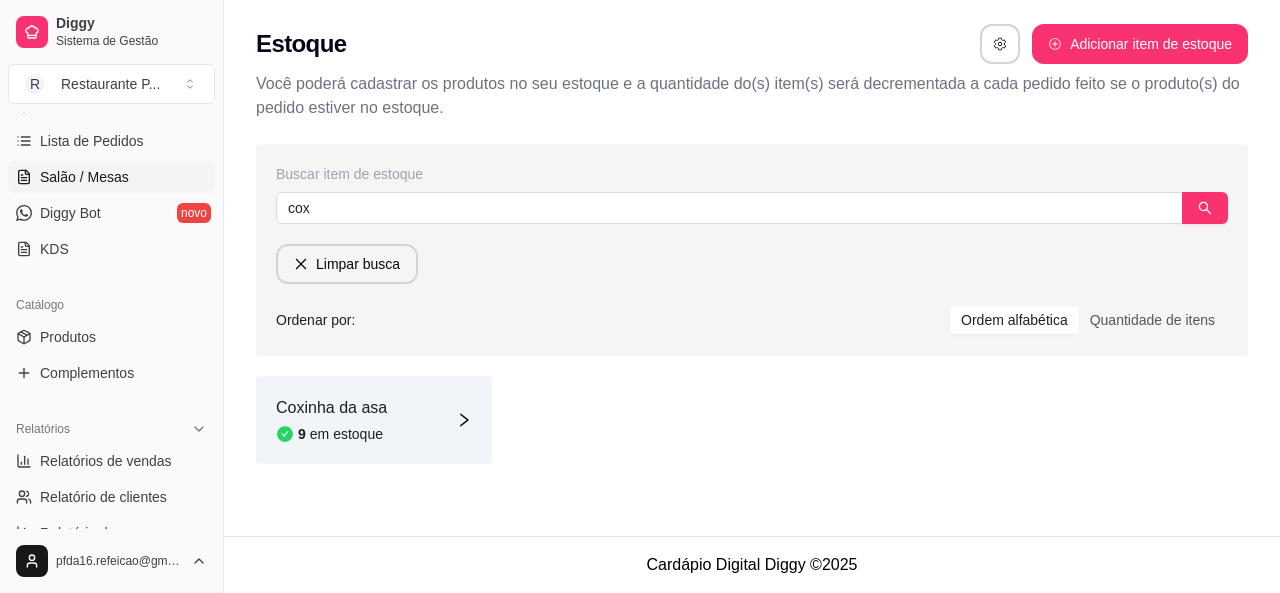 click on "Salão / Mesas" at bounding box center [84, 177] 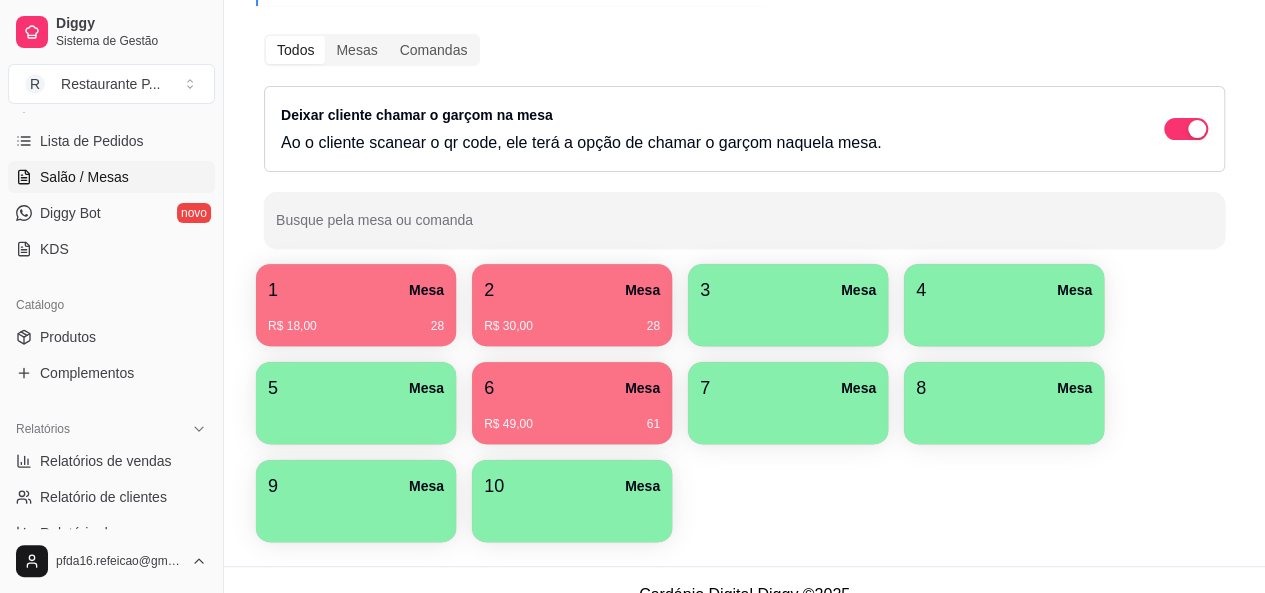 scroll, scrollTop: 290, scrollLeft: 0, axis: vertical 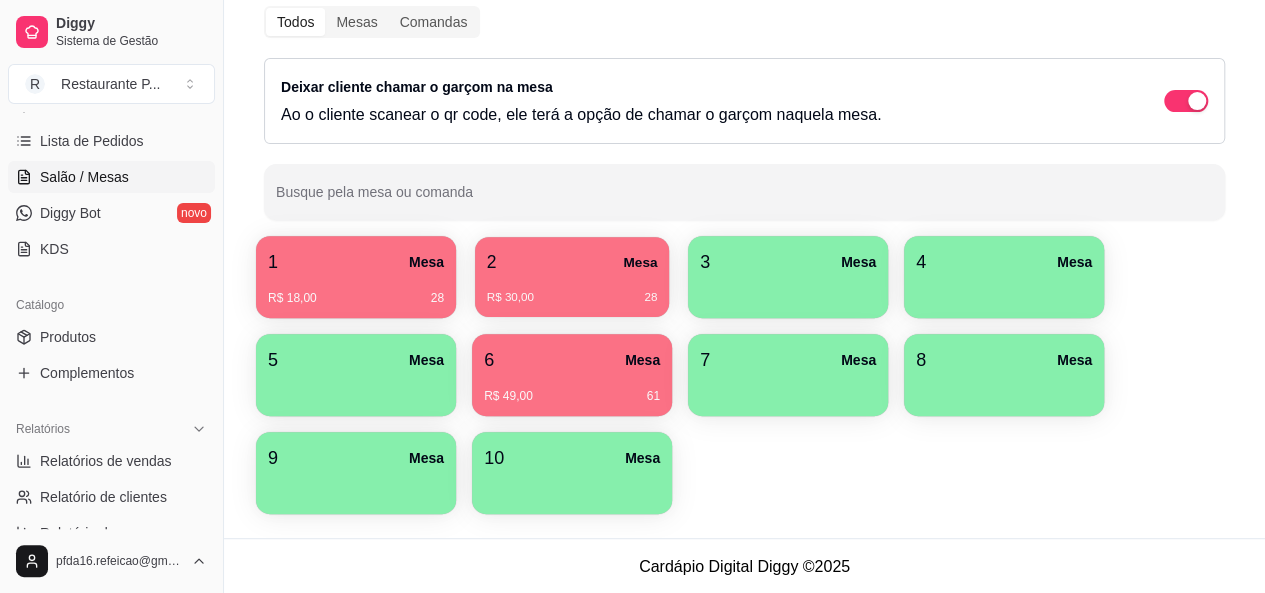 click on "2 Mesa" at bounding box center (572, 262) 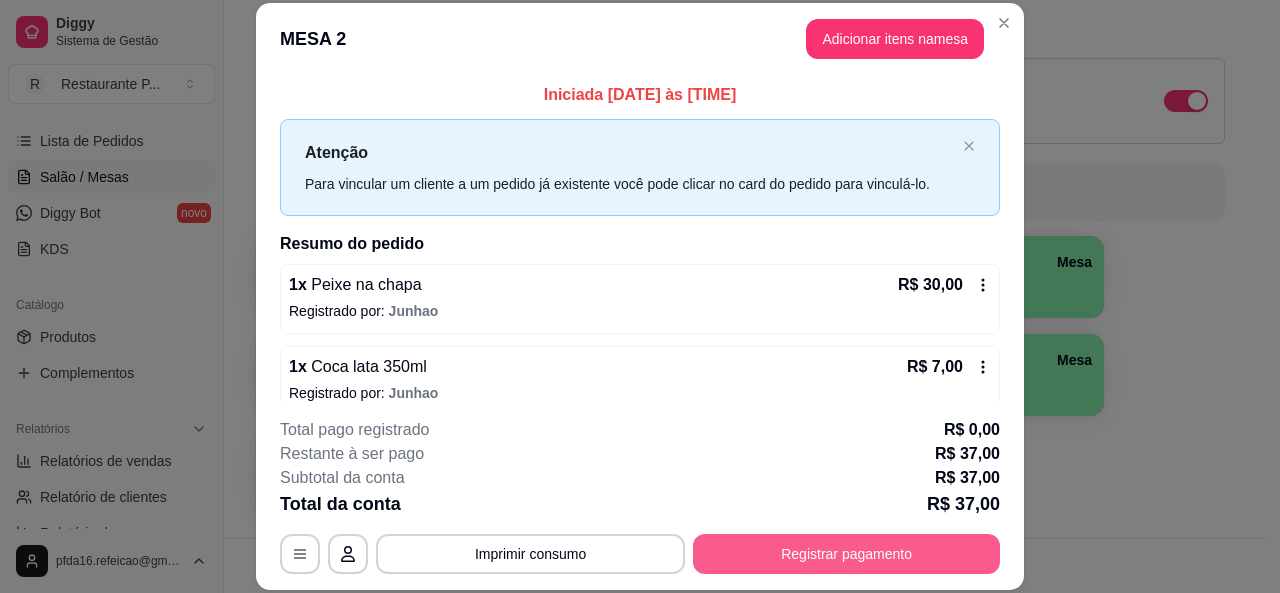 click on "**********" at bounding box center (640, 554) 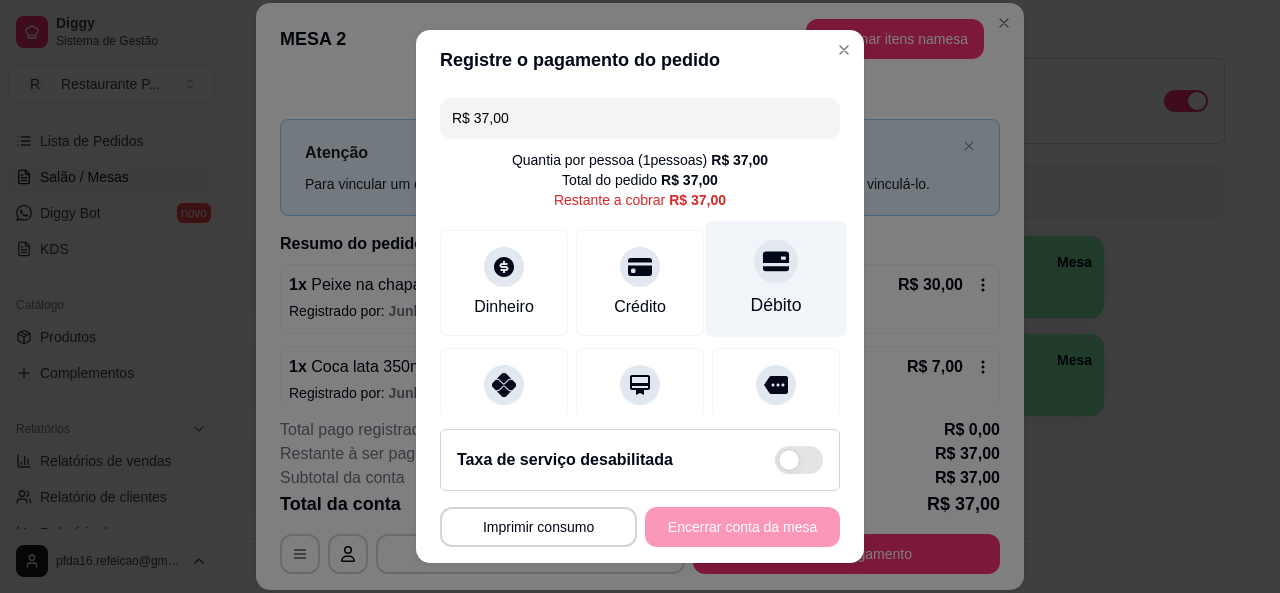 click 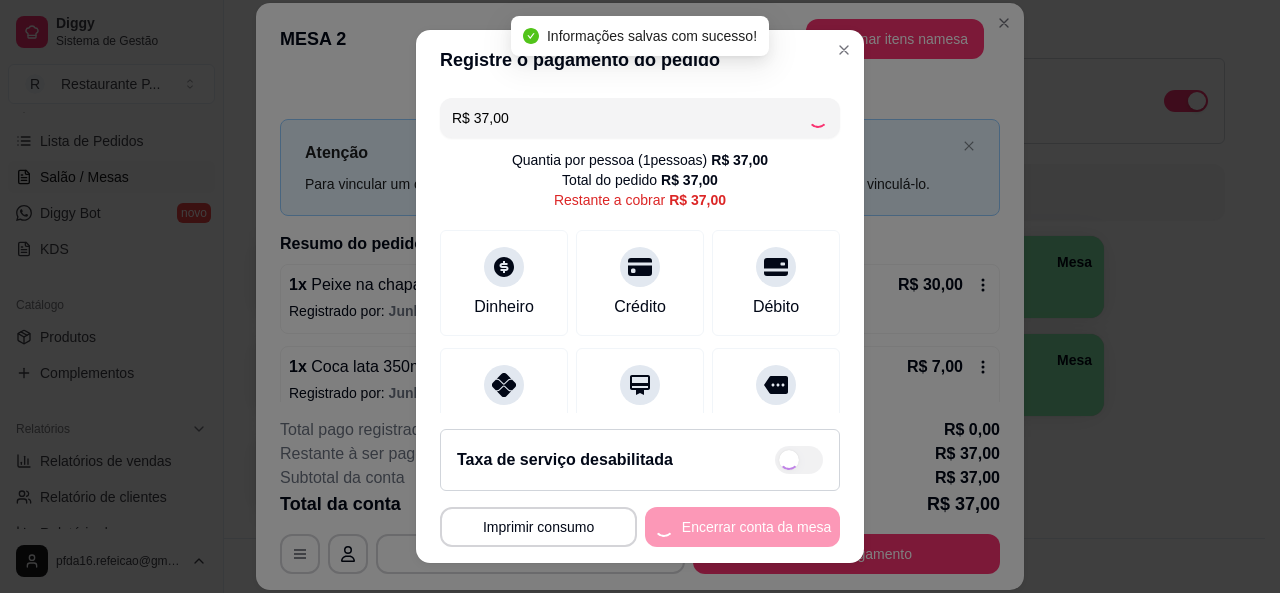 type on "R$ 0,00" 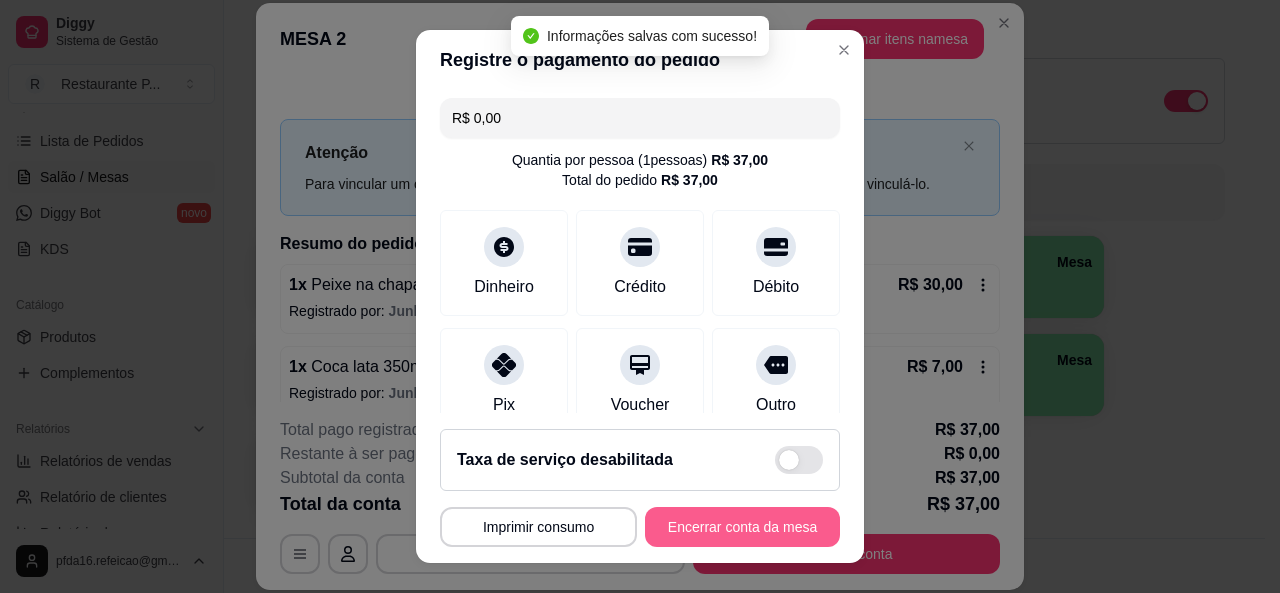 click on "Encerrar conta da mesa" at bounding box center (742, 527) 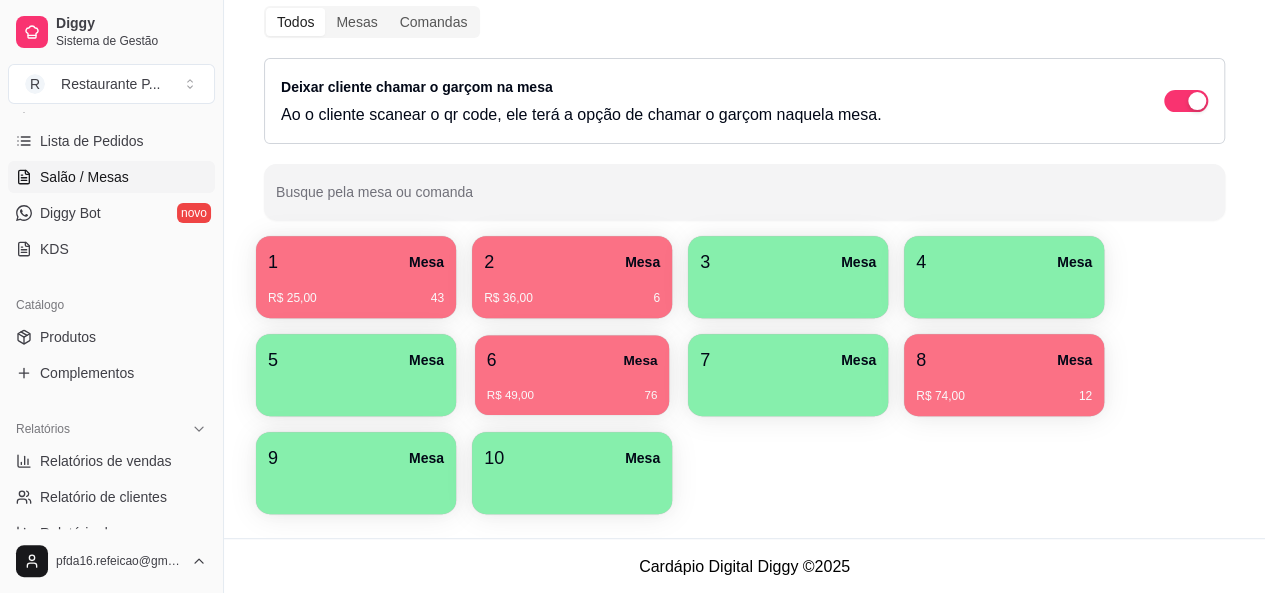 click on "6 Mesa R$ 49,00 76" at bounding box center (572, 375) 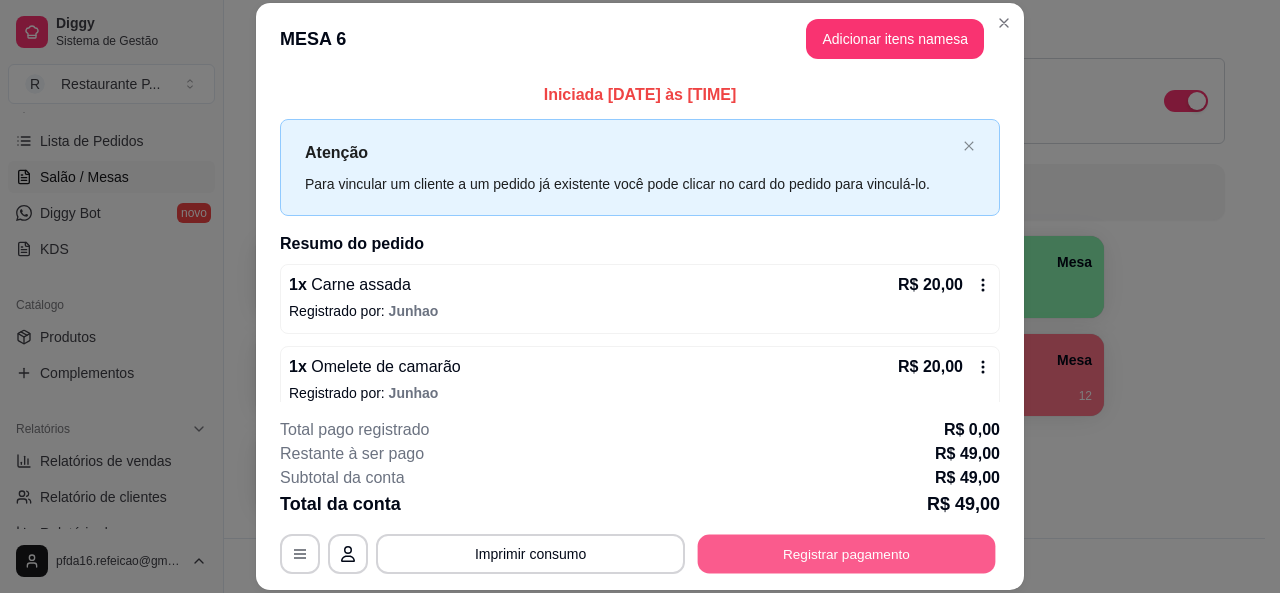 click on "Registrar pagamento" at bounding box center (847, 554) 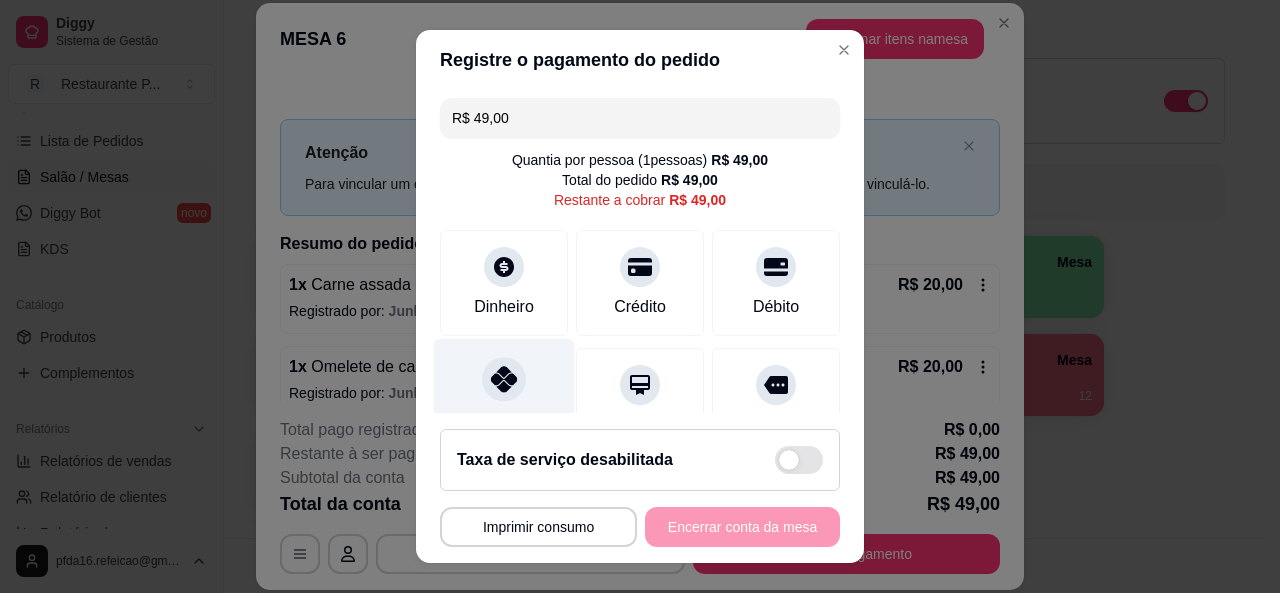 click 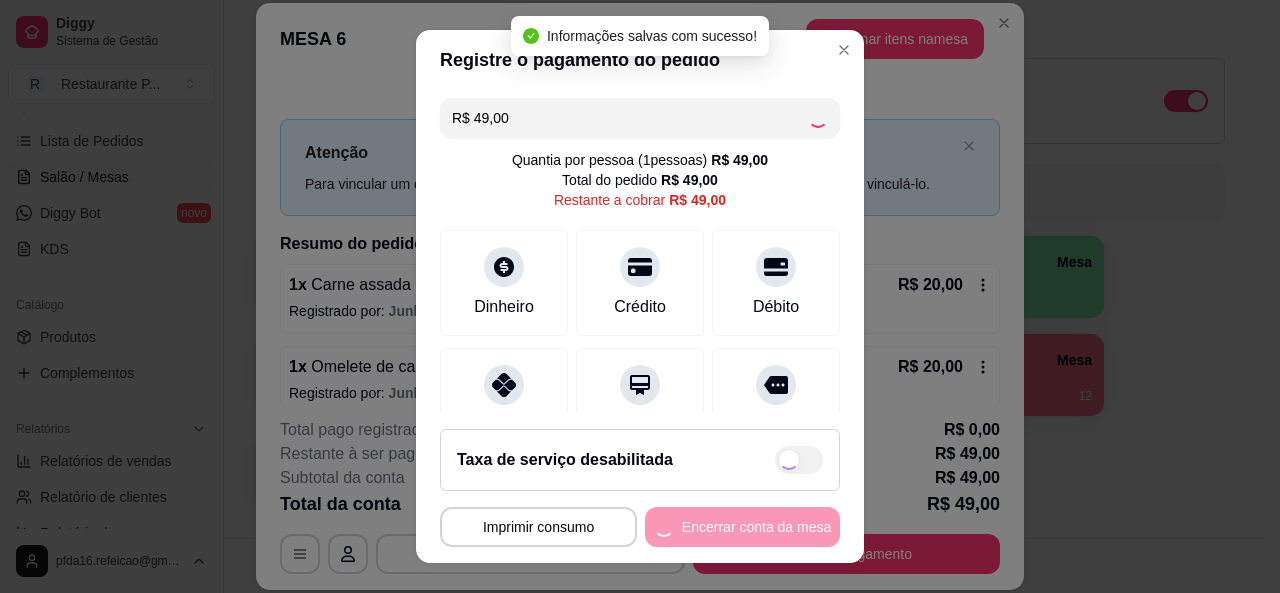 type on "R$ 0,00" 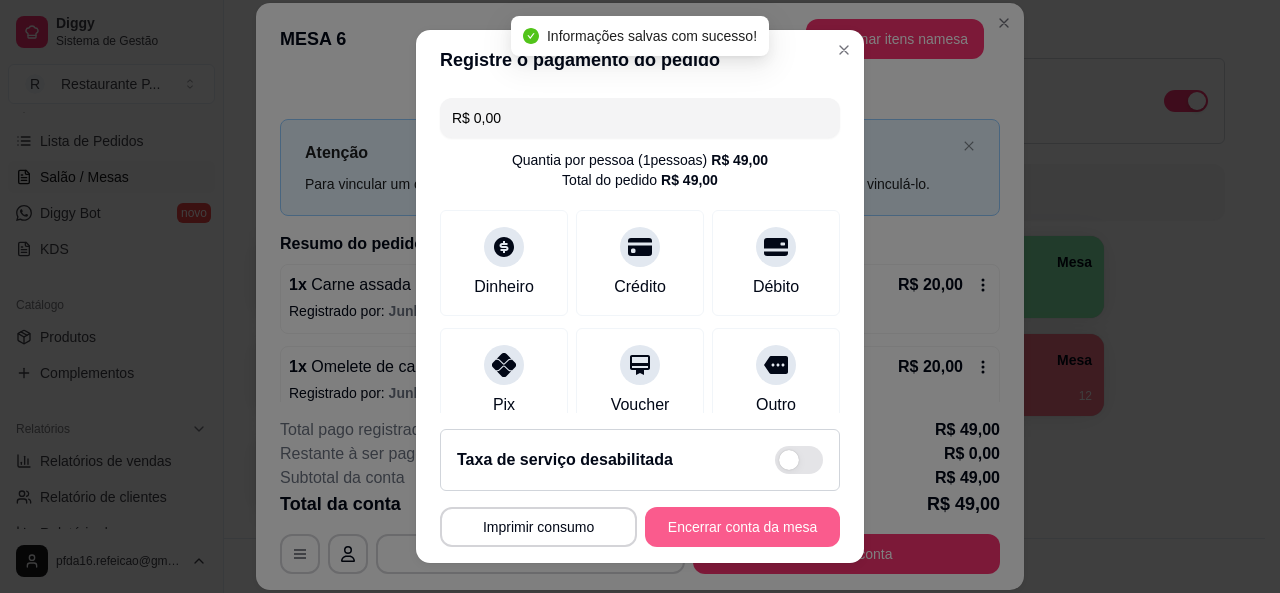click on "Encerrar conta da mesa" at bounding box center [742, 527] 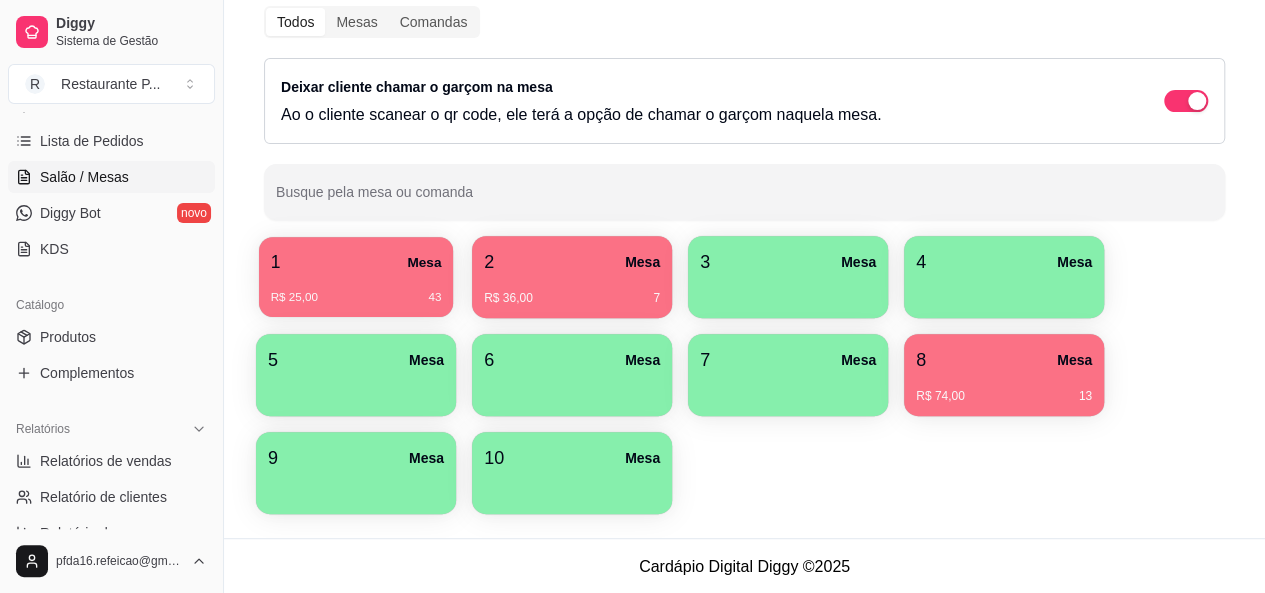 click on "R$ 25,00 43" at bounding box center (356, 298) 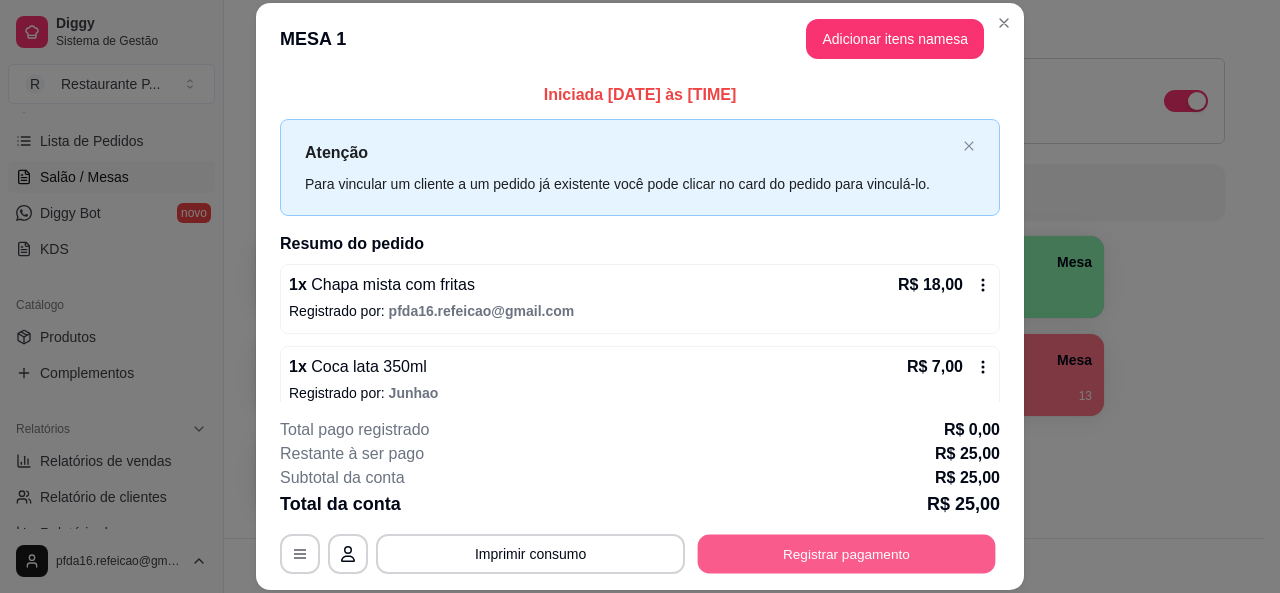 click on "Registrar pagamento" at bounding box center [847, 554] 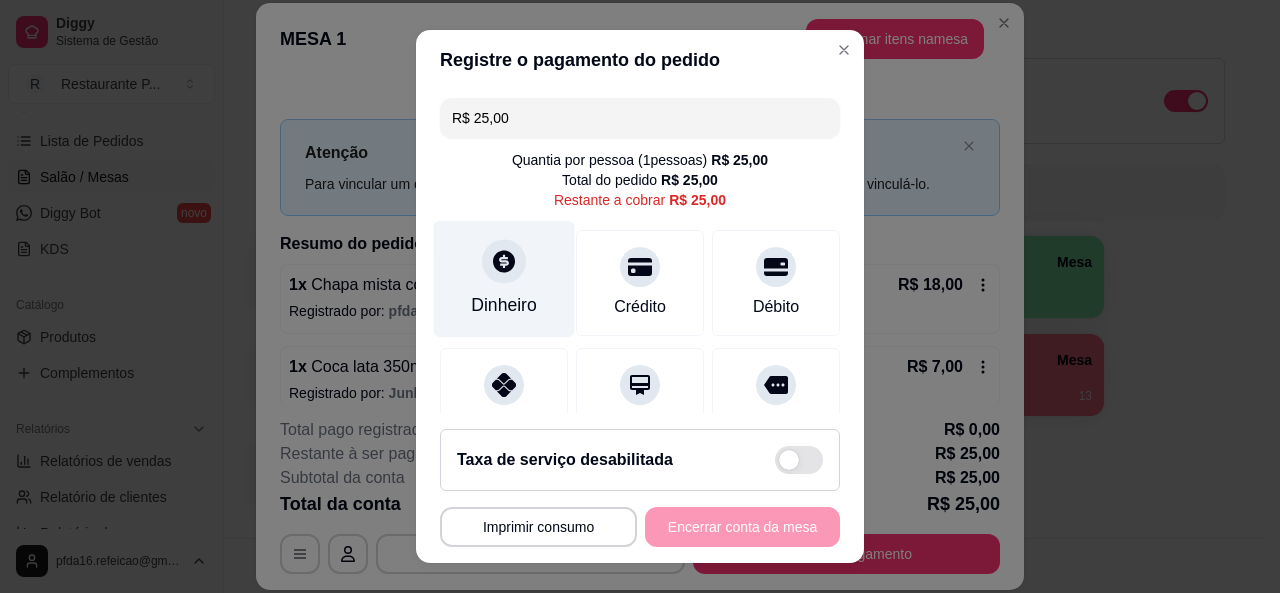click 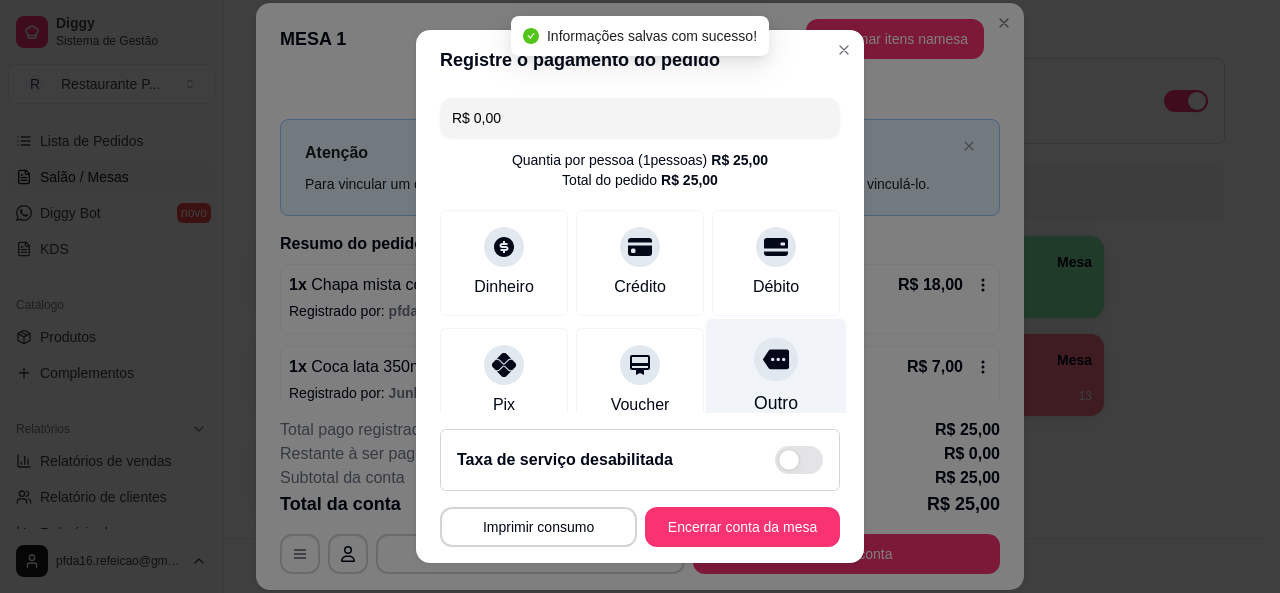 type on "R$ 0,00" 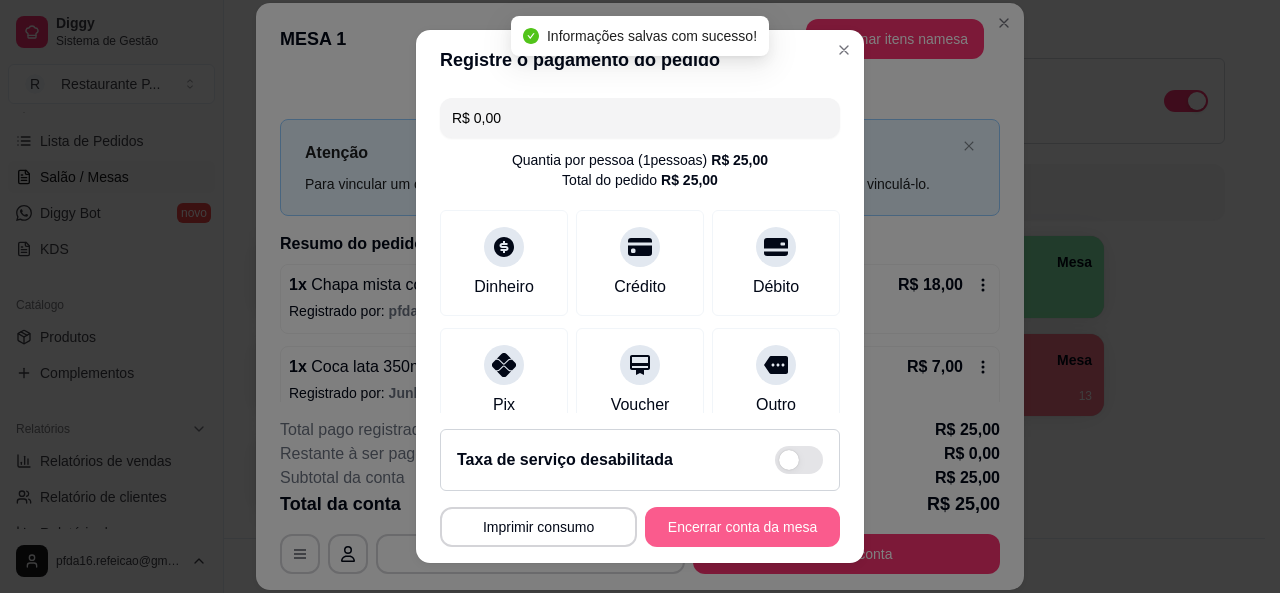 click on "Encerrar conta da mesa" at bounding box center [742, 527] 